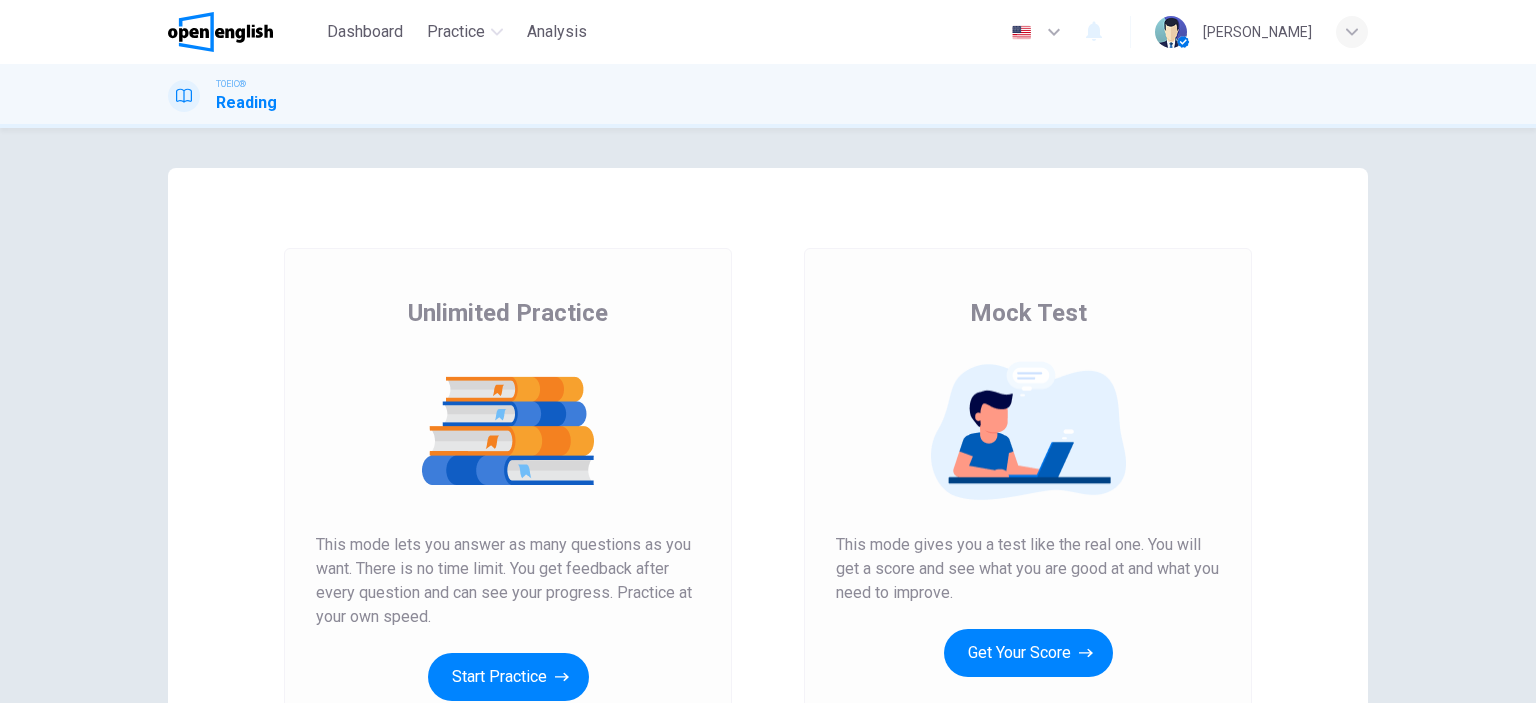 scroll, scrollTop: 0, scrollLeft: 0, axis: both 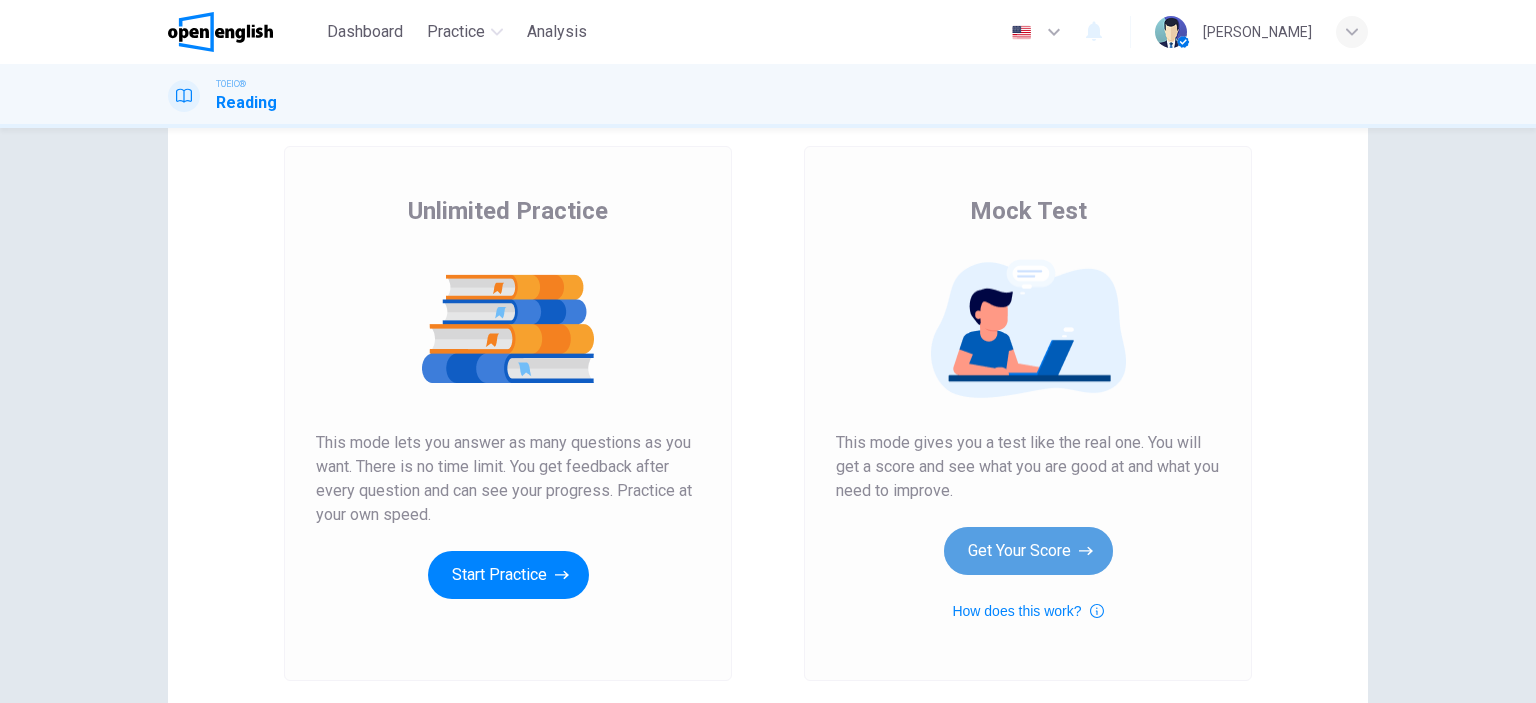 click on "Get Your Score" at bounding box center [1028, 551] 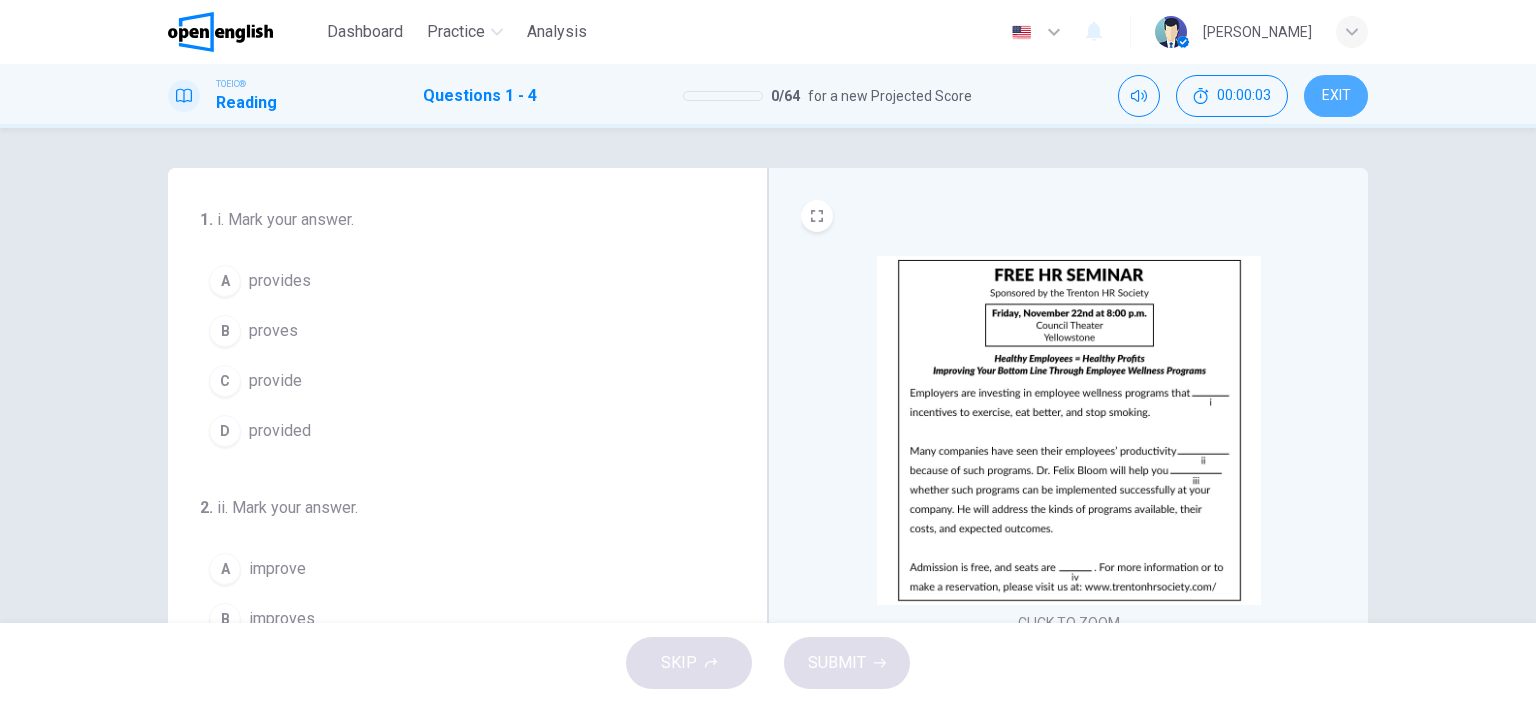 click on "EXIT" at bounding box center [1336, 96] 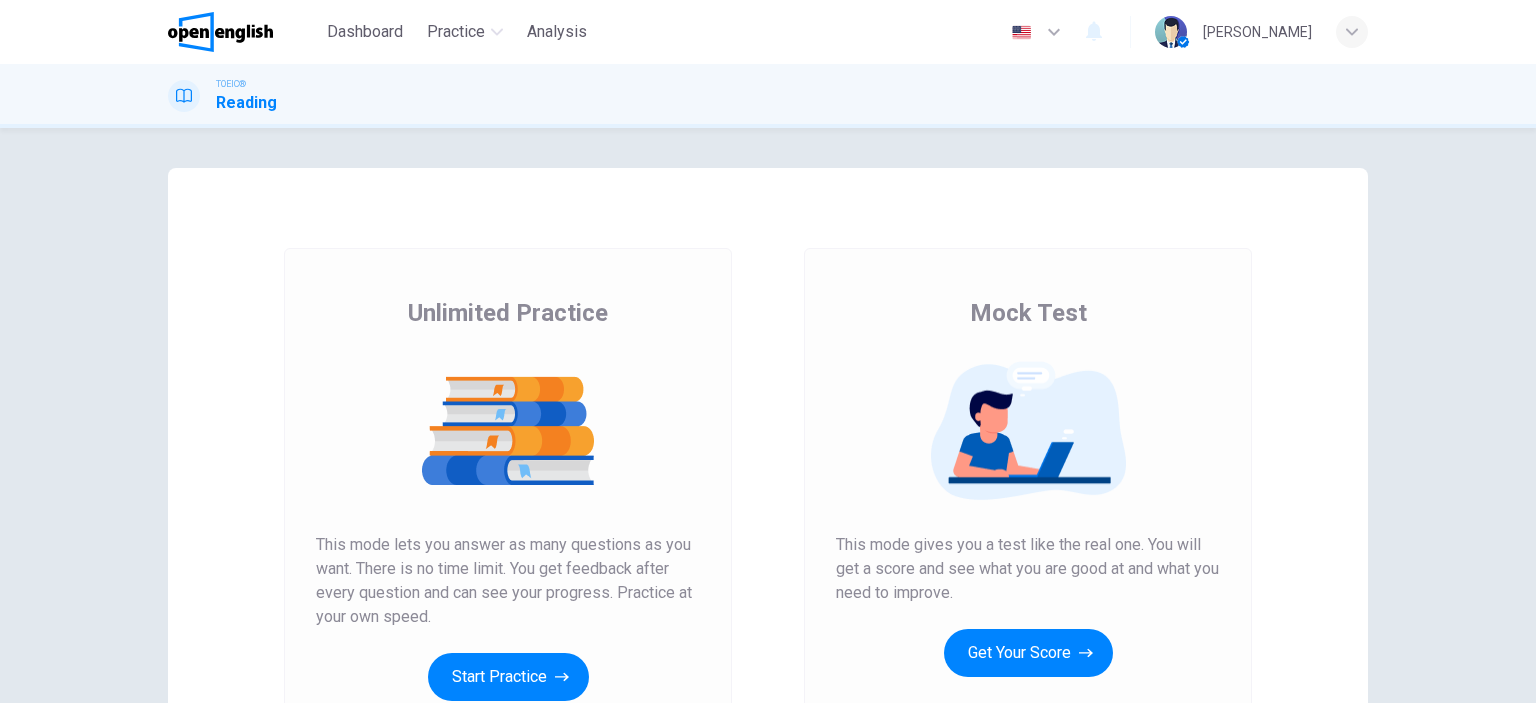 scroll, scrollTop: 0, scrollLeft: 0, axis: both 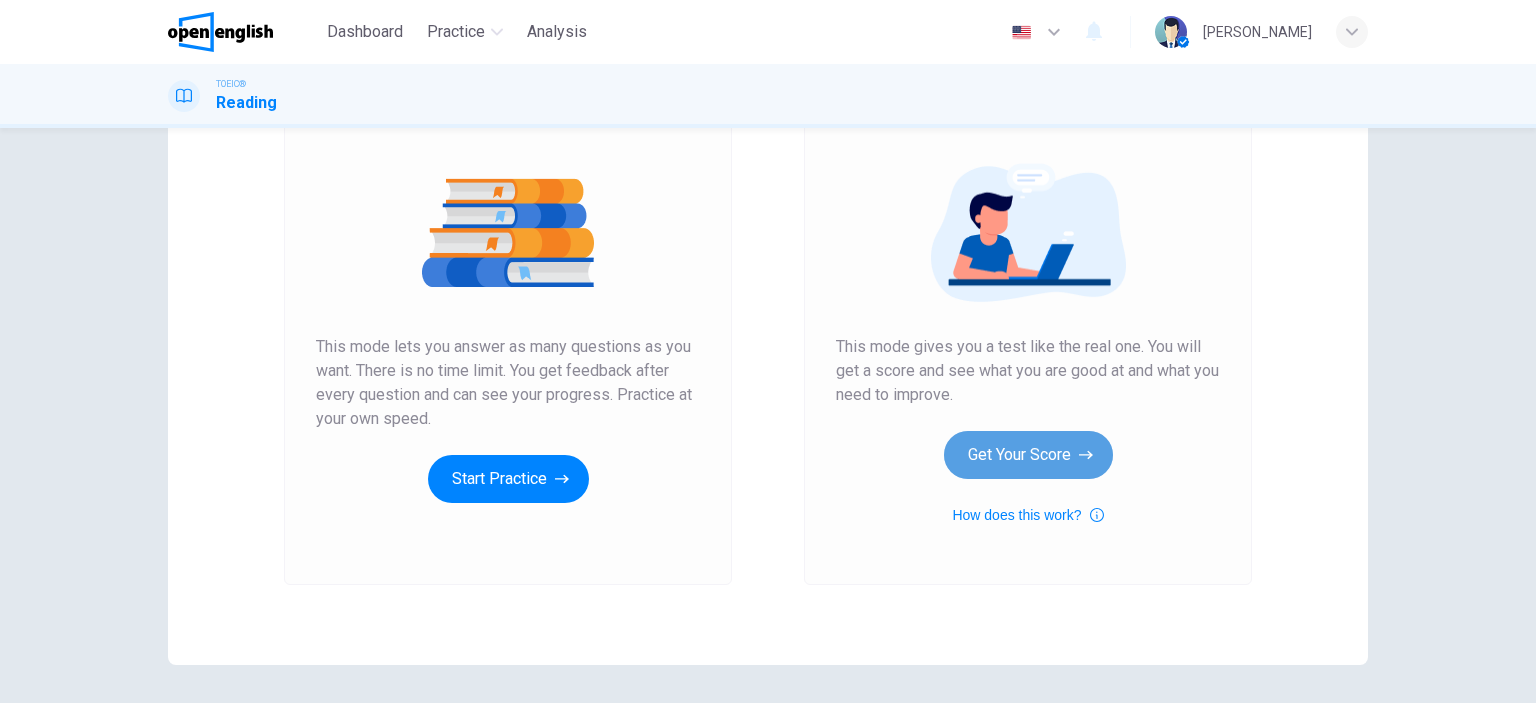 click on "Get Your Score" at bounding box center [1028, 455] 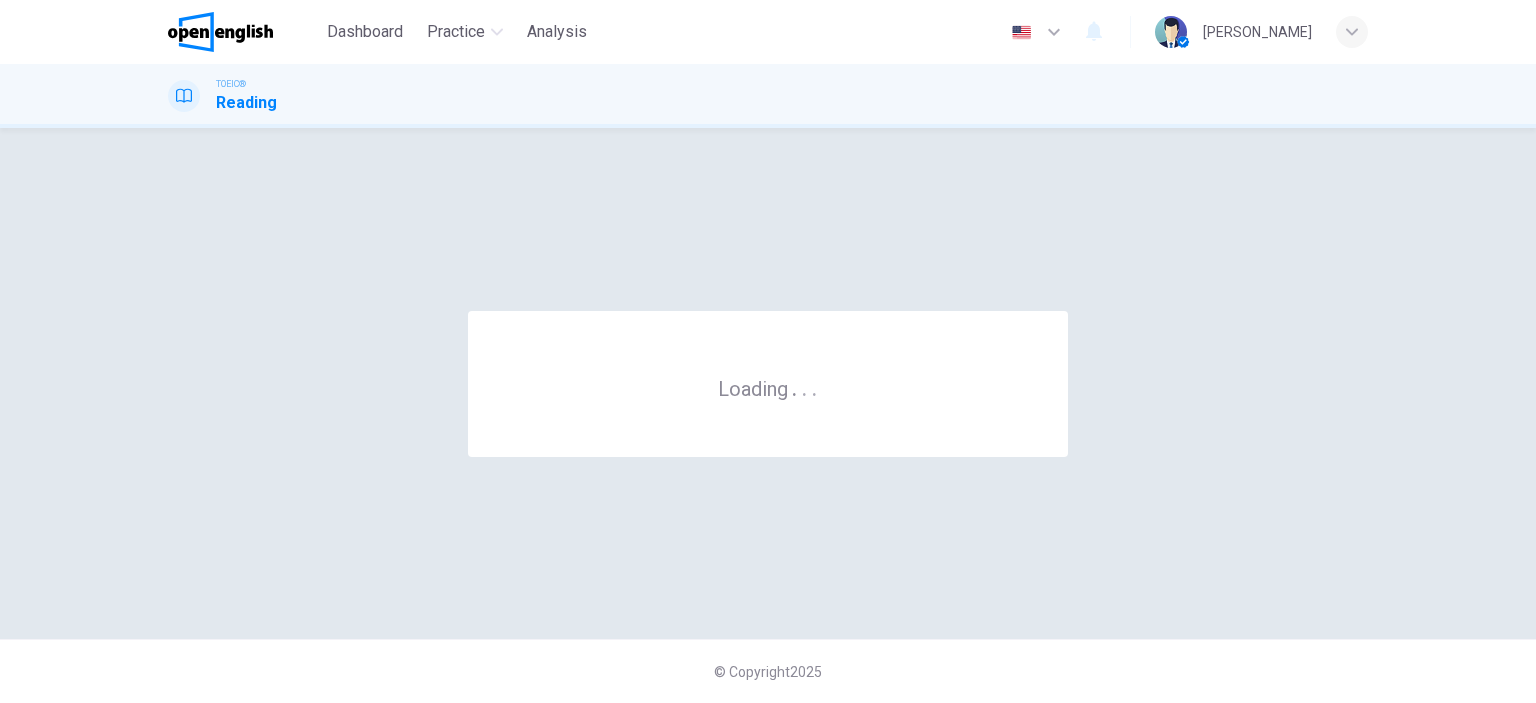 scroll, scrollTop: 0, scrollLeft: 0, axis: both 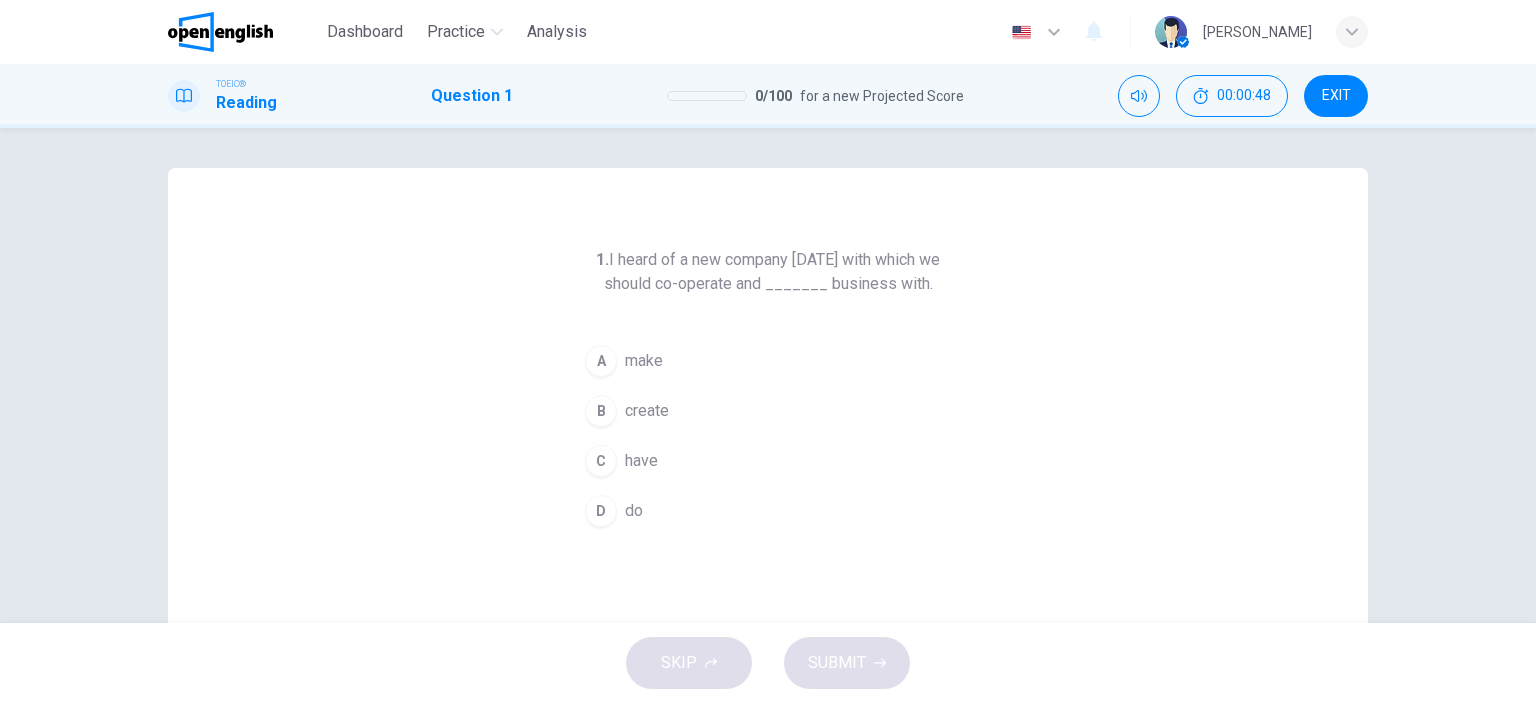 click on "D" at bounding box center [601, 511] 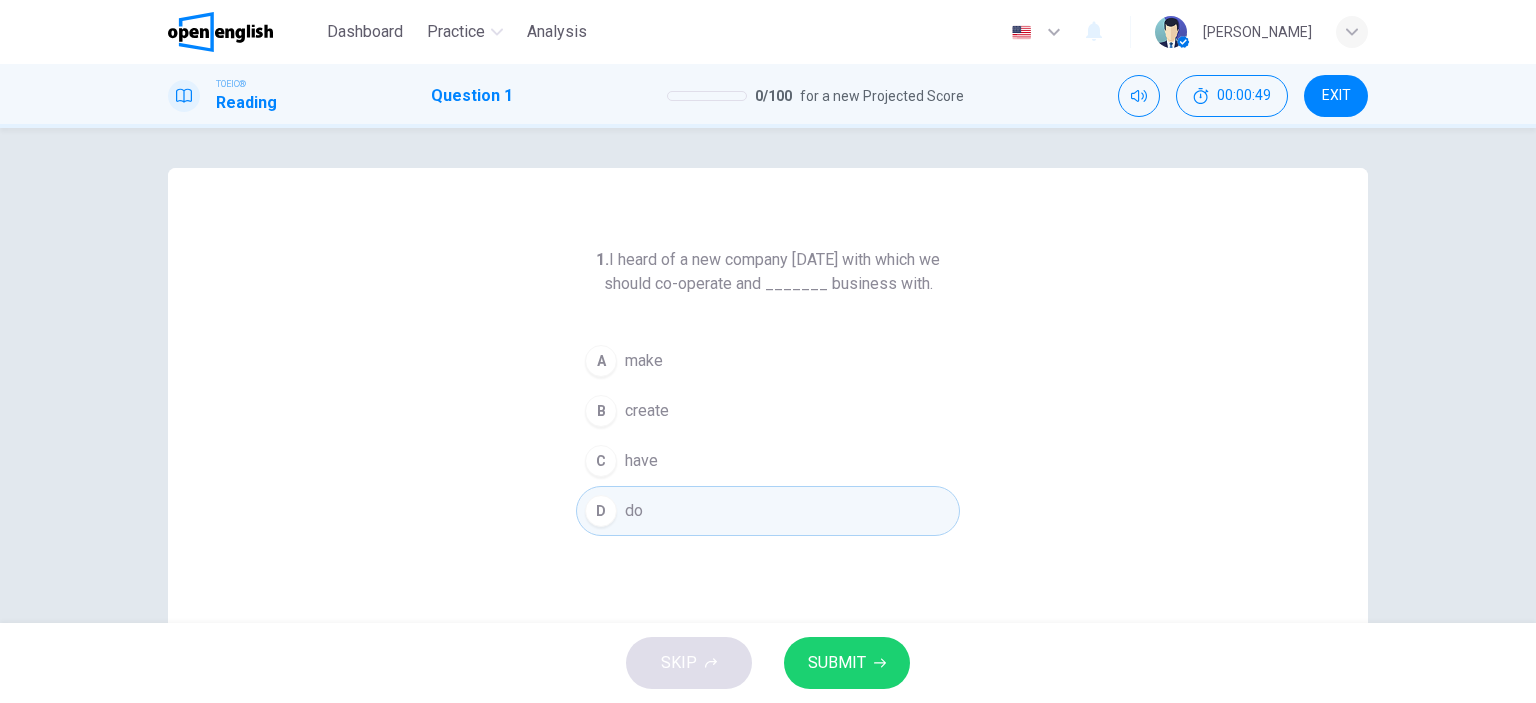 click on "SUBMIT" at bounding box center (837, 663) 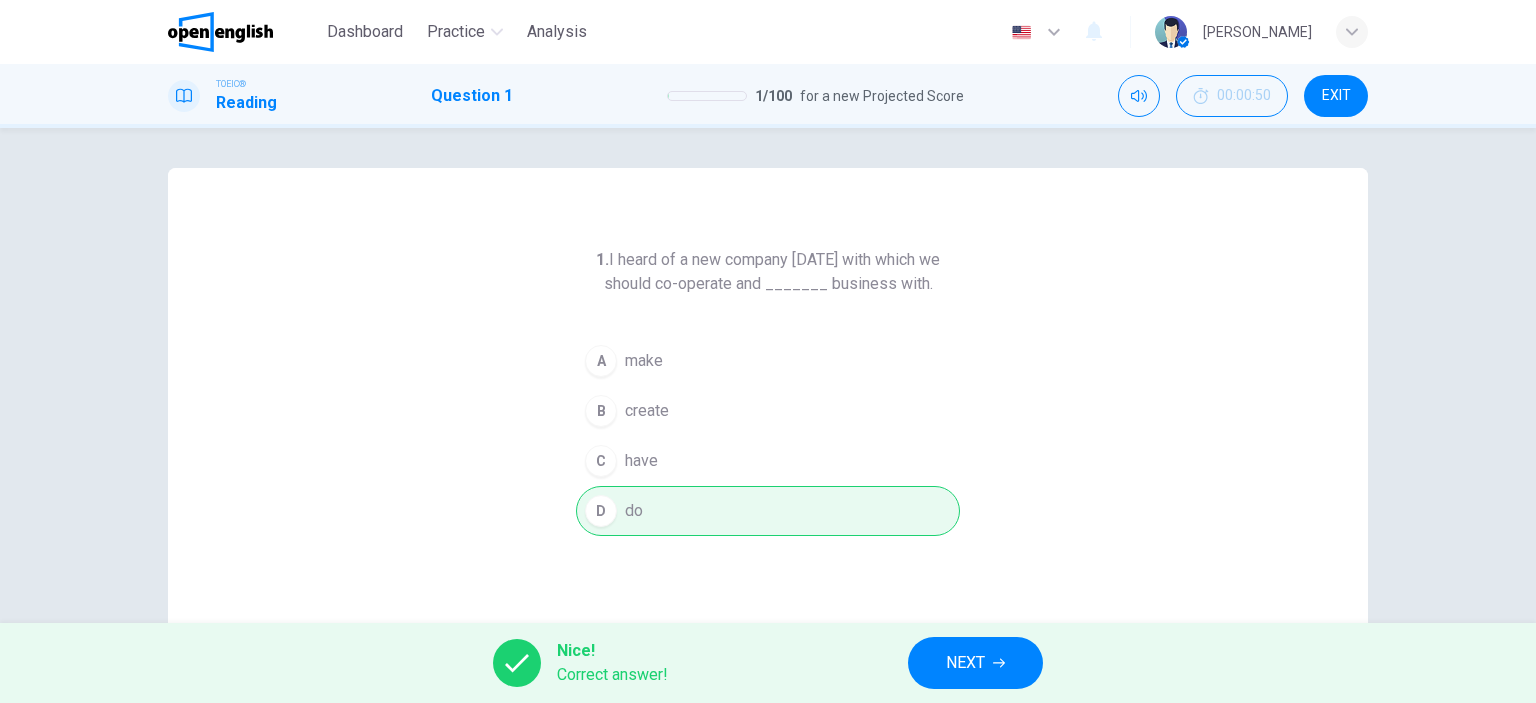 click on "NEXT" at bounding box center (965, 663) 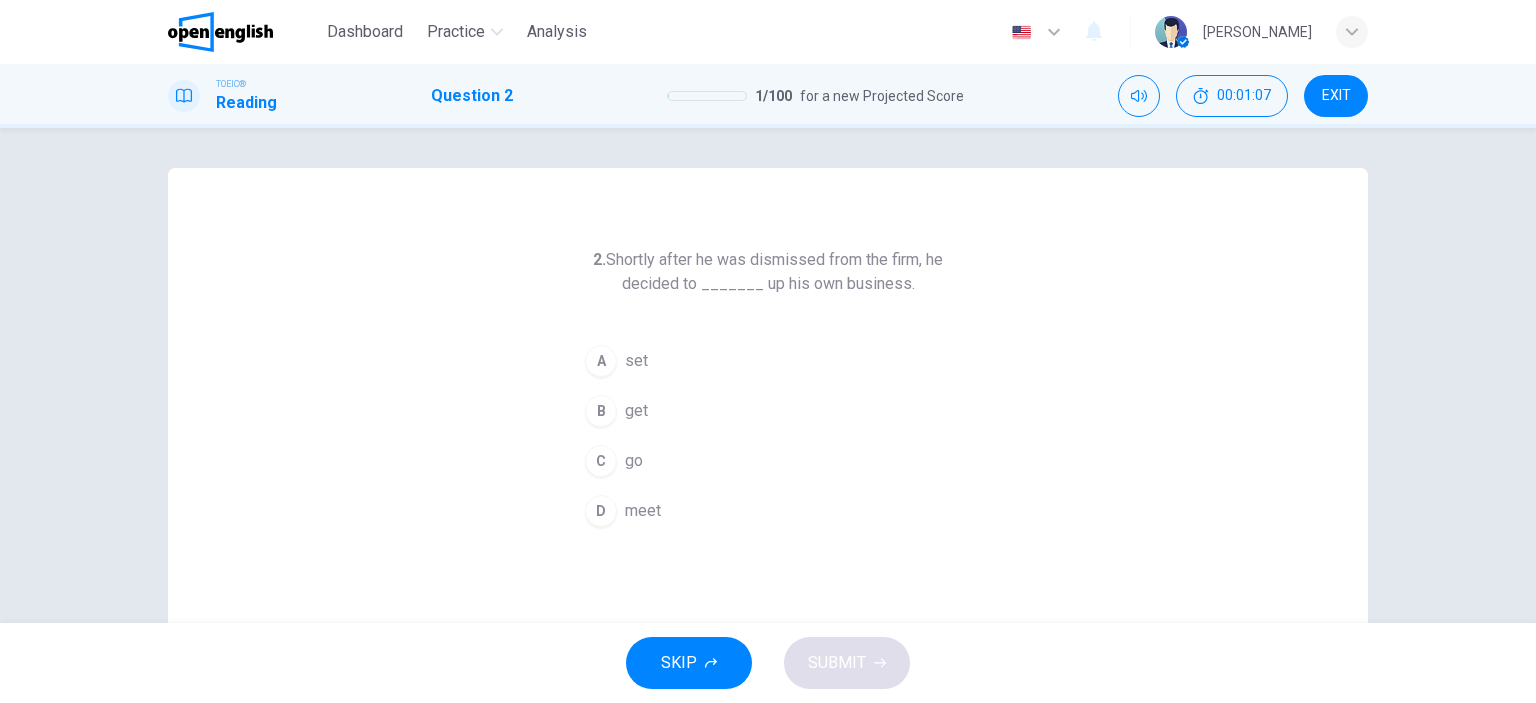 click on "A" at bounding box center (601, 361) 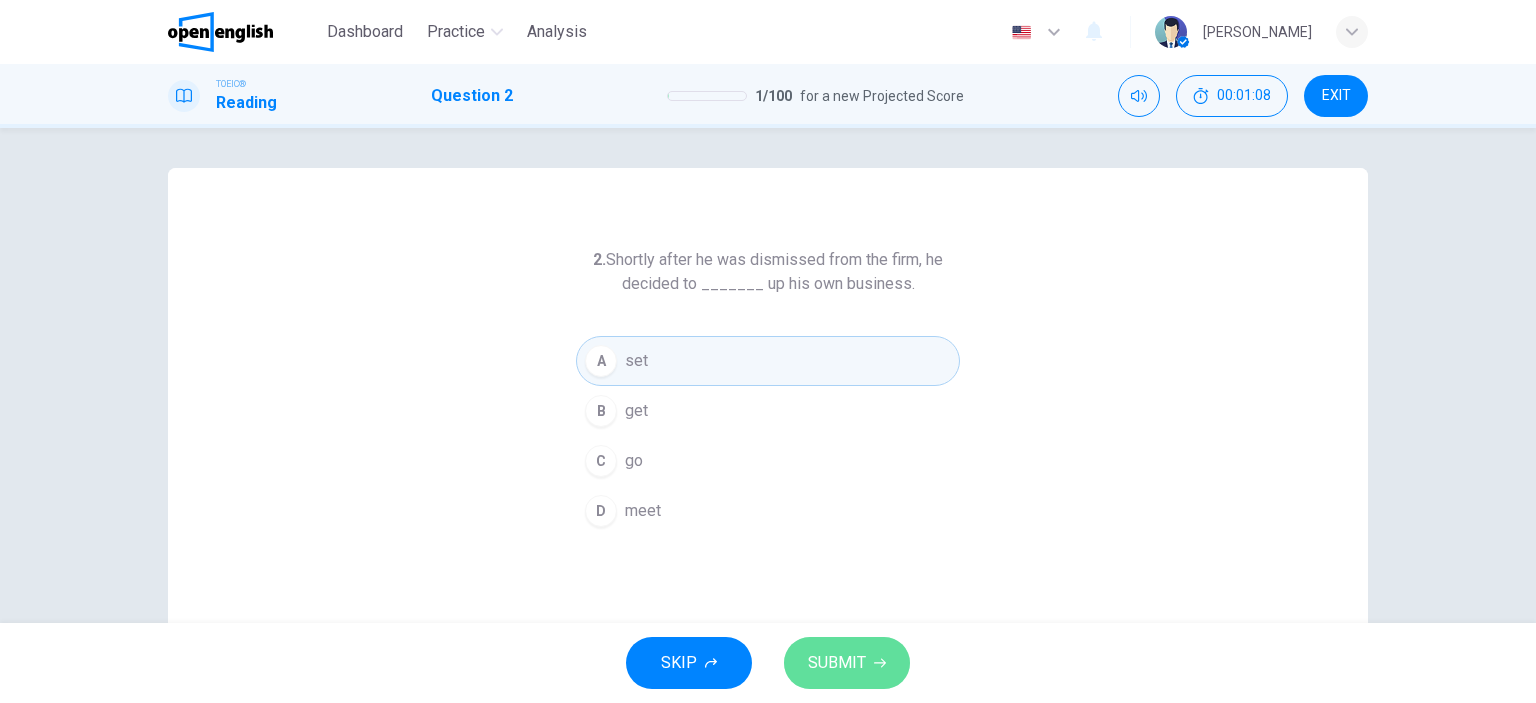 click on "SUBMIT" at bounding box center [837, 663] 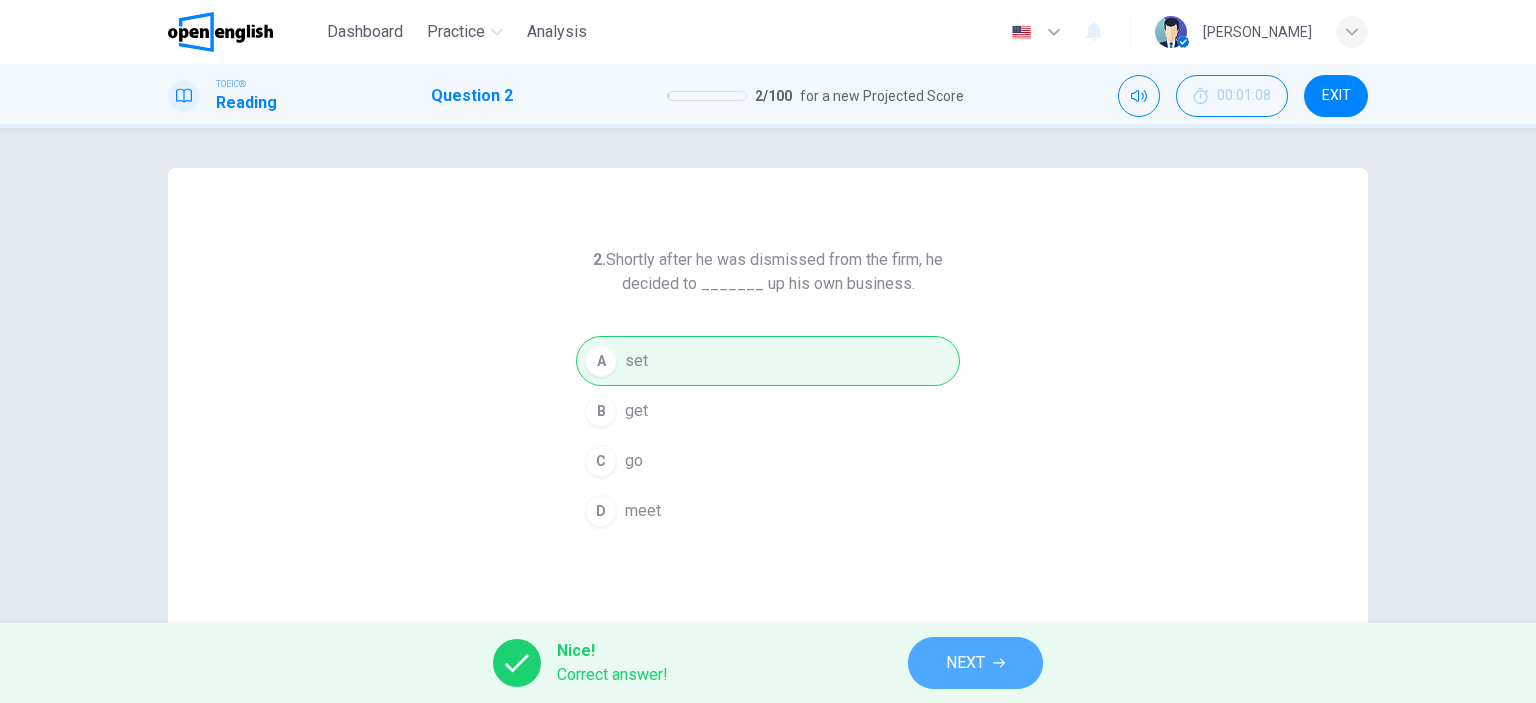 click on "NEXT" at bounding box center [965, 663] 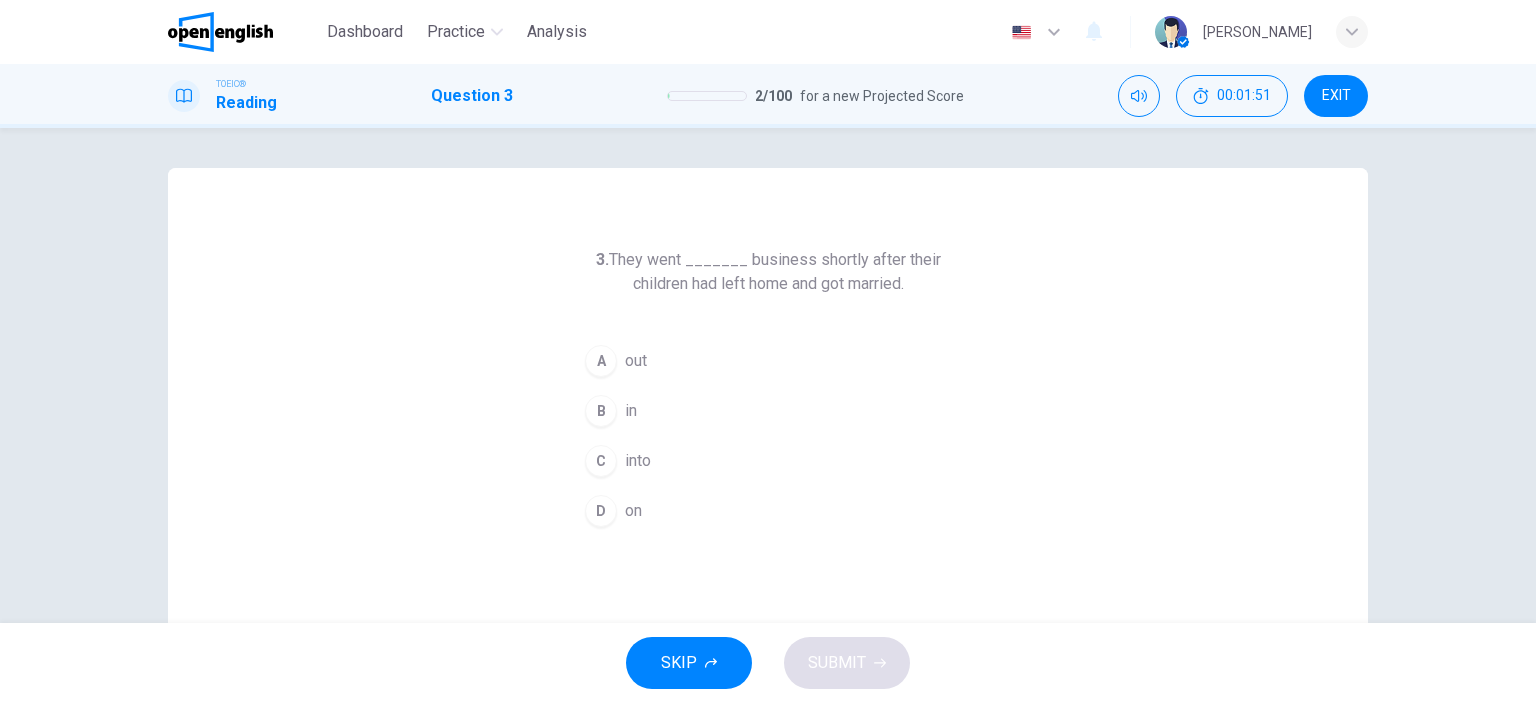 click on "D" at bounding box center [601, 511] 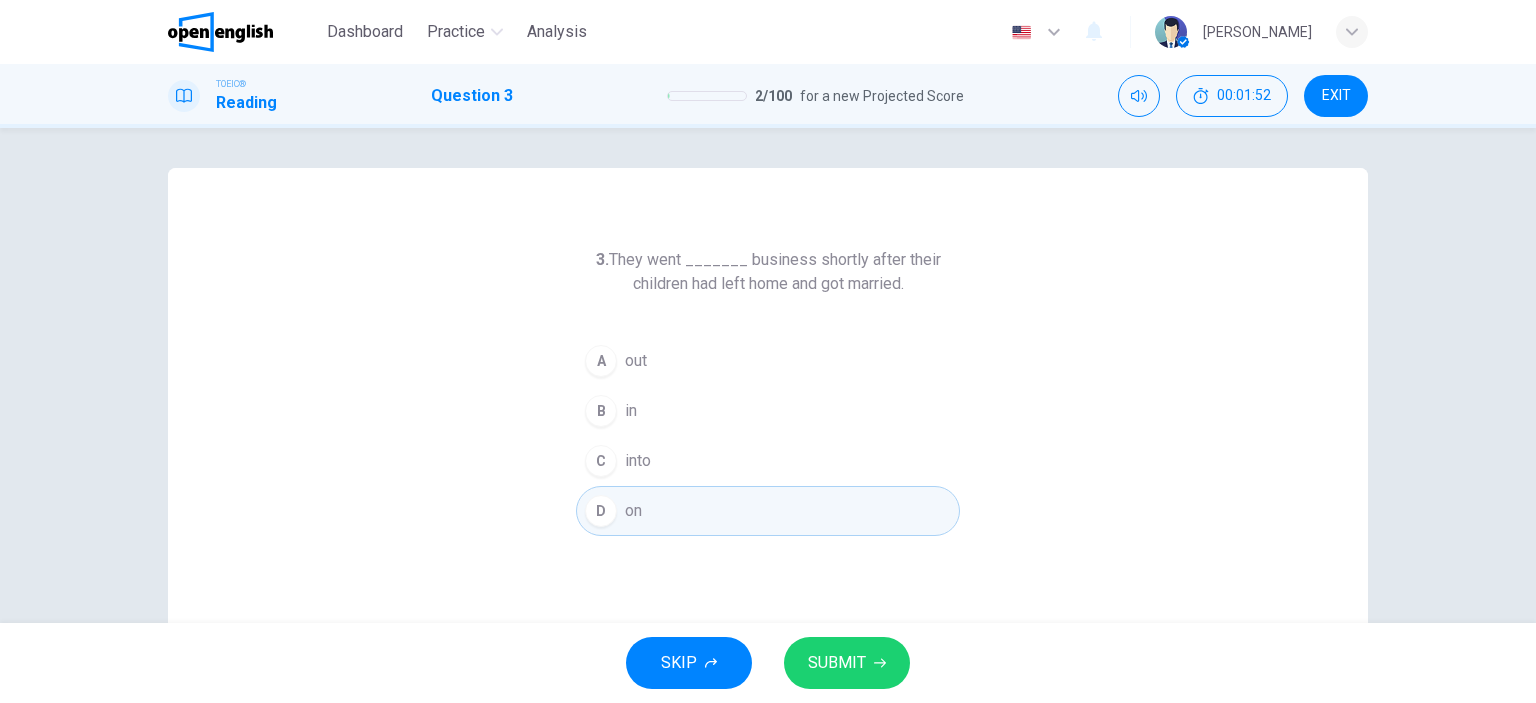 click on "SUBMIT" at bounding box center (837, 663) 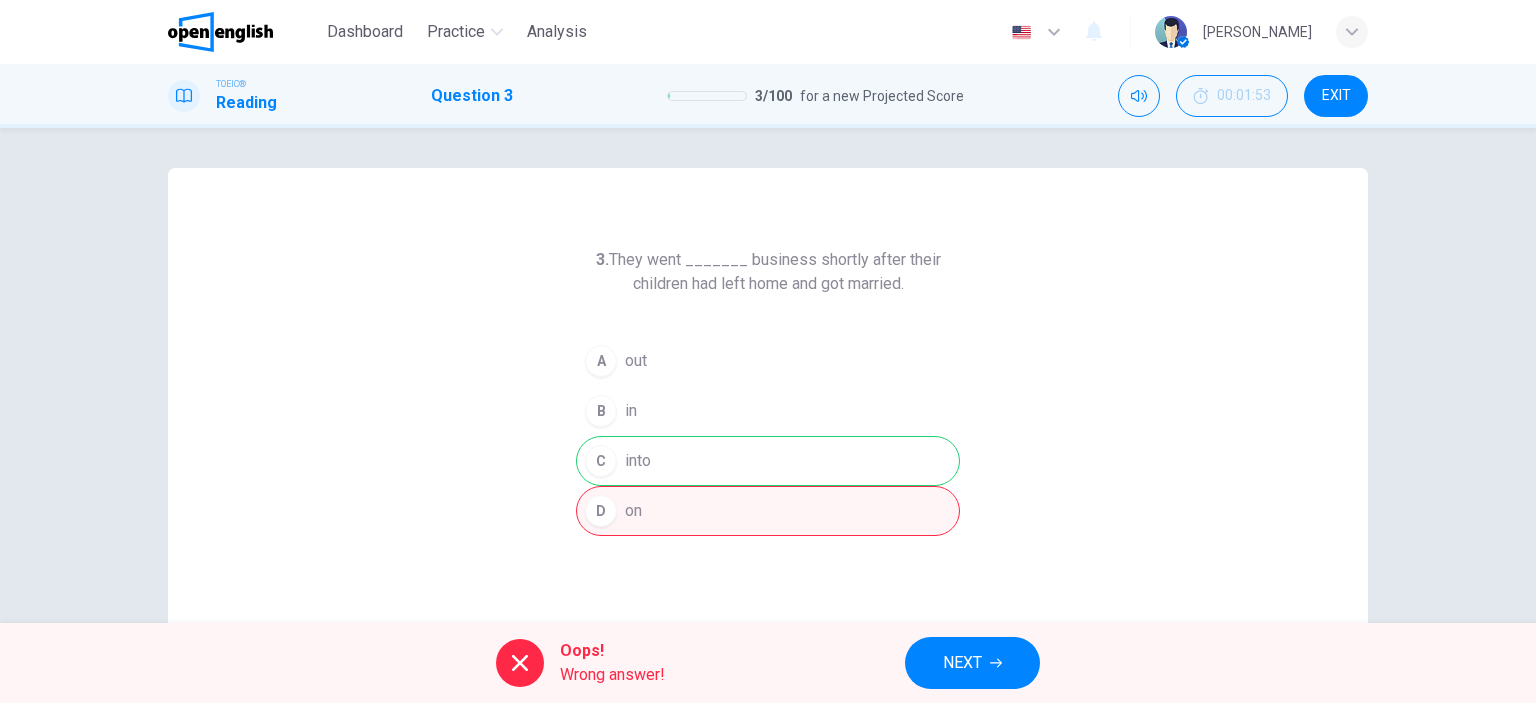 click on "NEXT" at bounding box center [962, 663] 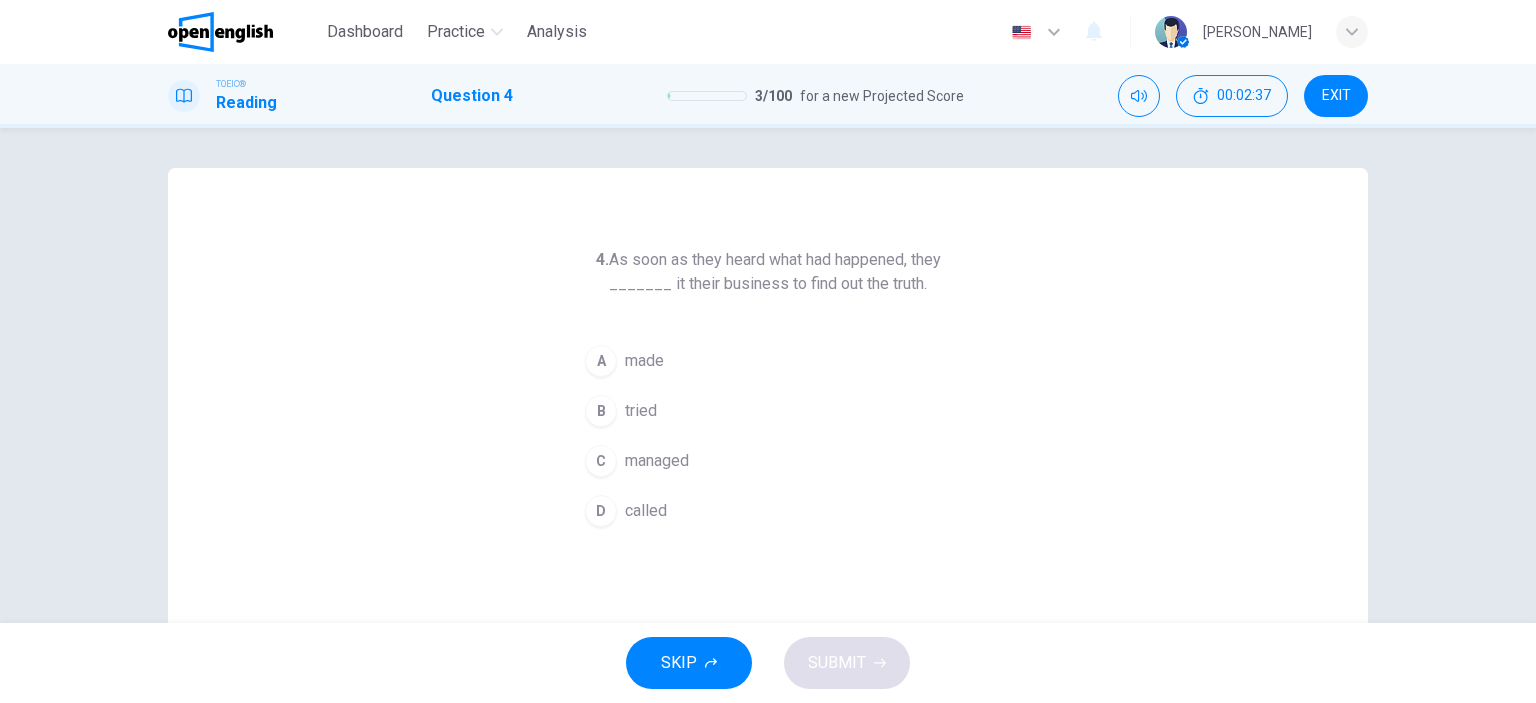 click on "called" at bounding box center [646, 511] 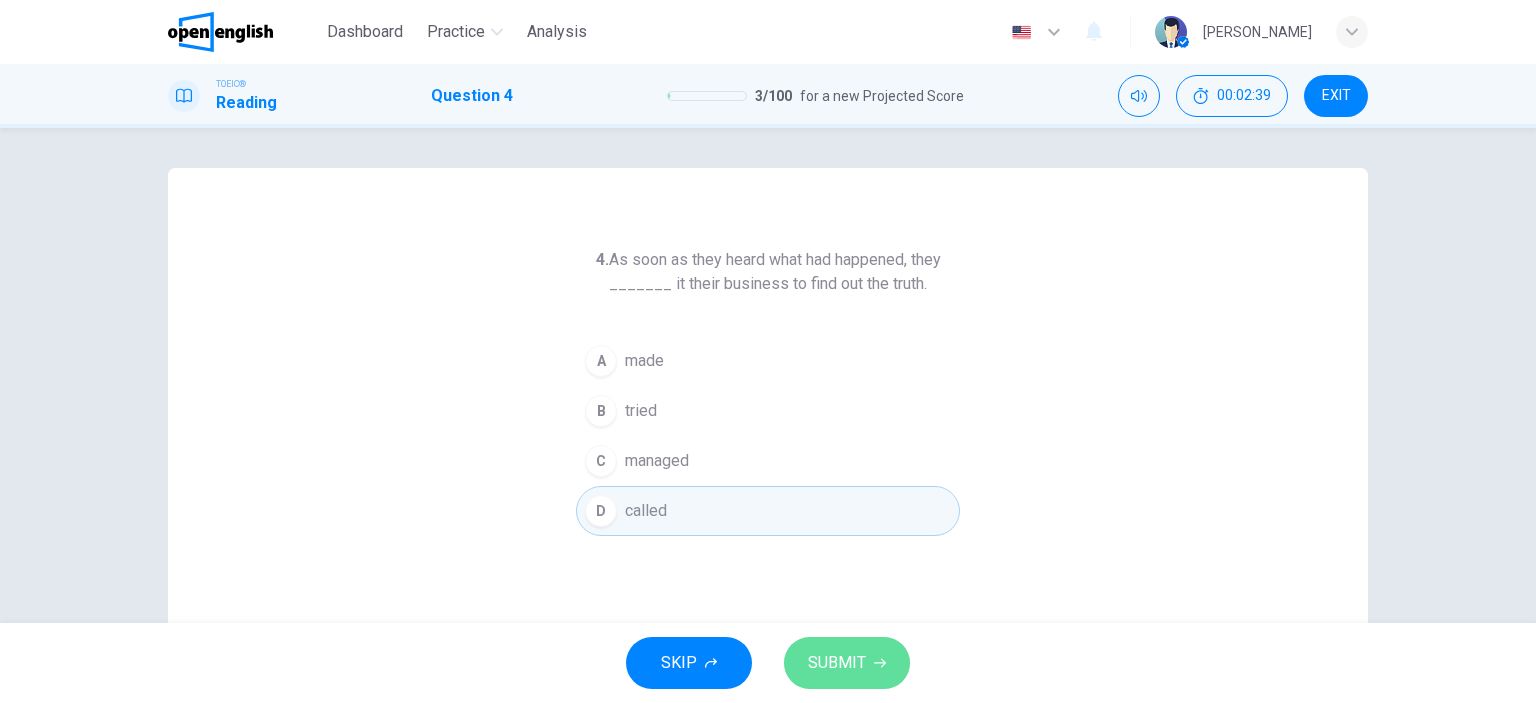 click on "SUBMIT" at bounding box center (837, 663) 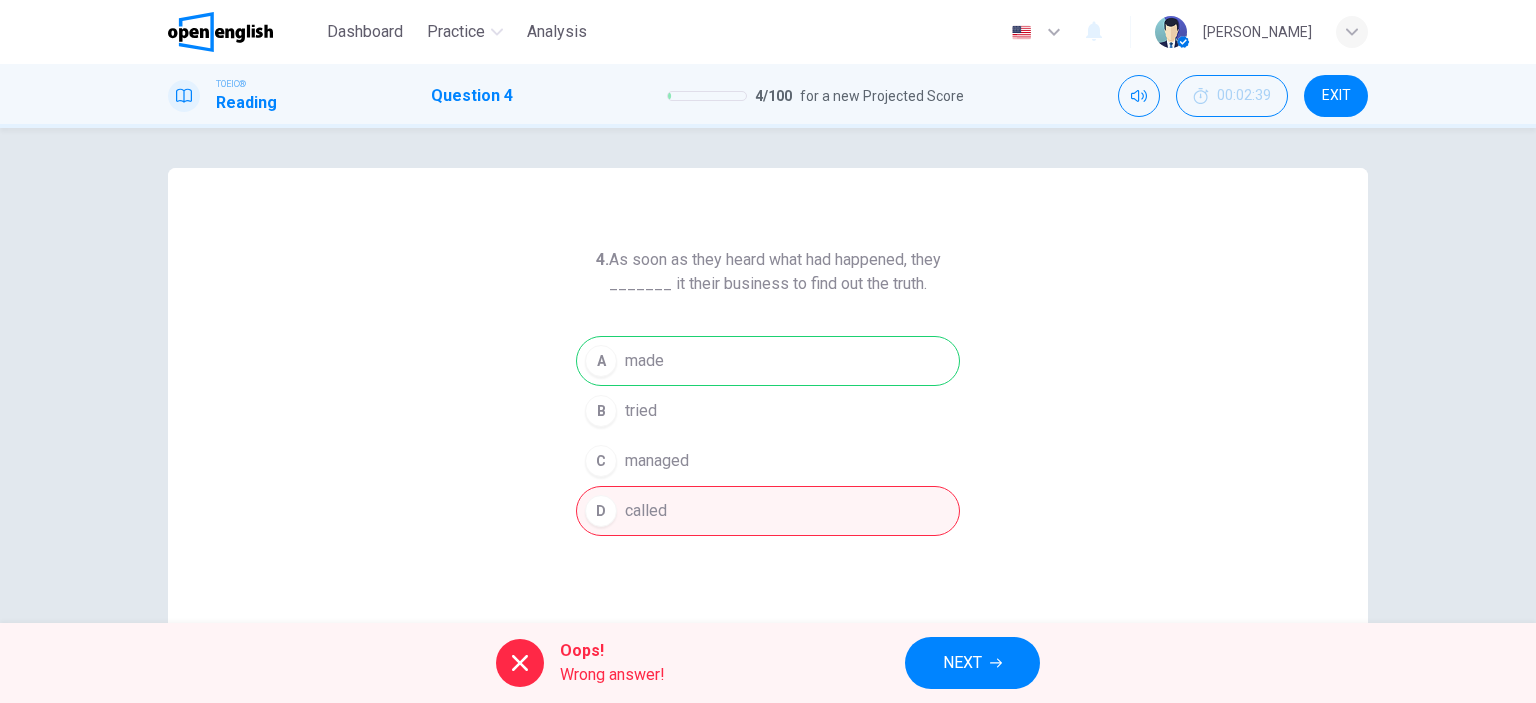 click on "NEXT" at bounding box center (962, 663) 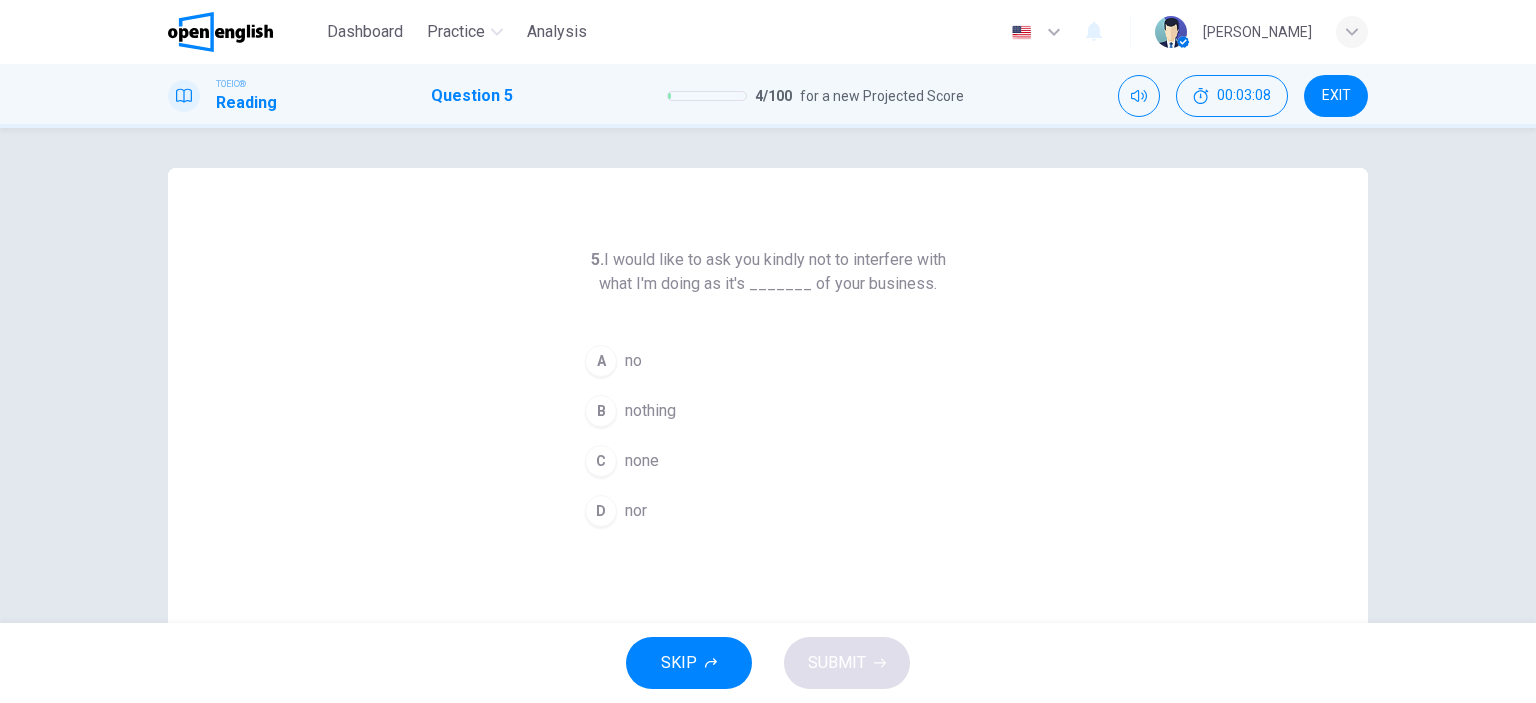 click on "A" at bounding box center [601, 361] 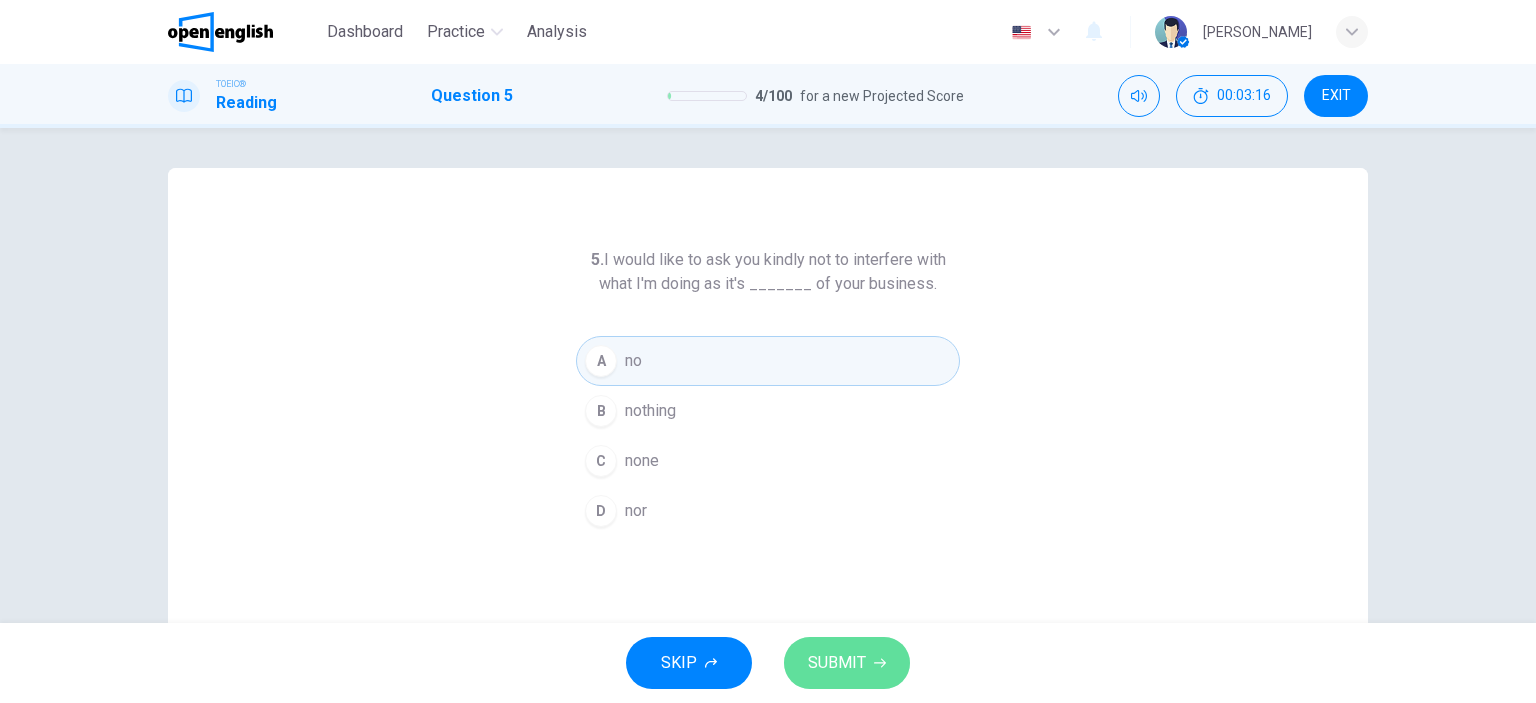 click on "SUBMIT" at bounding box center [837, 663] 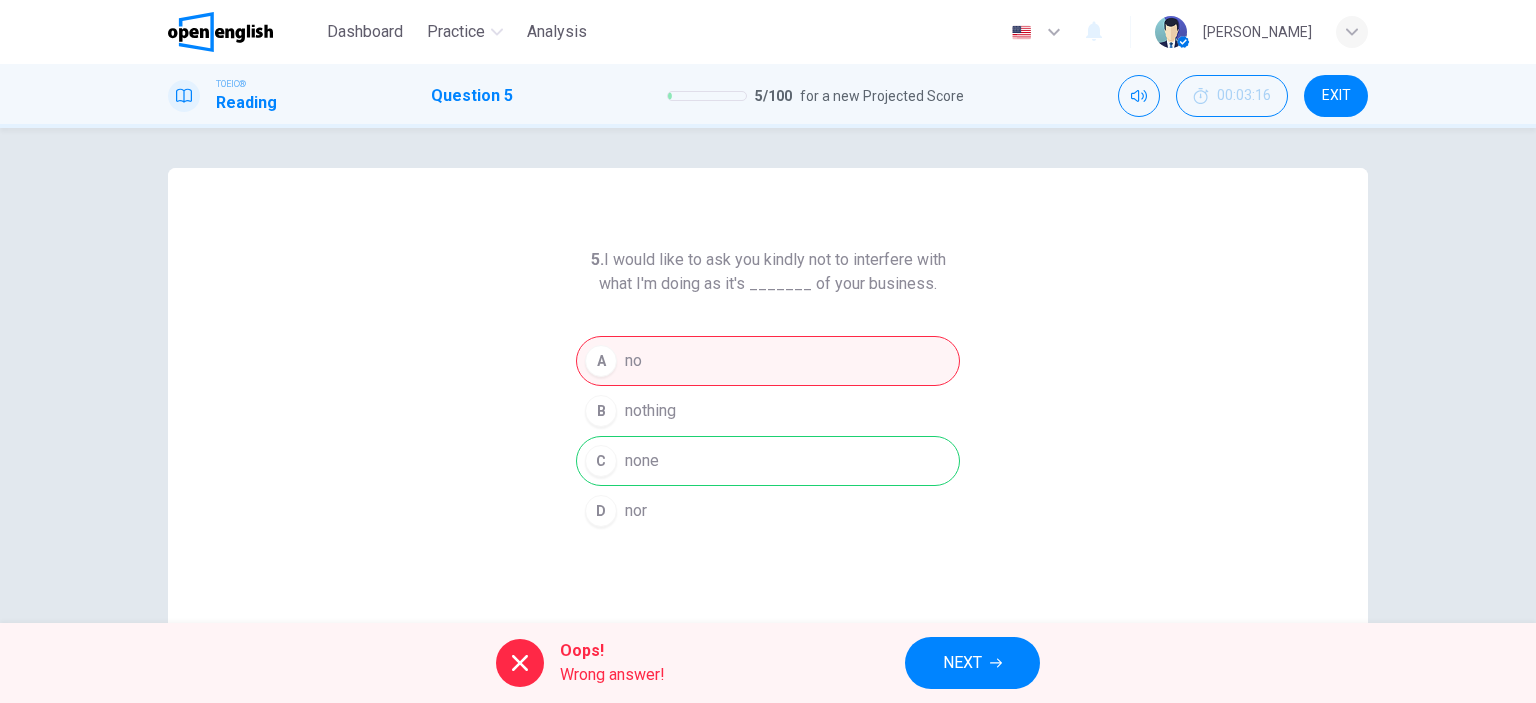 click on "NEXT" at bounding box center (962, 663) 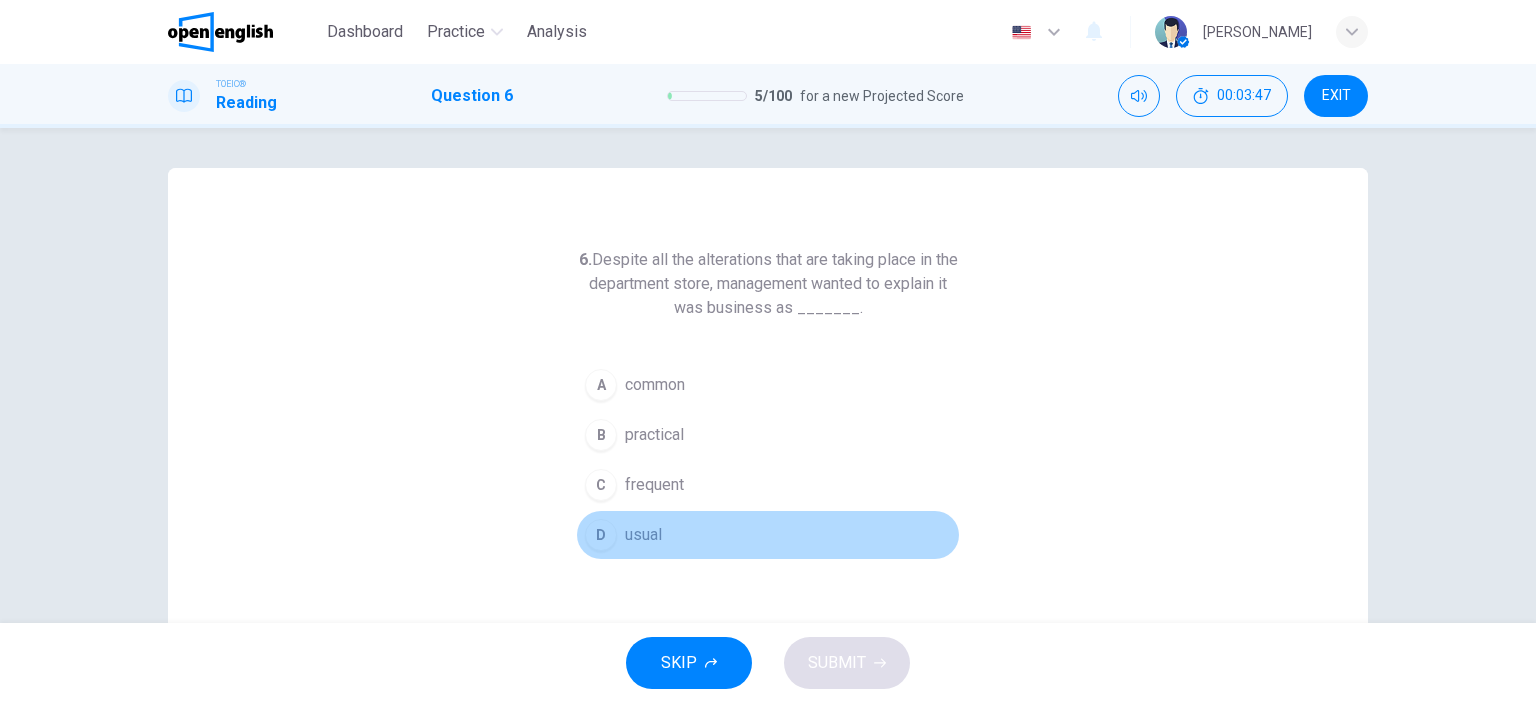 click on "D" at bounding box center [601, 535] 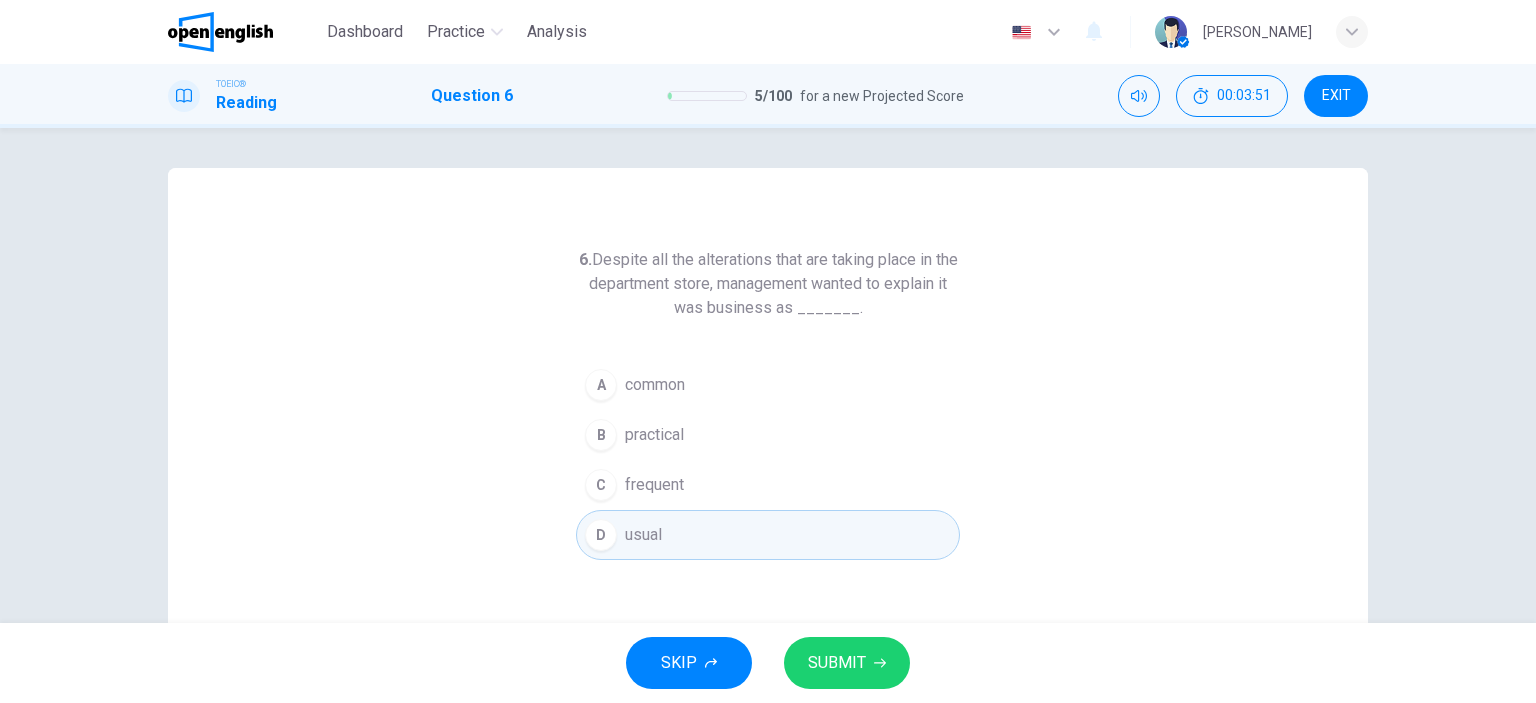 click on "SUBMIT" at bounding box center [837, 663] 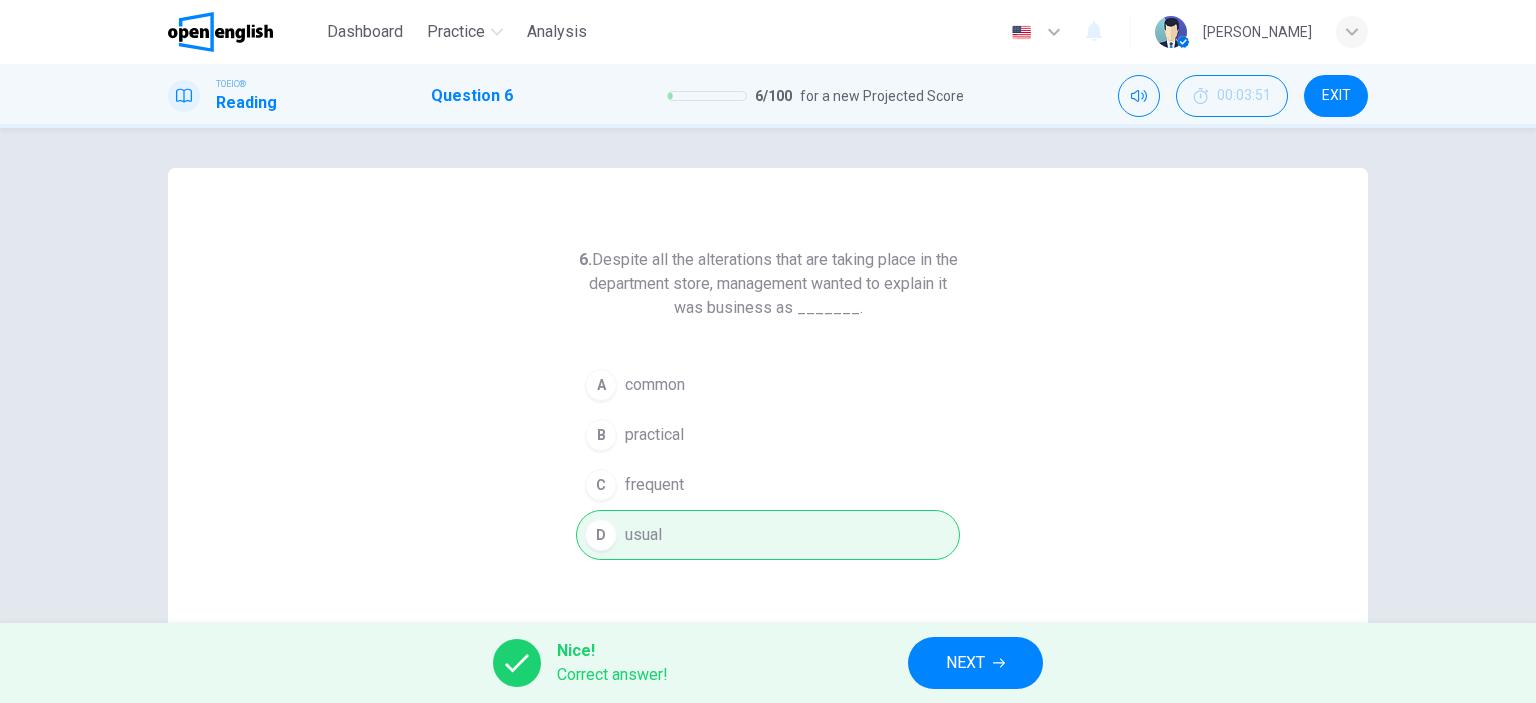 click on "NEXT" at bounding box center [965, 663] 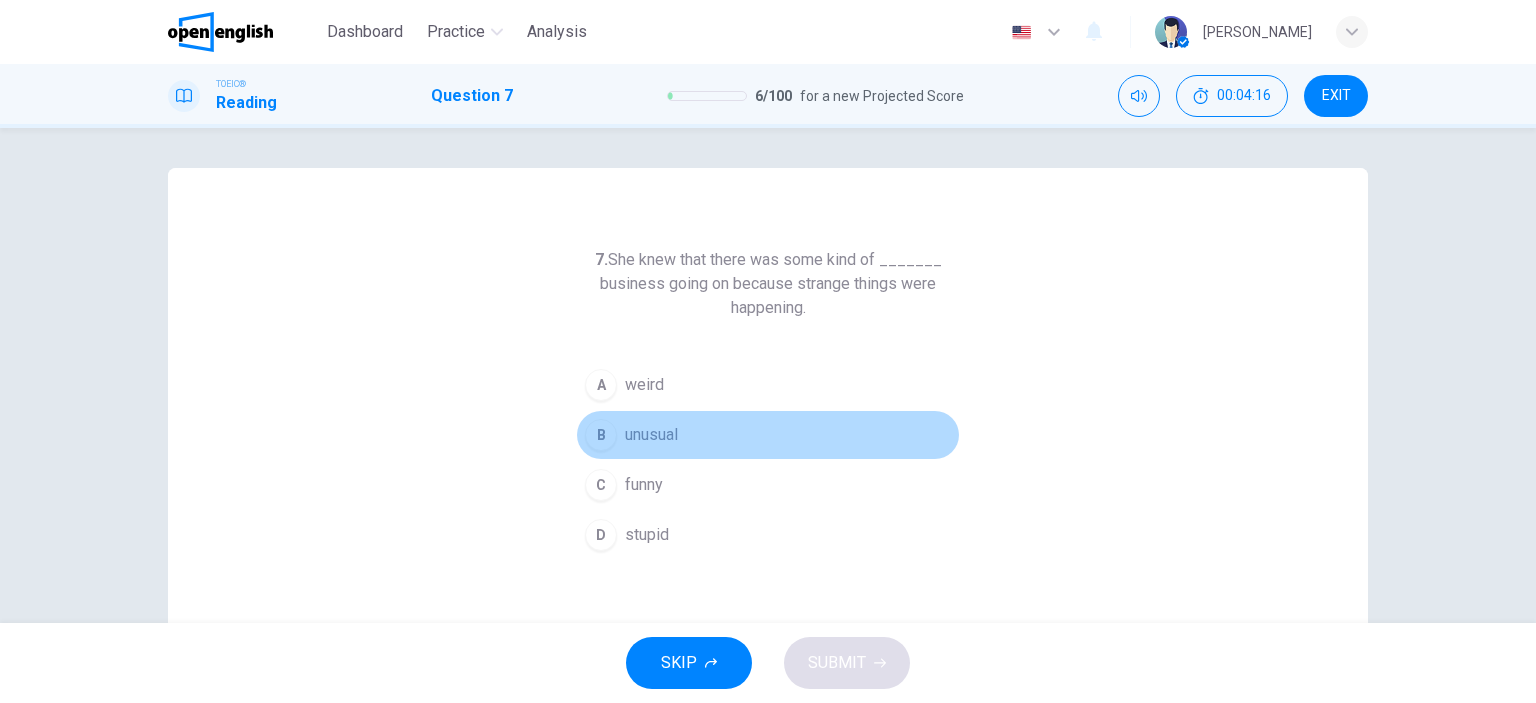 click on "unusual" at bounding box center [651, 435] 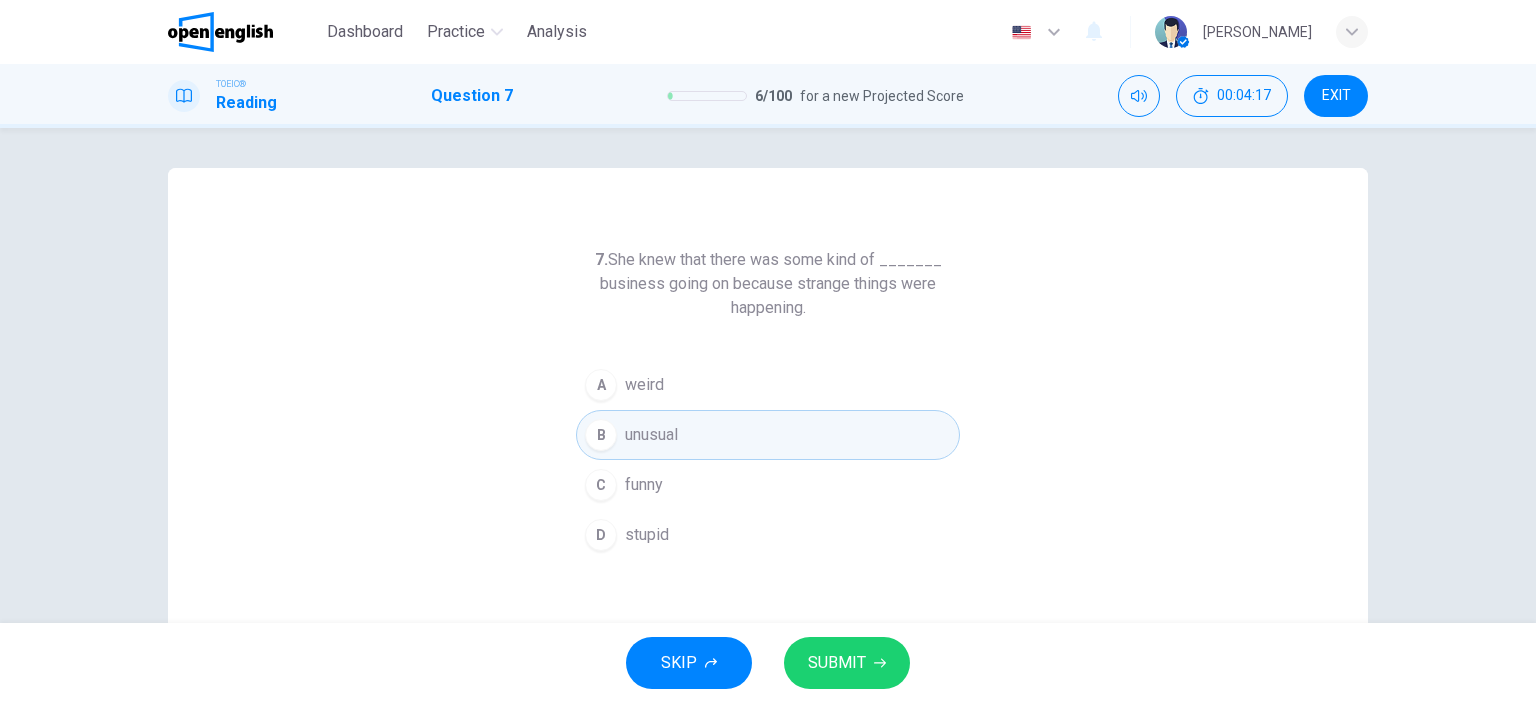 click on "SUBMIT" at bounding box center (837, 663) 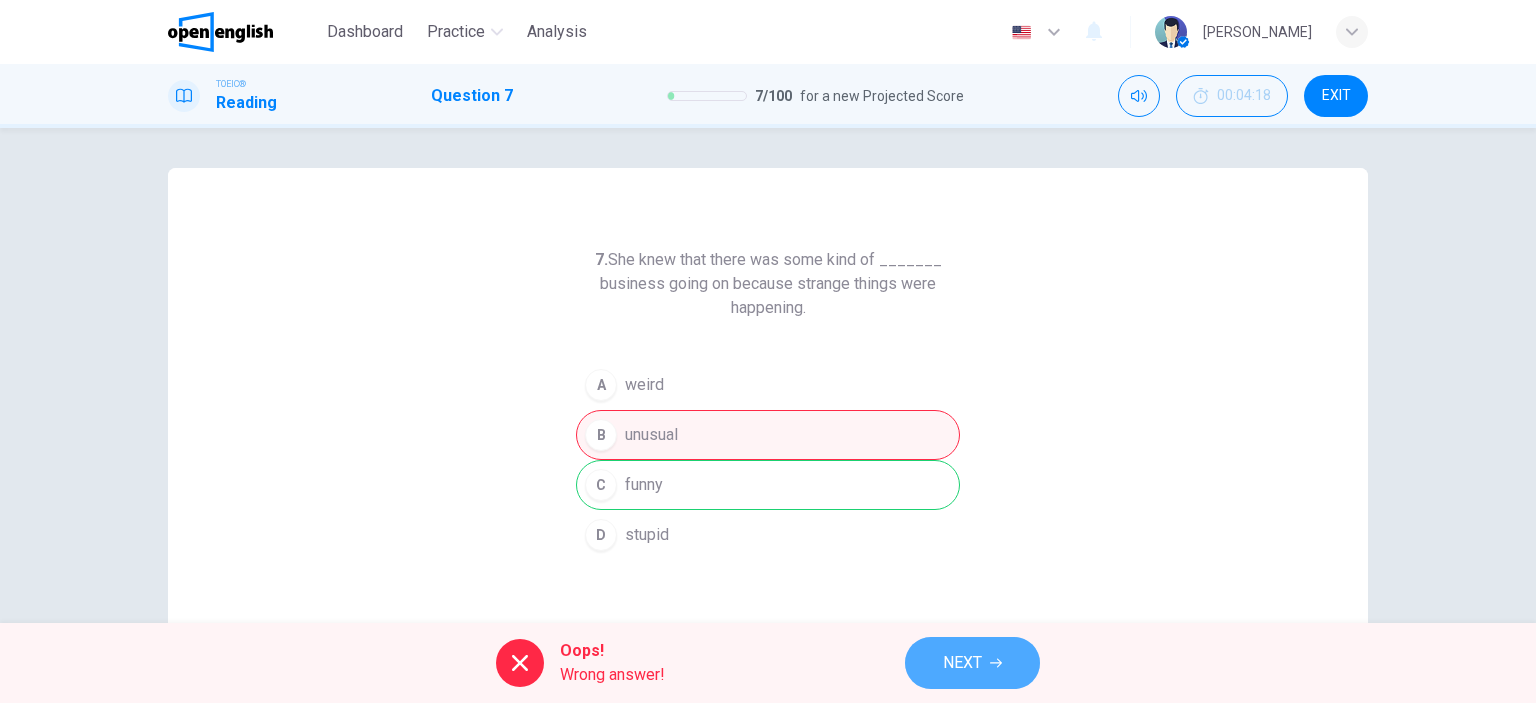 click on "NEXT" at bounding box center (962, 663) 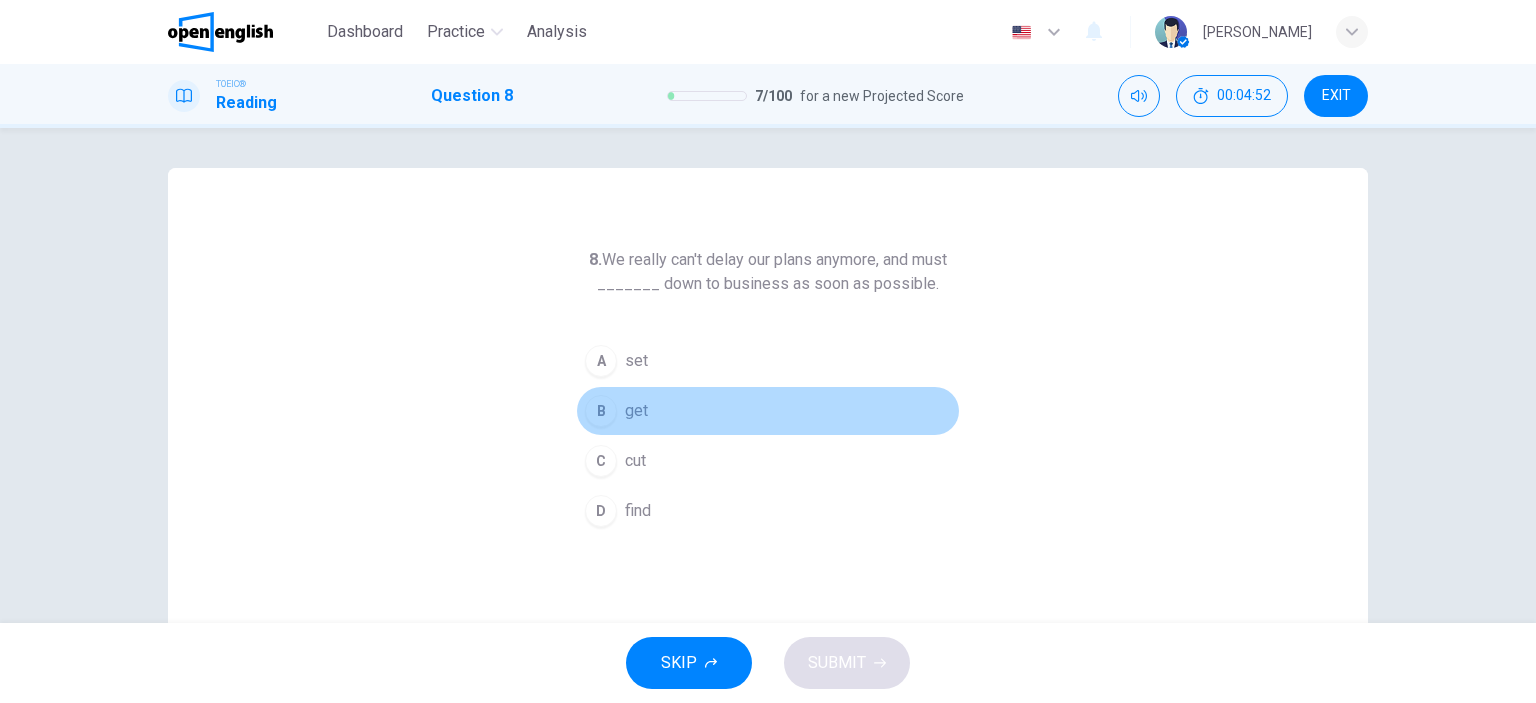 click on "B" at bounding box center (601, 411) 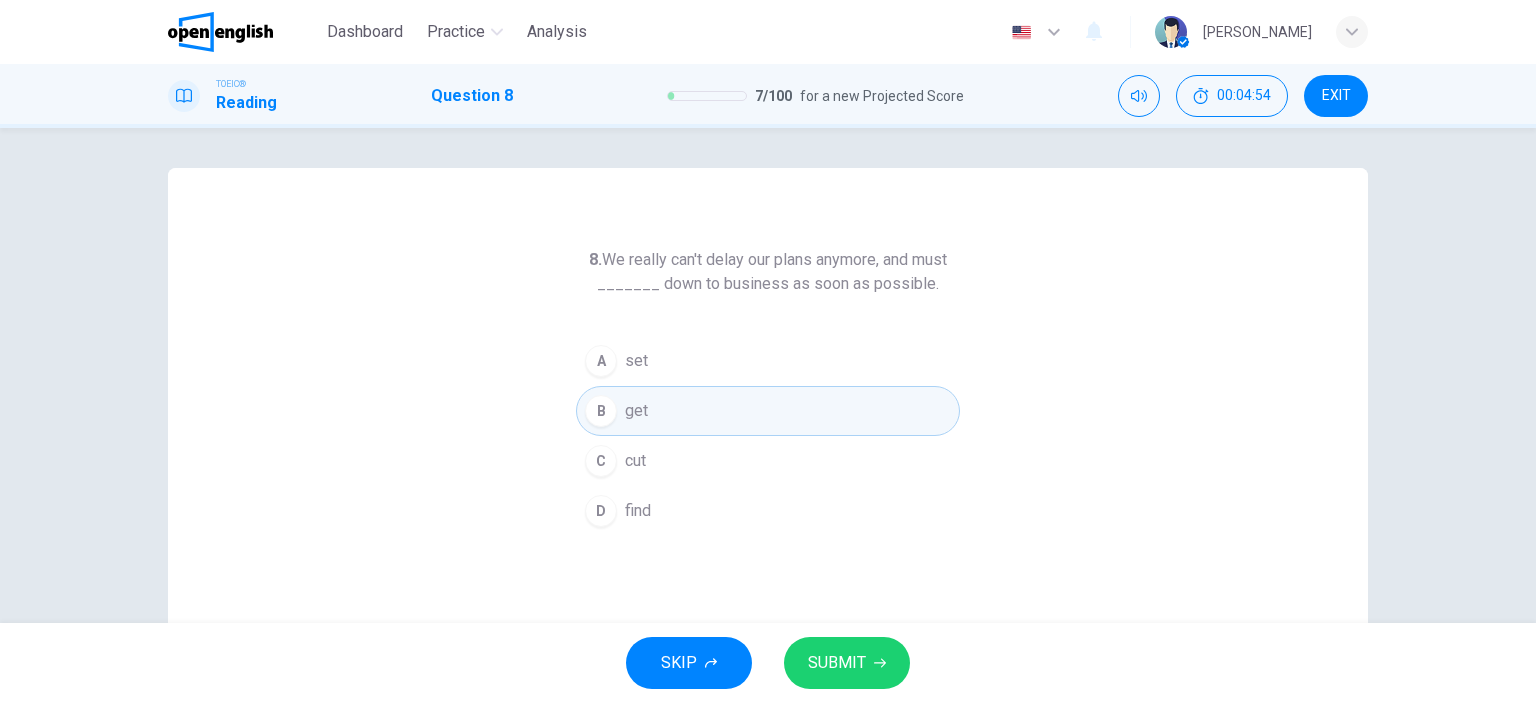 click on "SUBMIT" at bounding box center [837, 663] 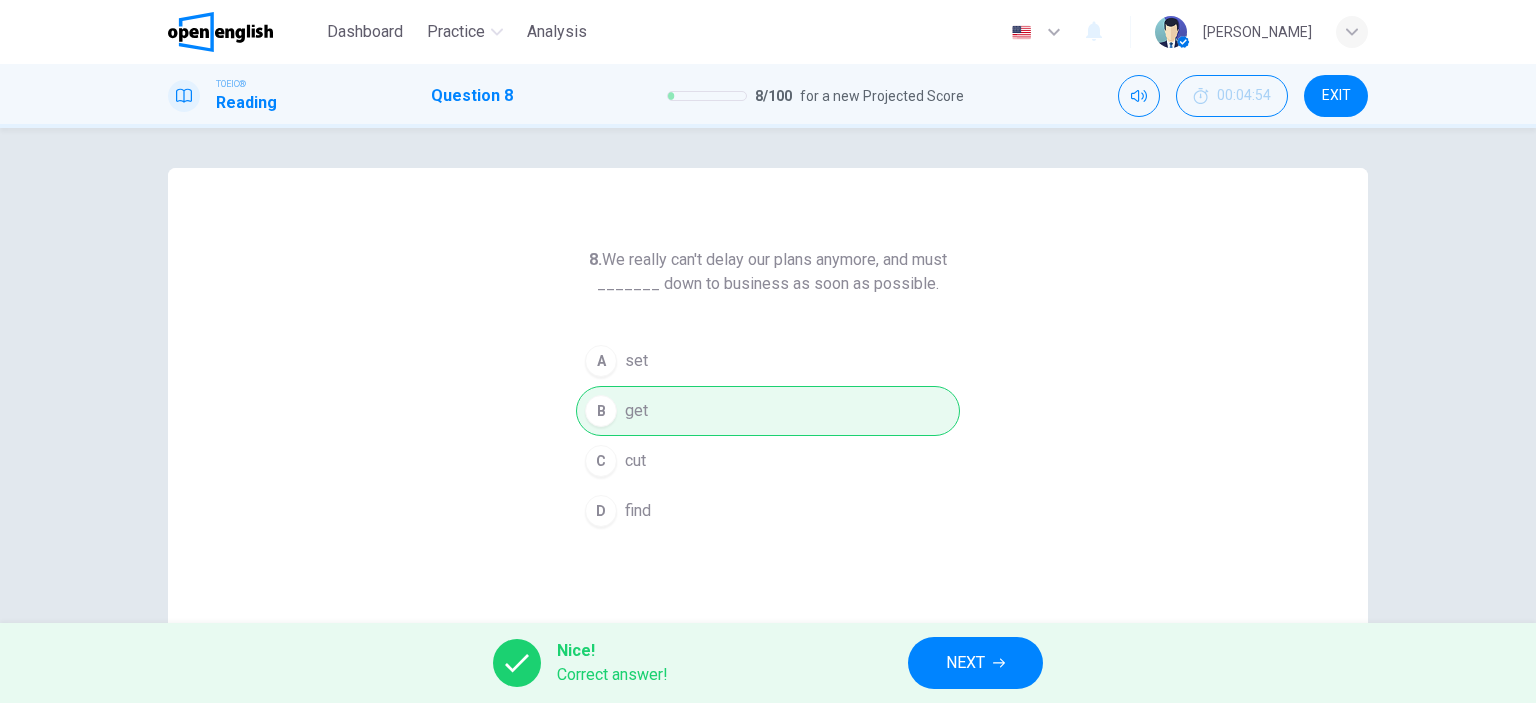 click on "NEXT" at bounding box center (965, 663) 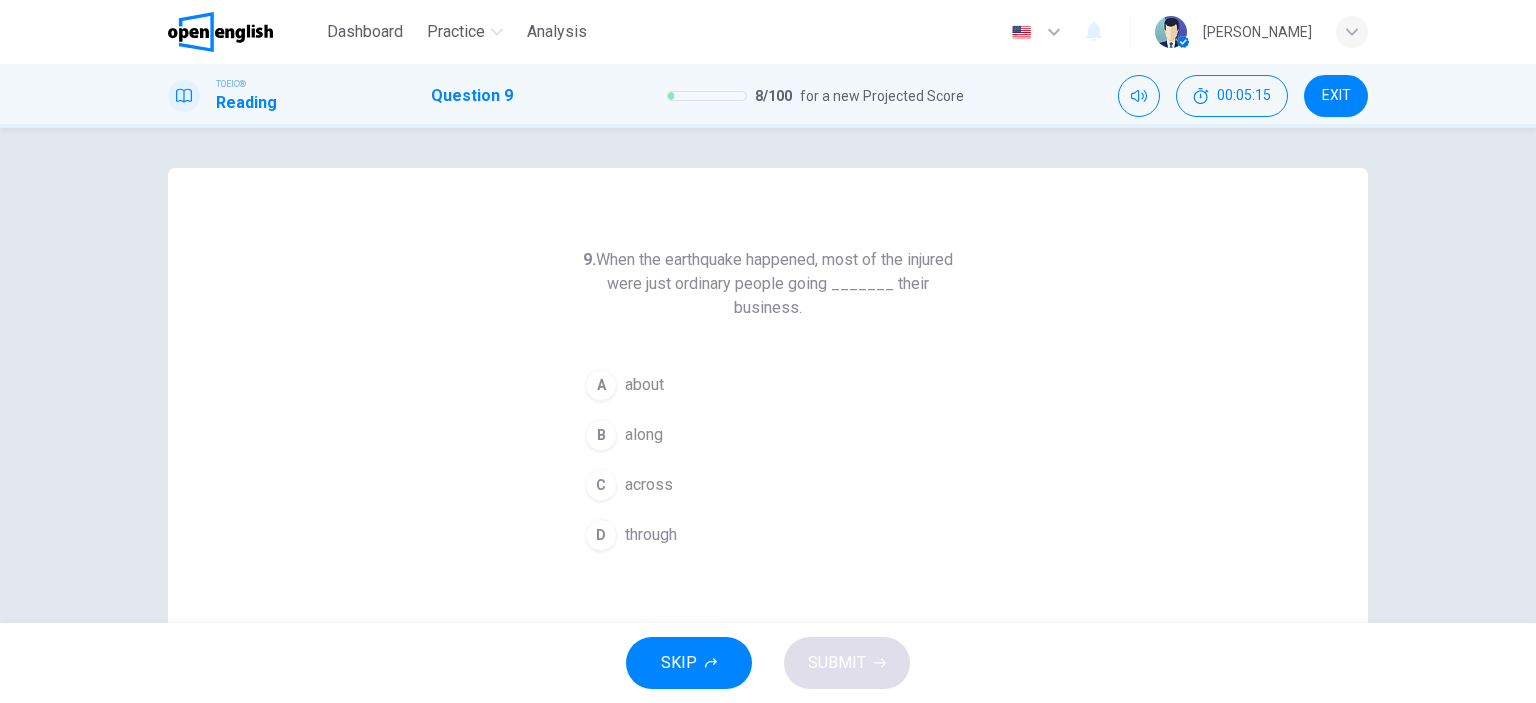 click on "A" at bounding box center [601, 385] 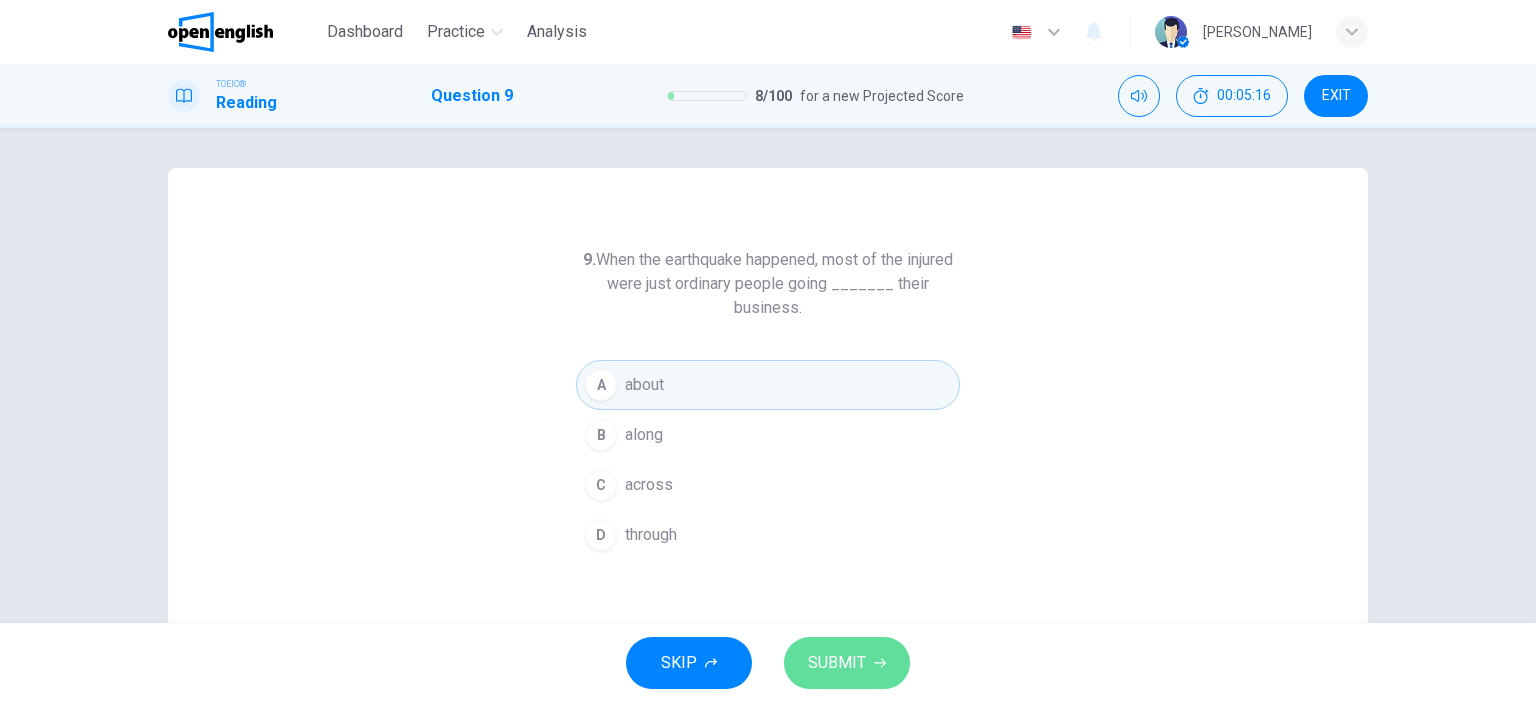 click on "SUBMIT" at bounding box center (837, 663) 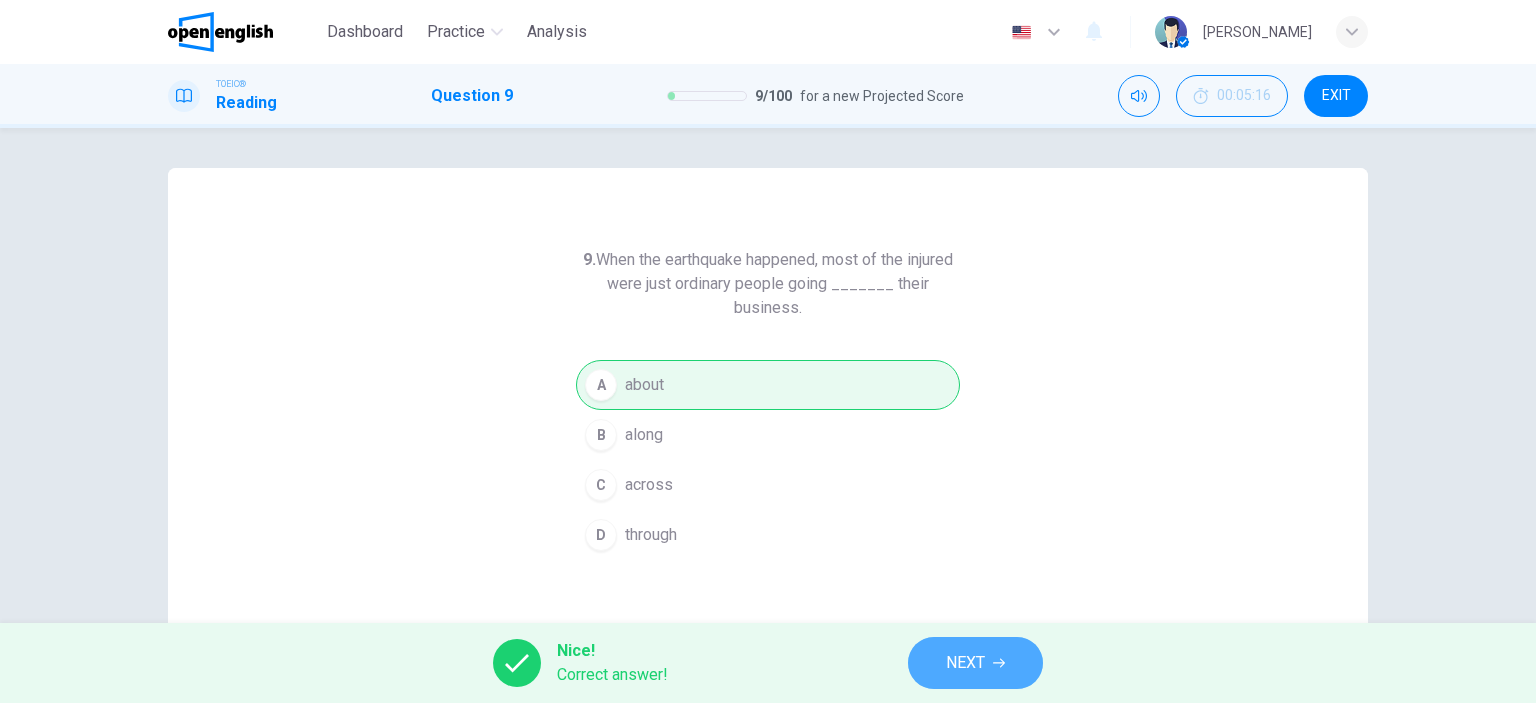 click on "NEXT" at bounding box center [965, 663] 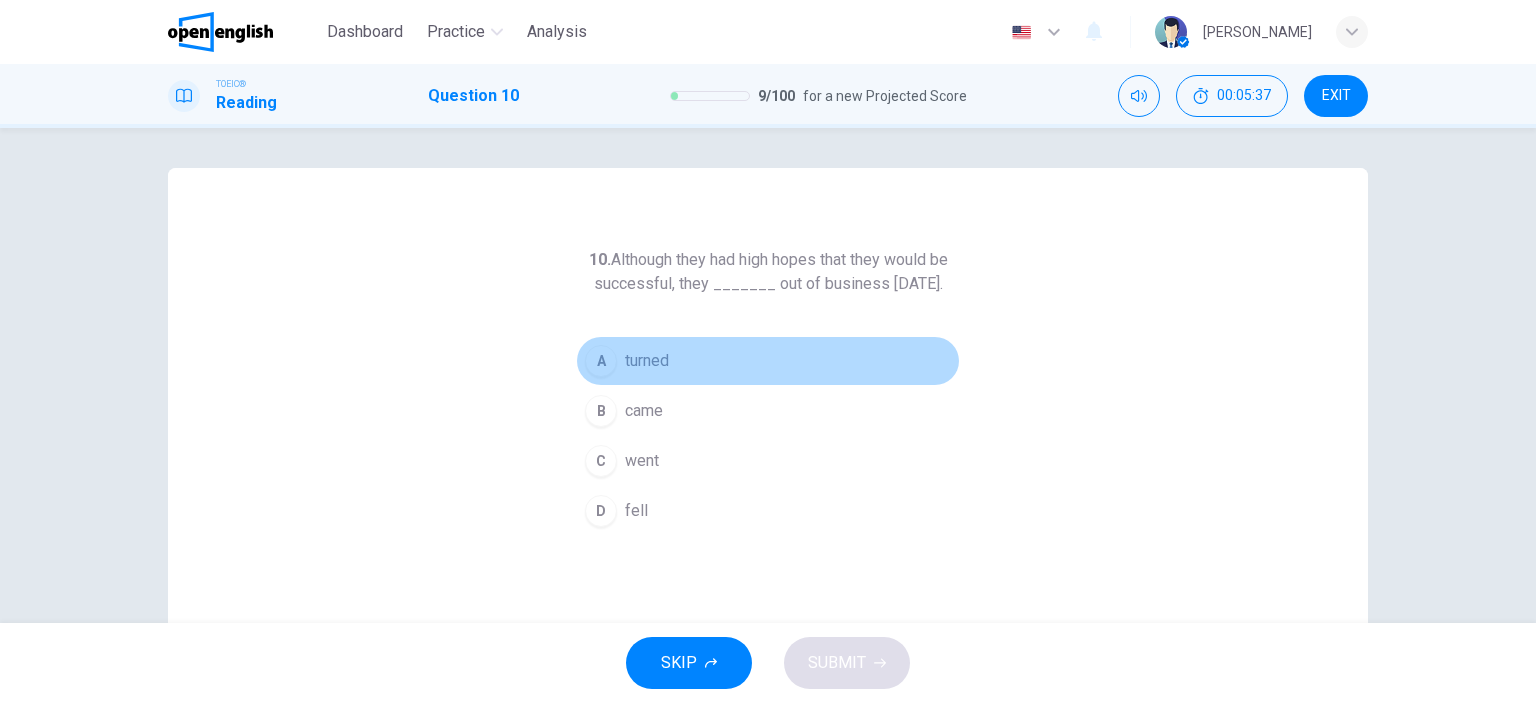 click on "turned" at bounding box center (647, 361) 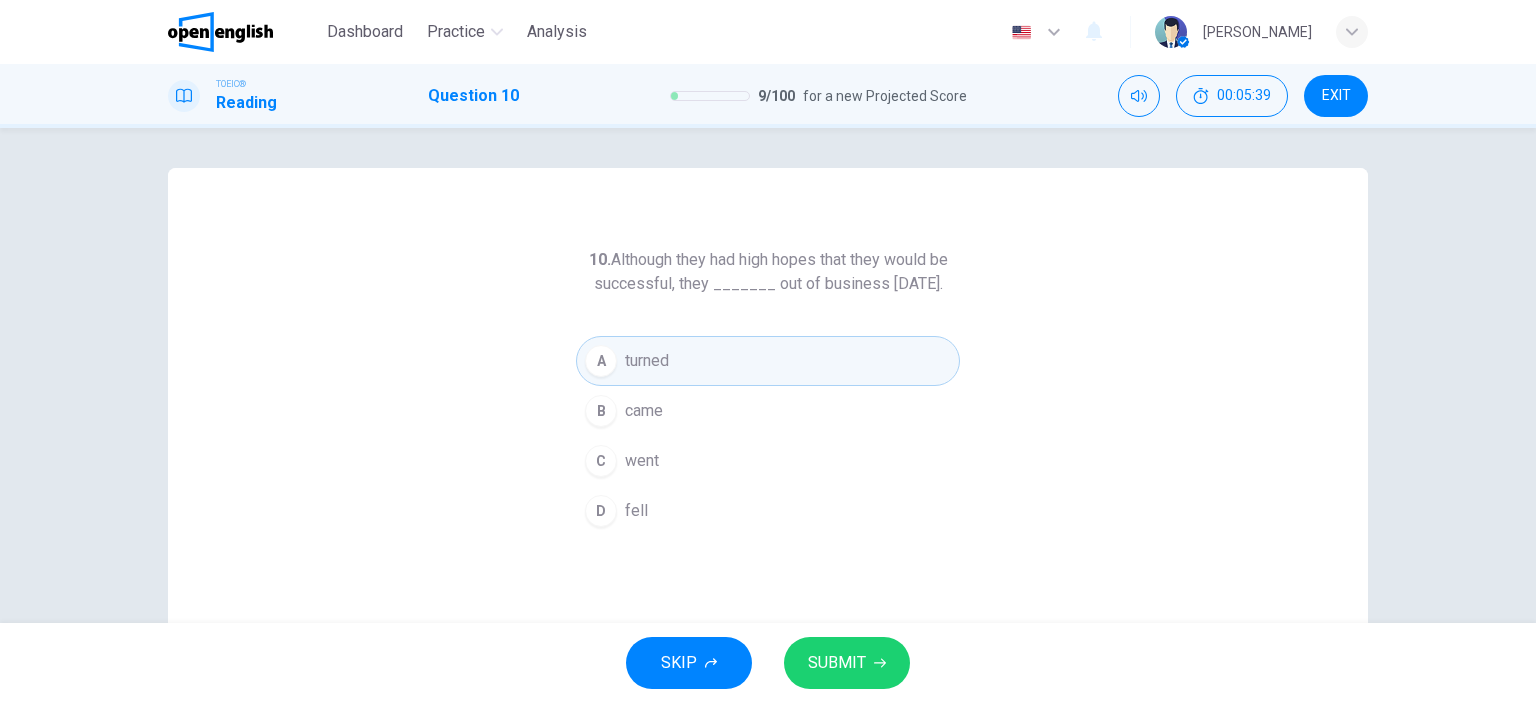 click on "SUBMIT" at bounding box center (837, 663) 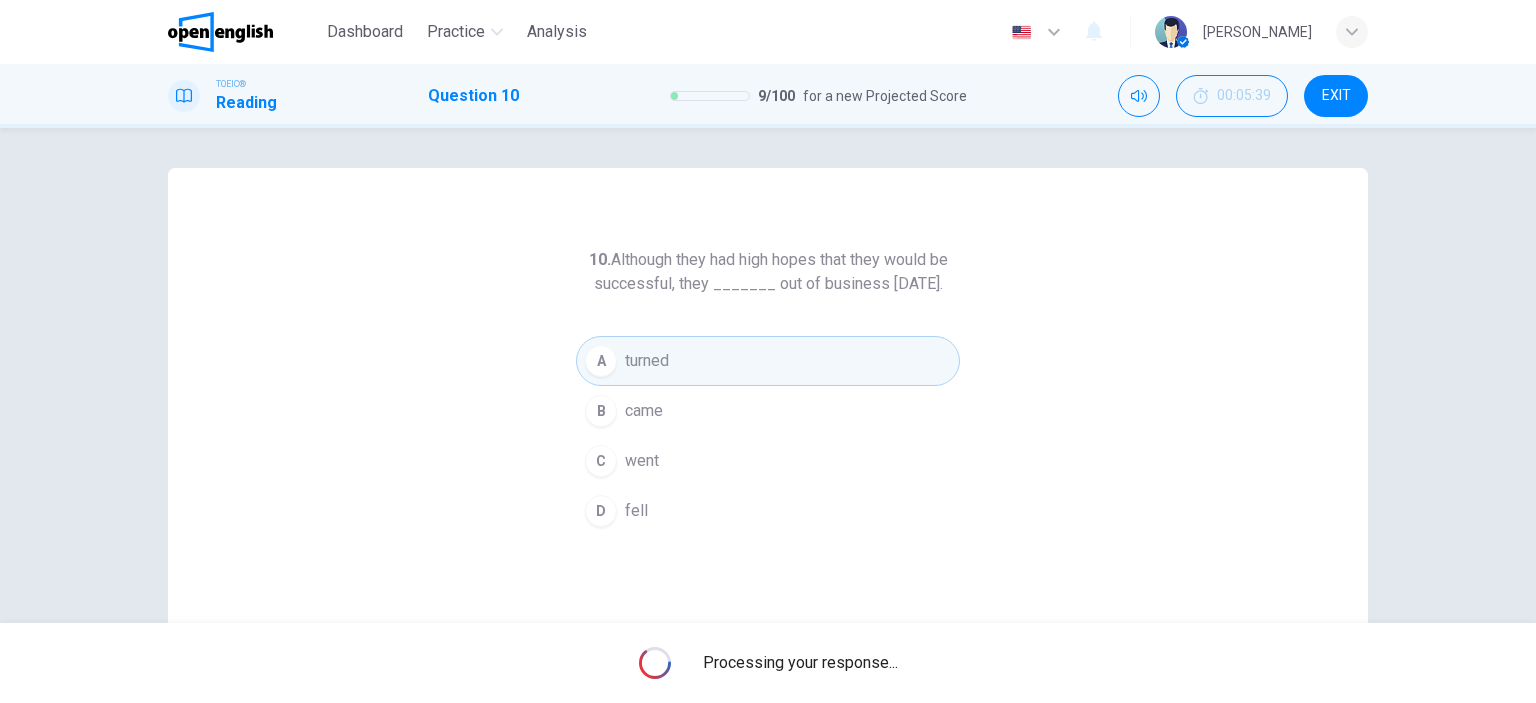 click on "Processing your response..." at bounding box center [800, 663] 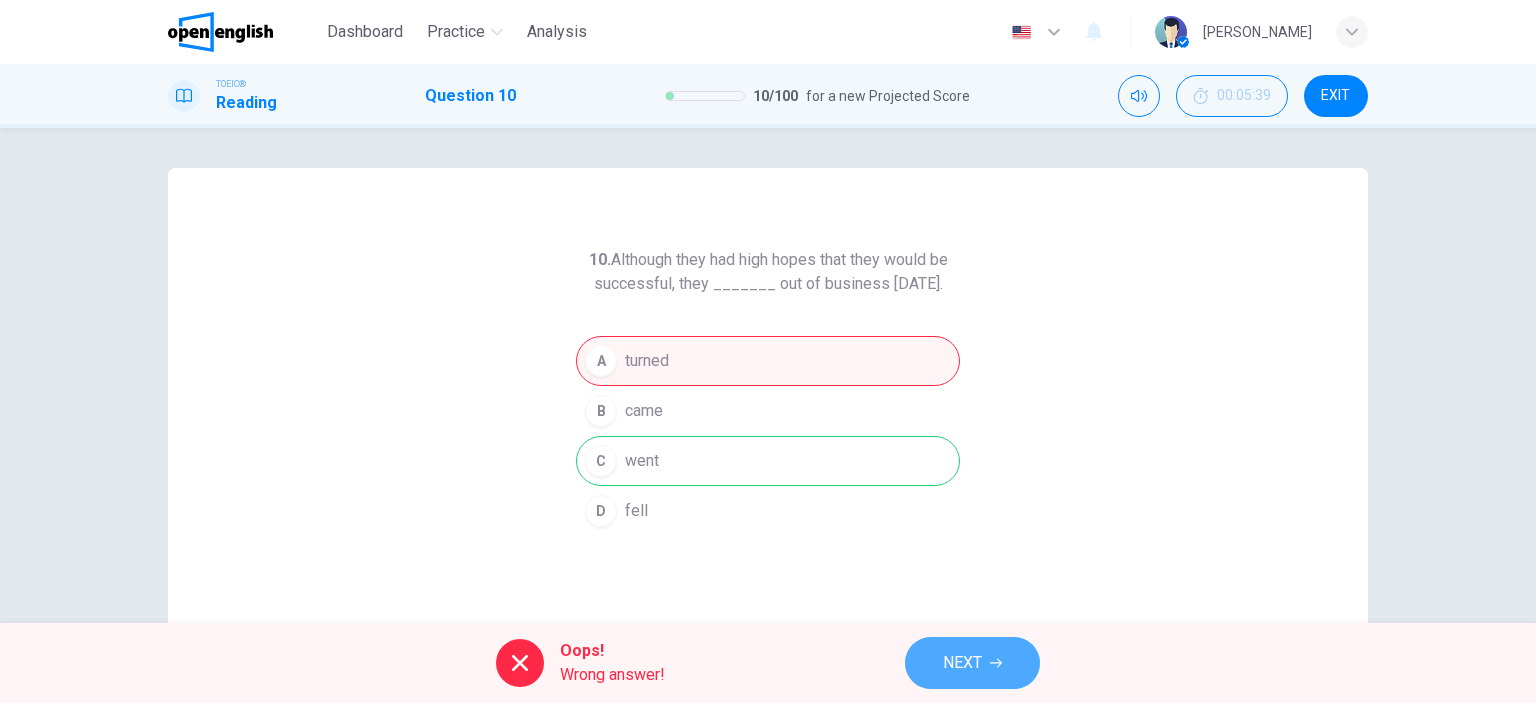 click on "NEXT" at bounding box center (962, 663) 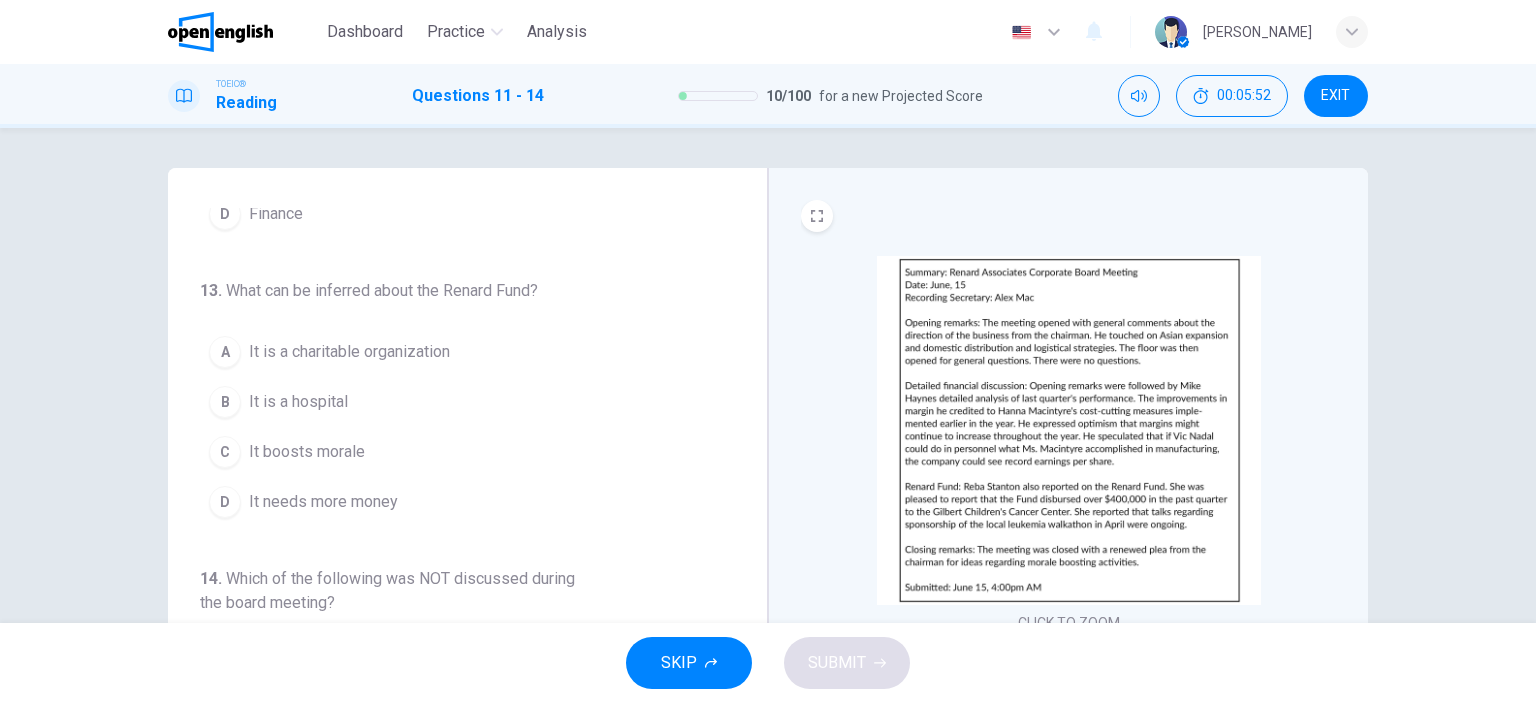 scroll, scrollTop: 538, scrollLeft: 0, axis: vertical 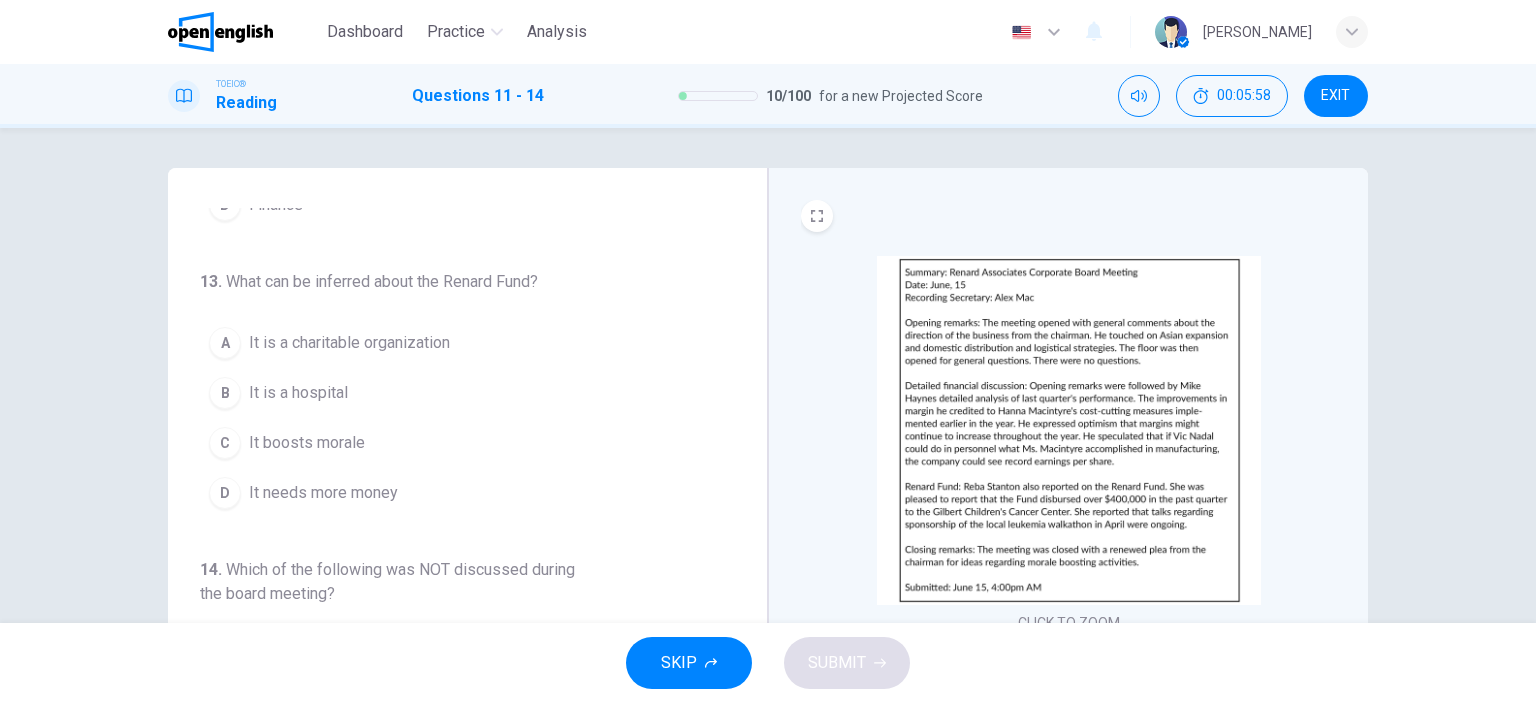 click at bounding box center (1069, 430) 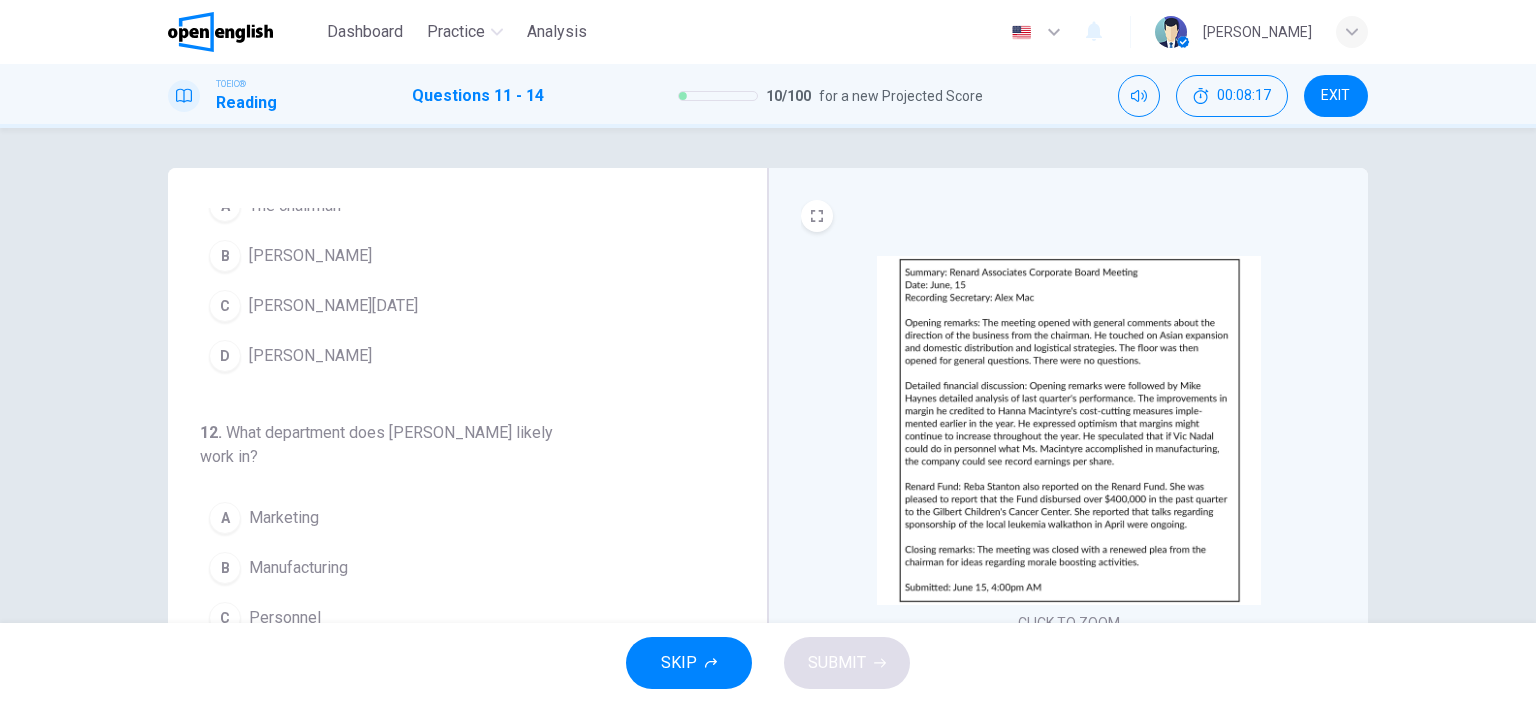 scroll, scrollTop: 47, scrollLeft: 0, axis: vertical 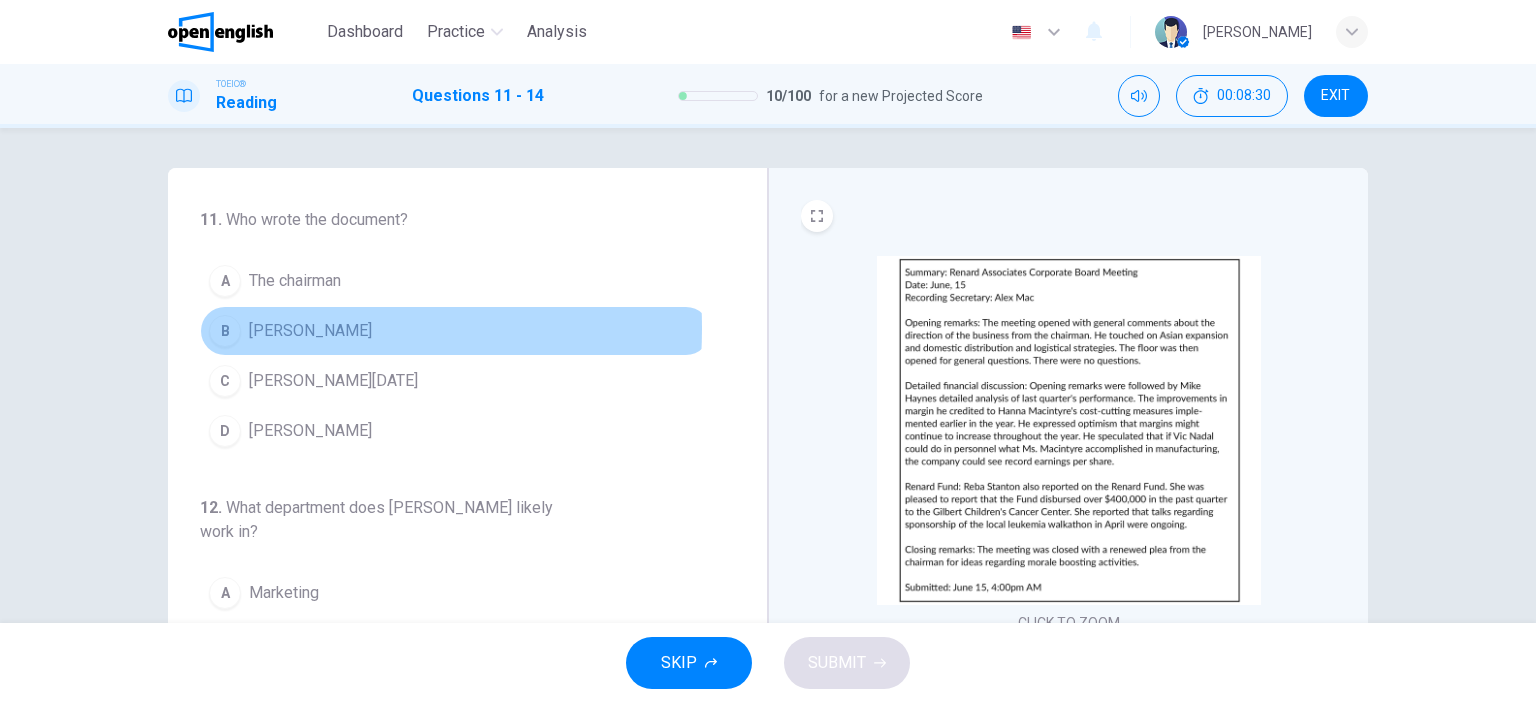 click on "B" at bounding box center [225, 331] 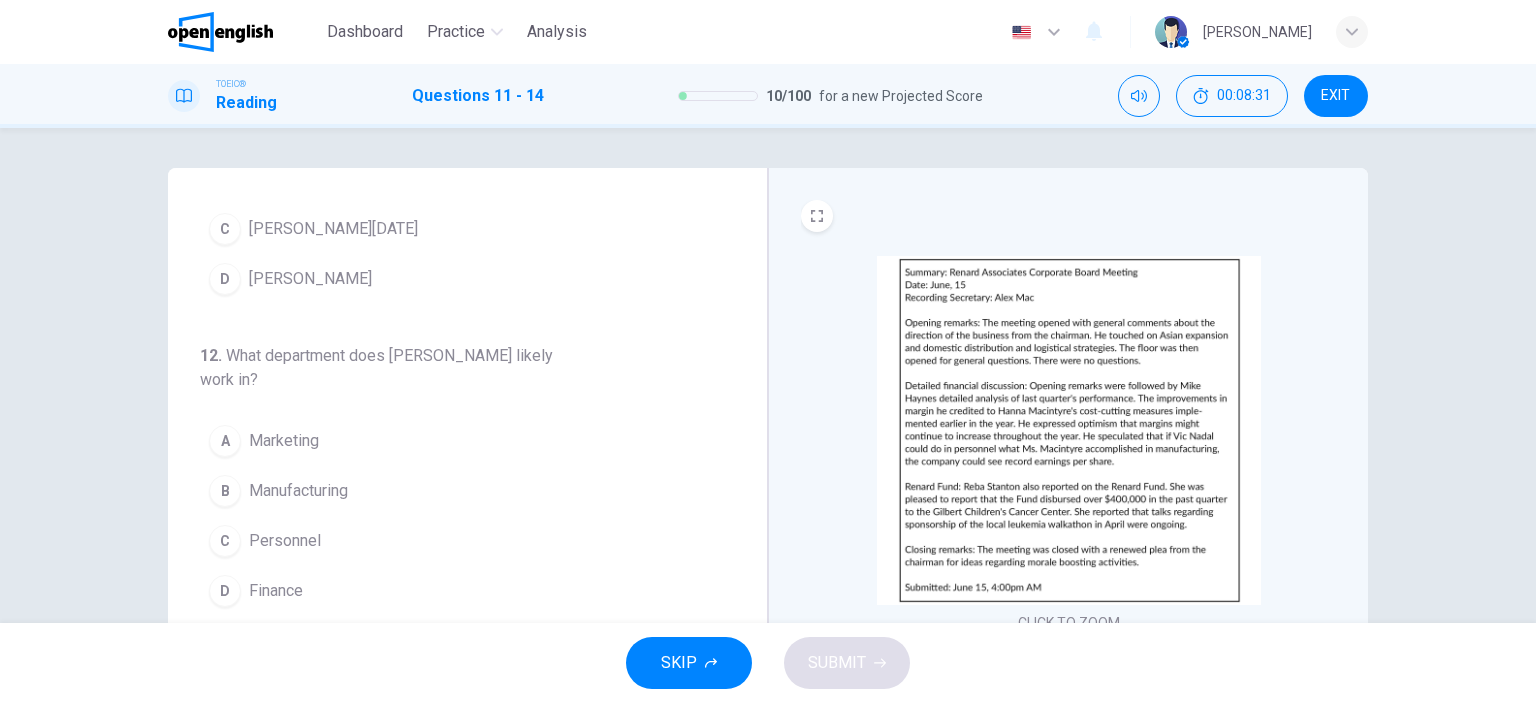 scroll, scrollTop: 172, scrollLeft: 0, axis: vertical 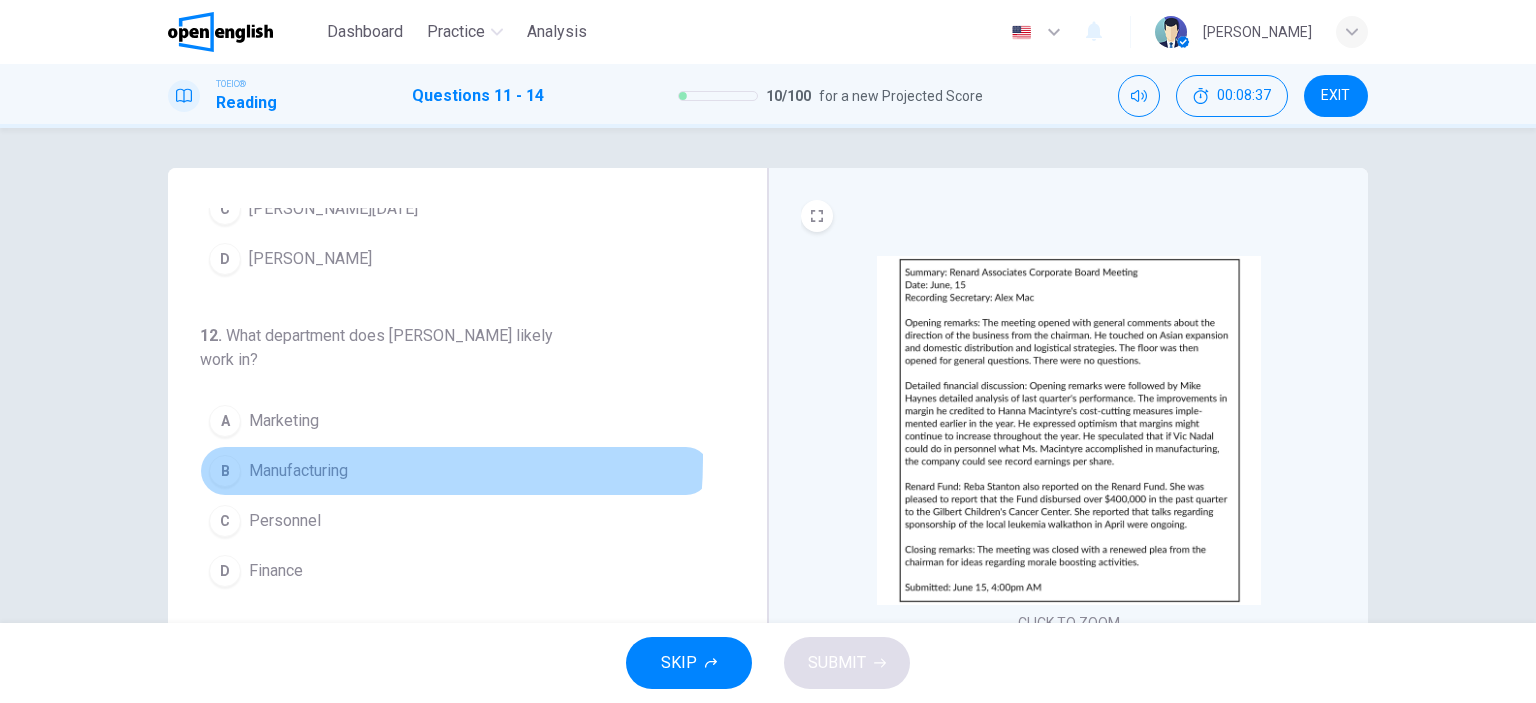 click on "Manufacturing" at bounding box center (298, 471) 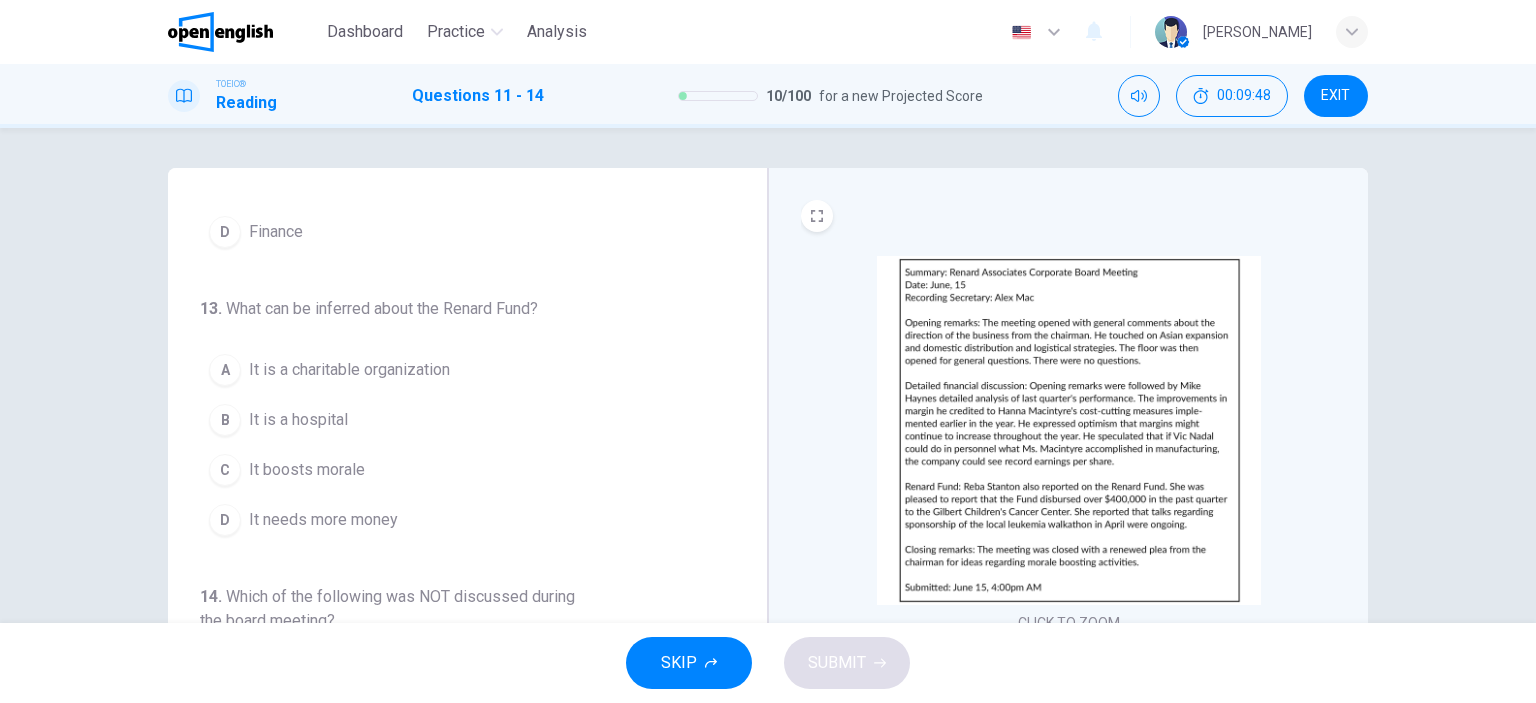 scroll, scrollTop: 522, scrollLeft: 0, axis: vertical 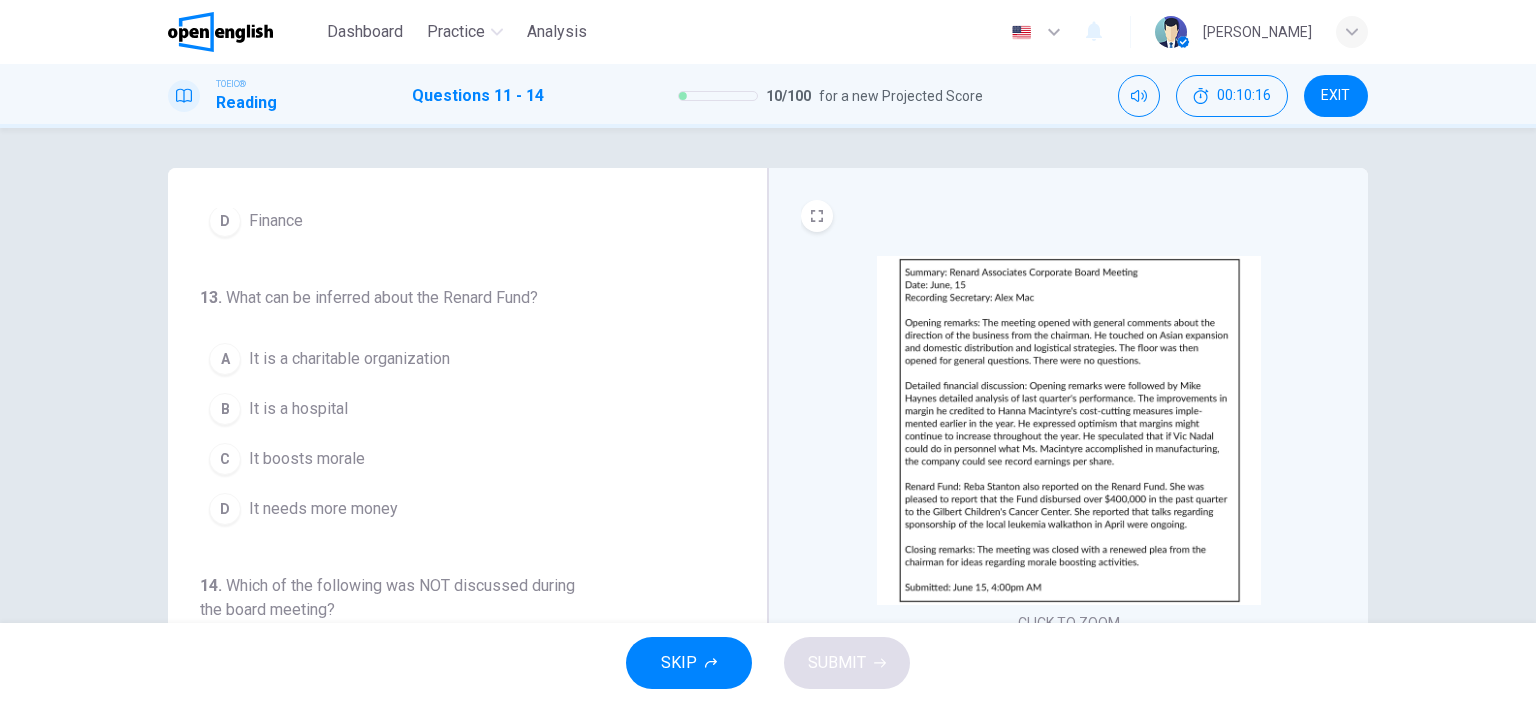 click on "It is a charitable organization" at bounding box center (349, 359) 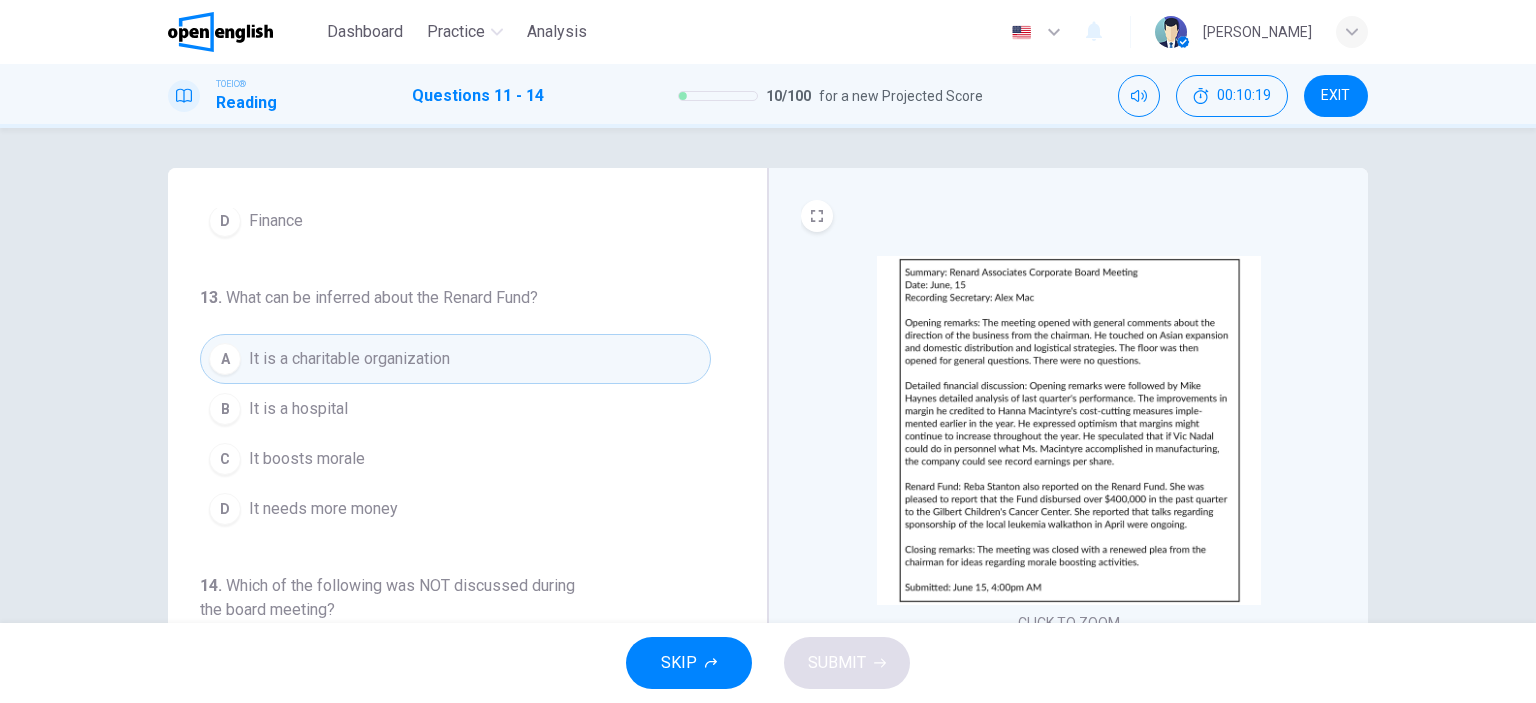scroll, scrollTop: 538, scrollLeft: 0, axis: vertical 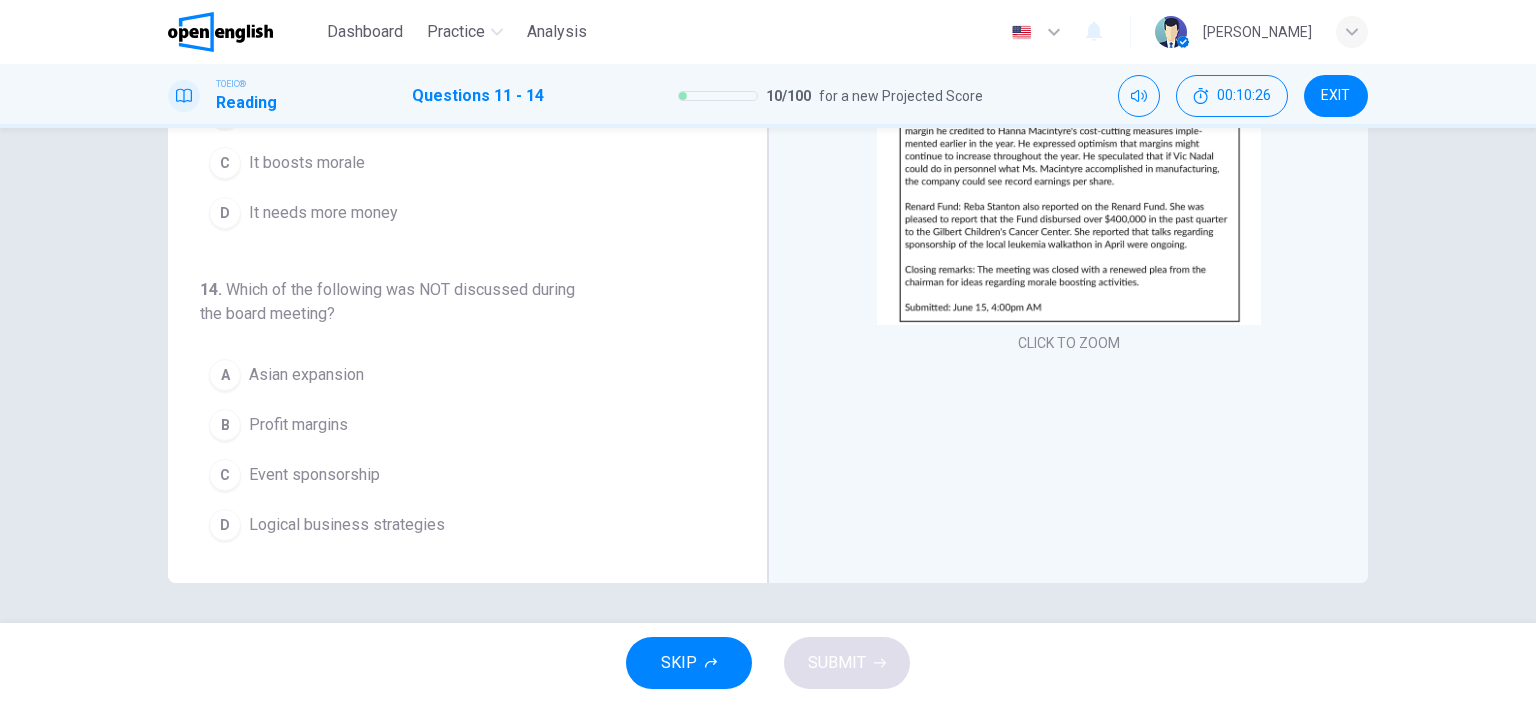 drag, startPoint x: 724, startPoint y: 411, endPoint x: 746, endPoint y: 478, distance: 70.5195 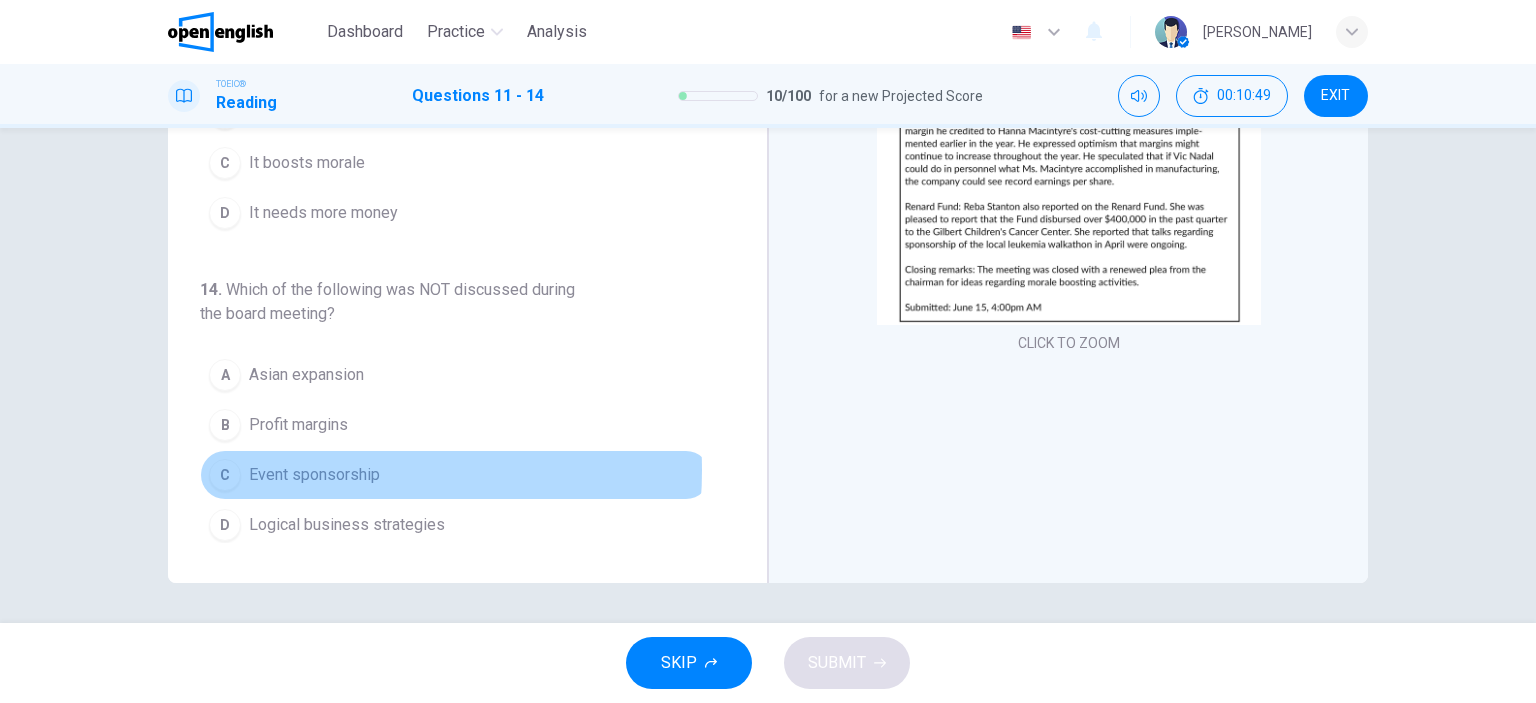 click on "Event sponsorship" at bounding box center (314, 475) 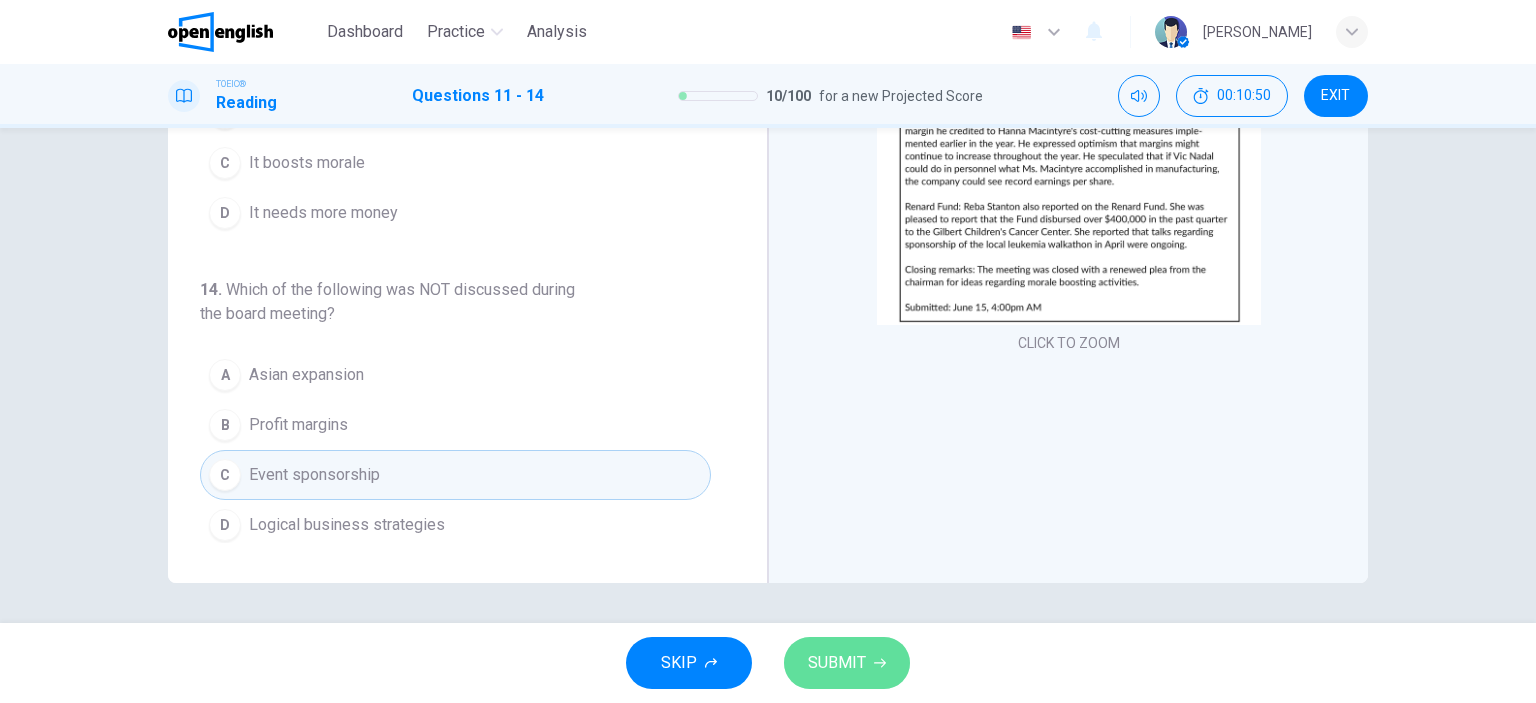 click on "SUBMIT" at bounding box center (837, 663) 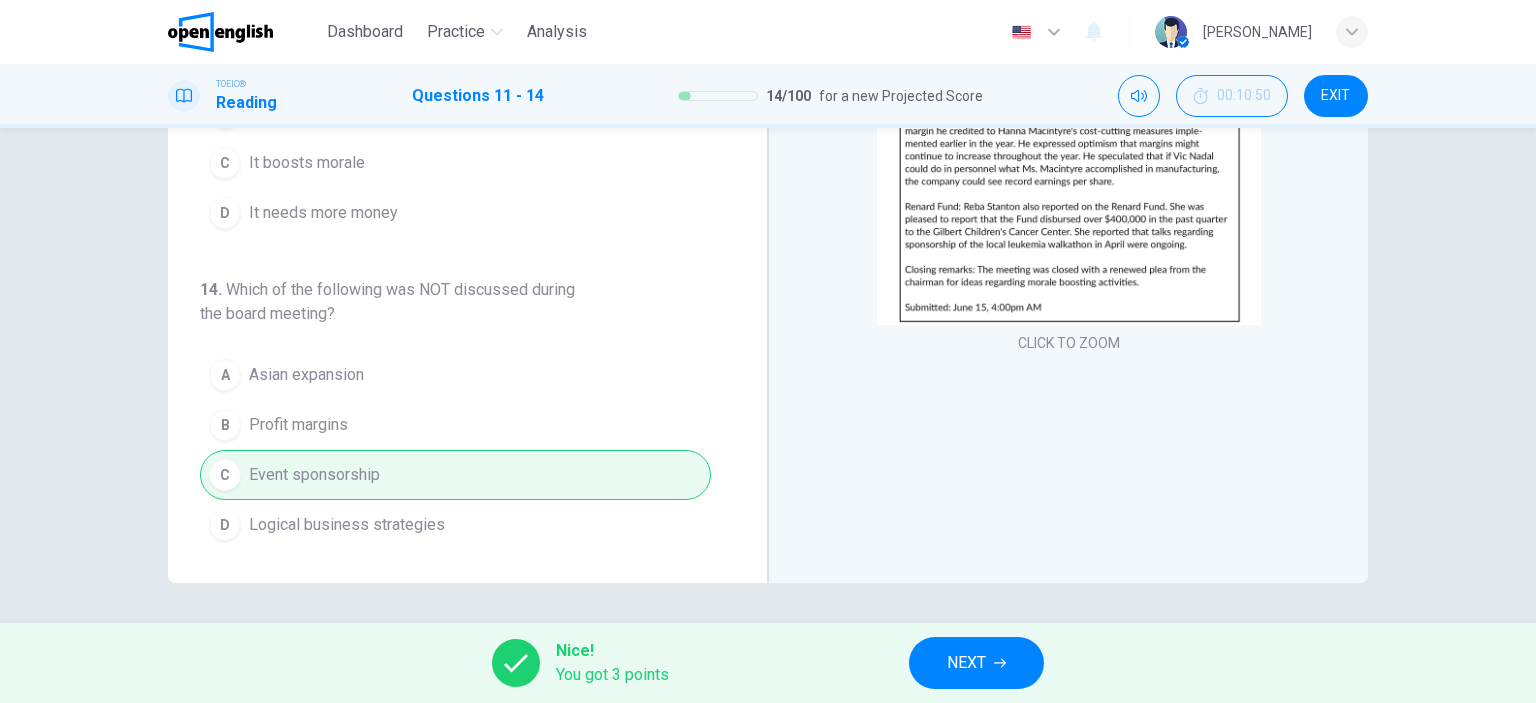 click on "NEXT" at bounding box center [966, 663] 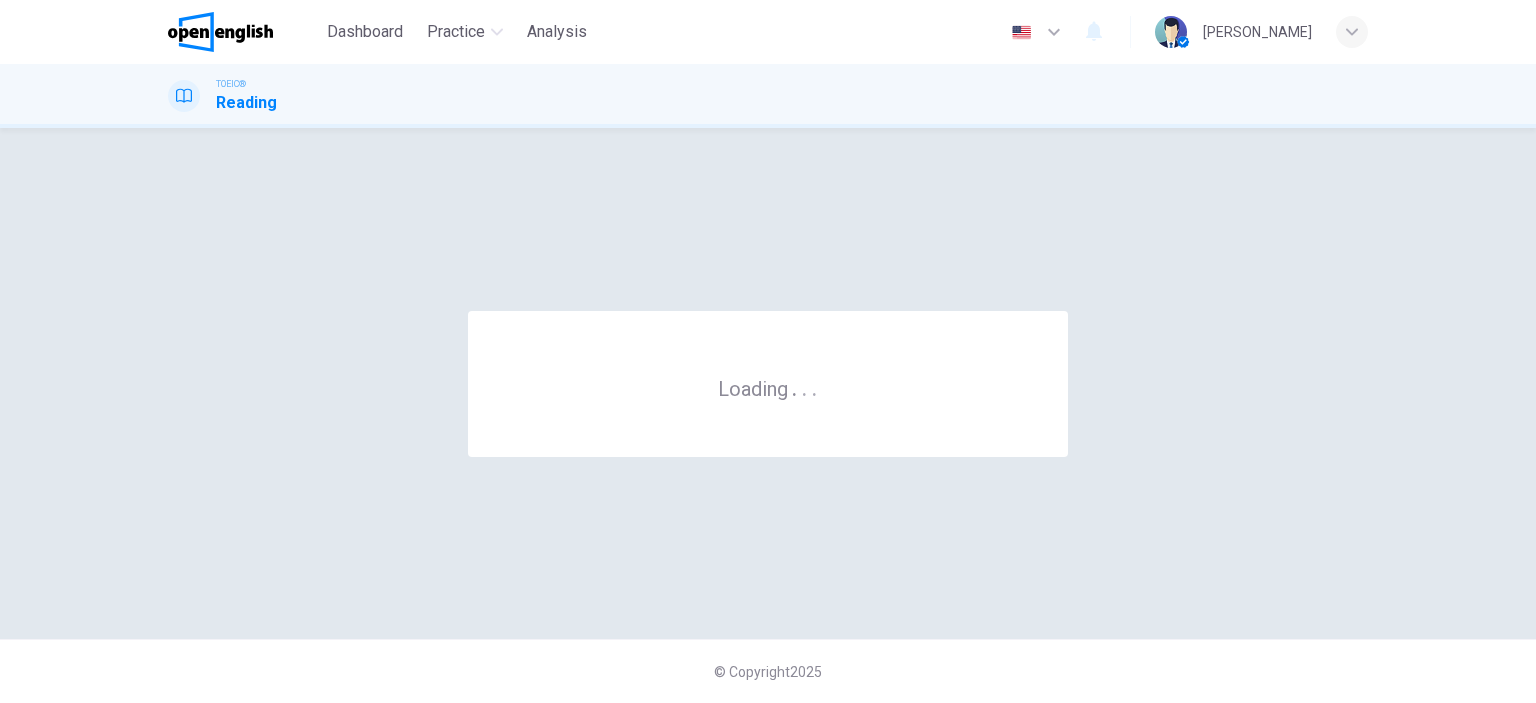 scroll, scrollTop: 0, scrollLeft: 0, axis: both 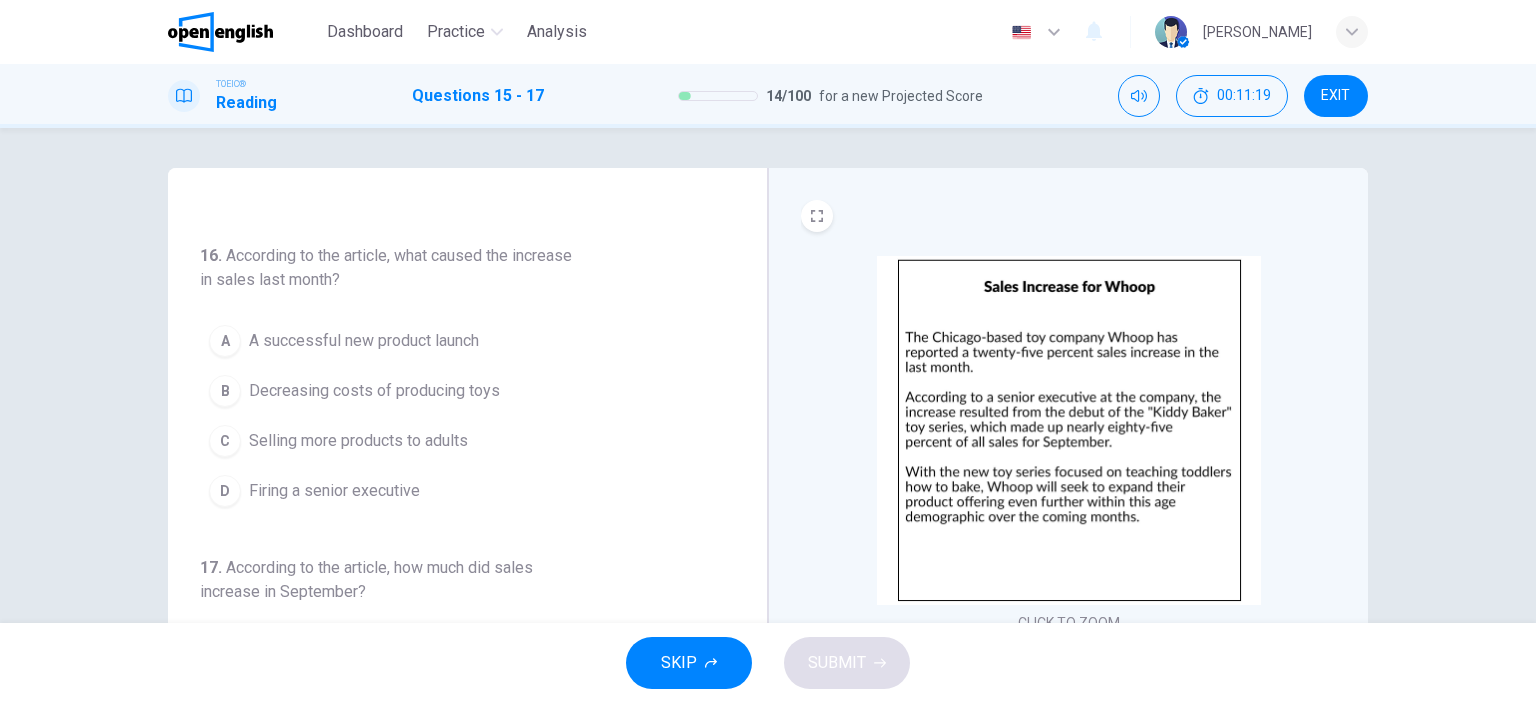 click on "15 .   What is suggested about Whoop? A It sells baked goods B The company will begin offering more products for children C The company is moving to Chicago D The company will soon be out of business 16 .   According to the article, what caused the increase in sales last month? A A successful new product launch B Decreasing costs of producing toys C Selling more products to adults D Firing a senior executive 17 .   According to the article, how much did sales increase in September? A 85% B 25% C 75% D 15%" at bounding box center [468, 515] 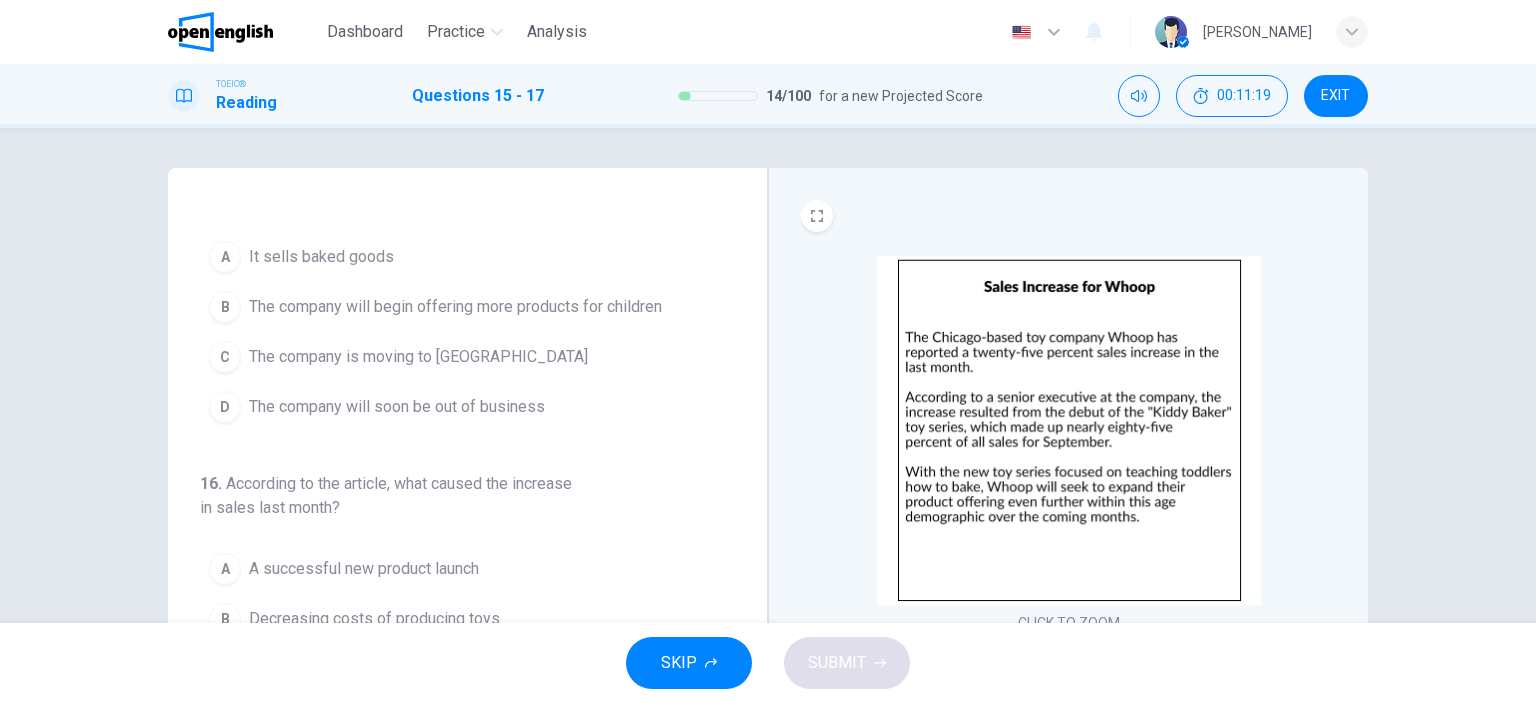 scroll, scrollTop: 0, scrollLeft: 0, axis: both 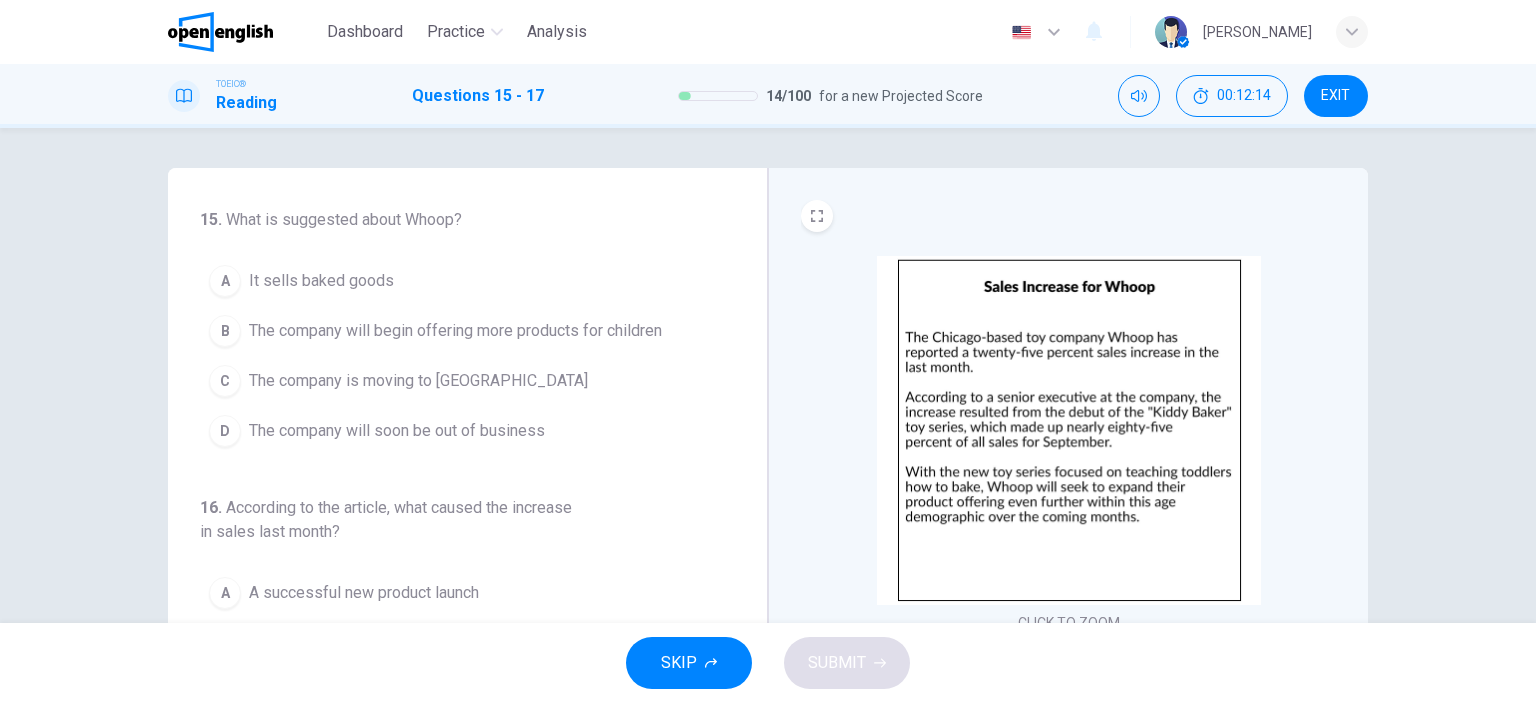 click on "The company will begin offering more products for children" at bounding box center (455, 331) 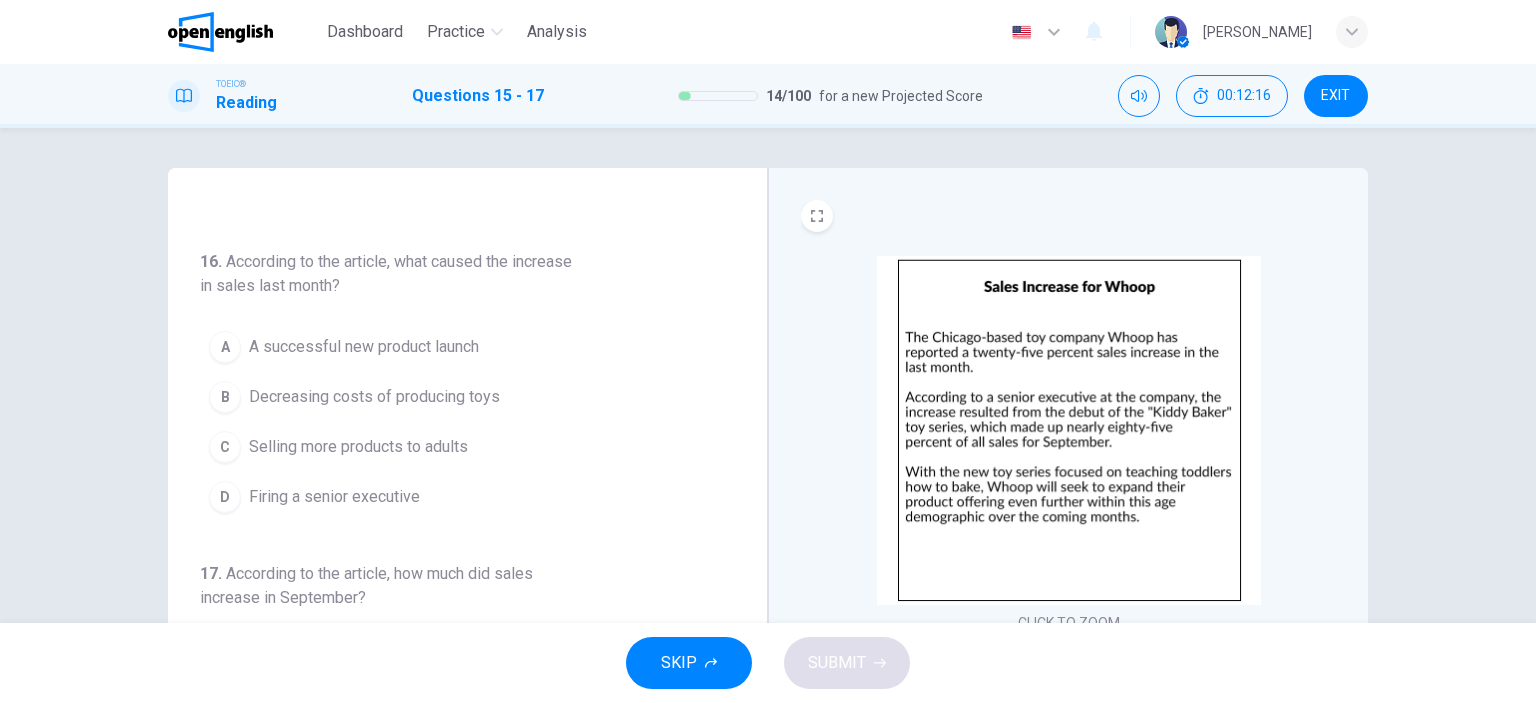 scroll, scrollTop: 245, scrollLeft: 0, axis: vertical 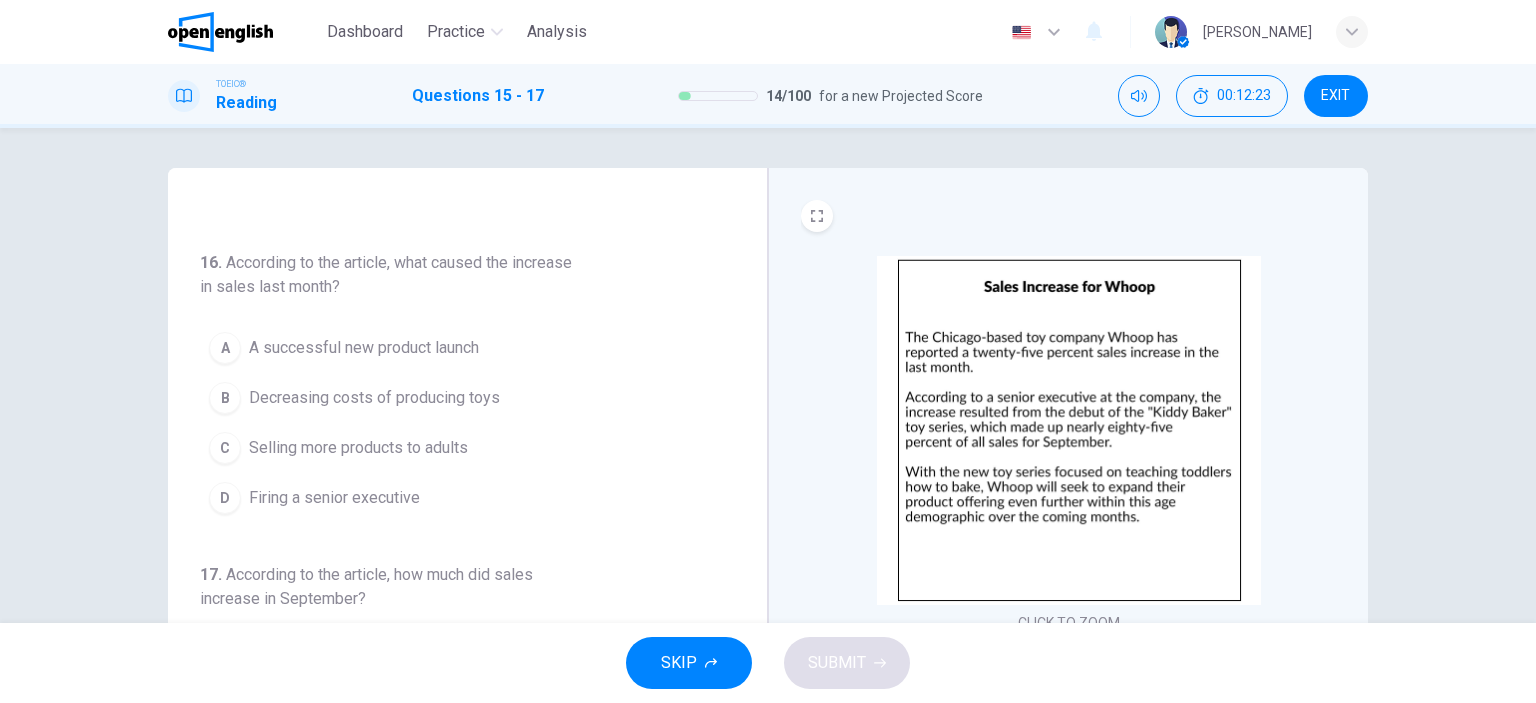 click on "A successful new product launch" at bounding box center (364, 348) 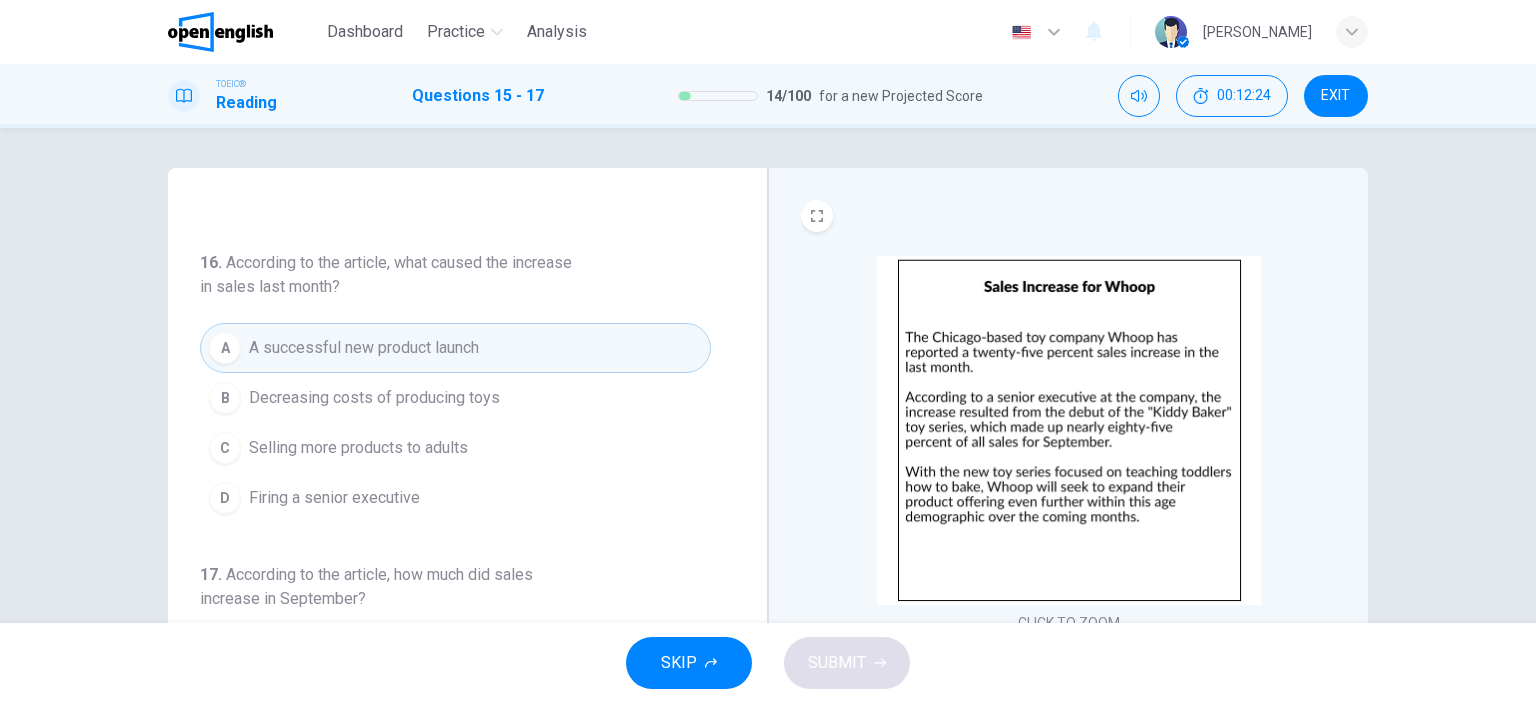 scroll, scrollTop: 252, scrollLeft: 0, axis: vertical 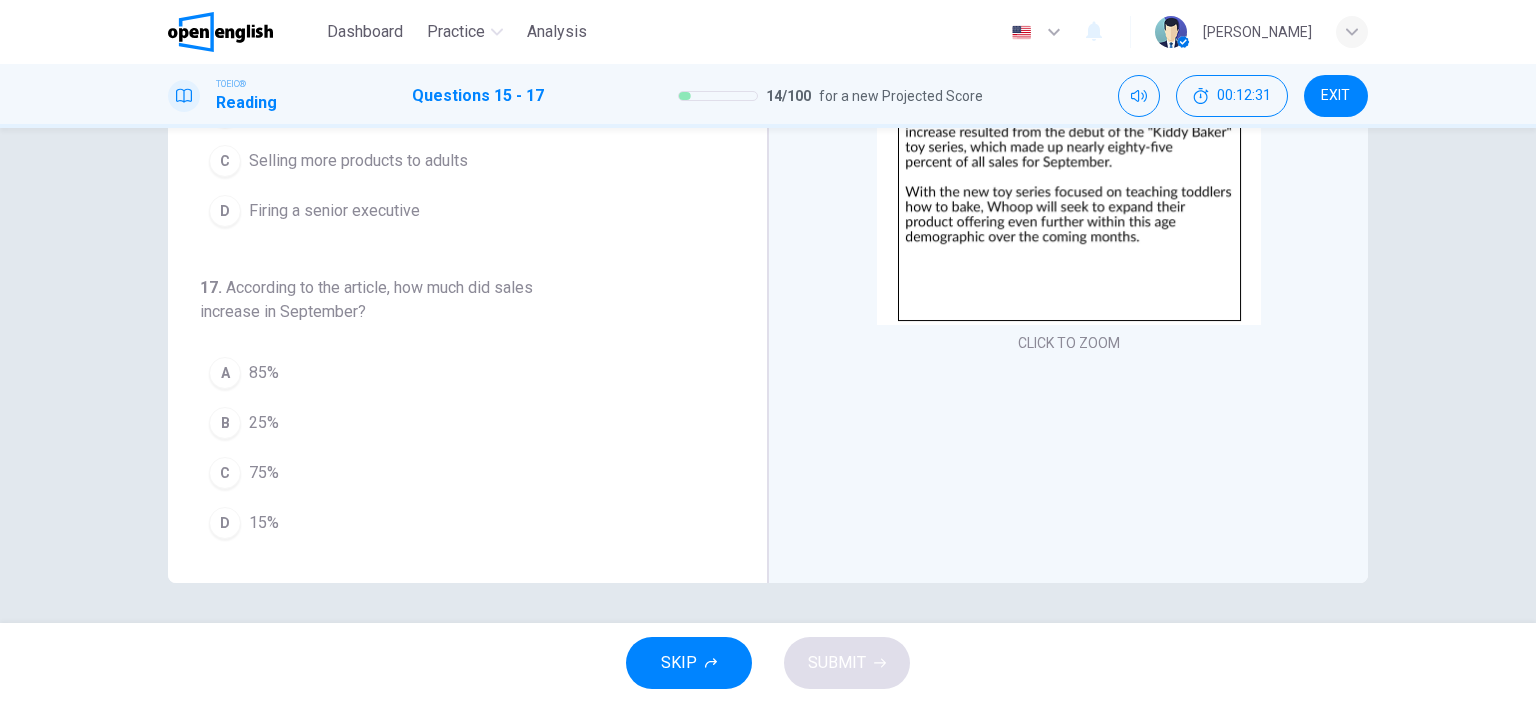 click on "B 25%" at bounding box center [455, 423] 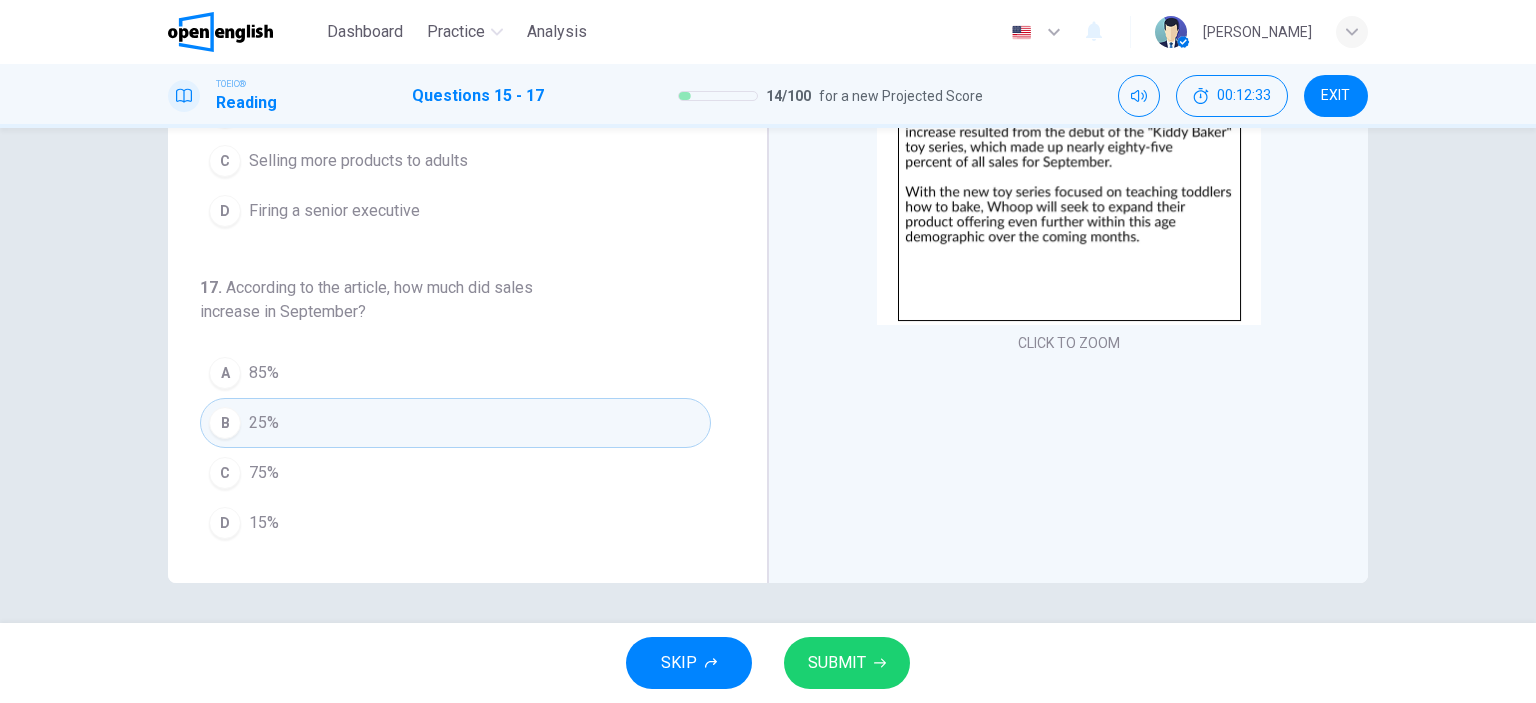 scroll, scrollTop: 264, scrollLeft: 0, axis: vertical 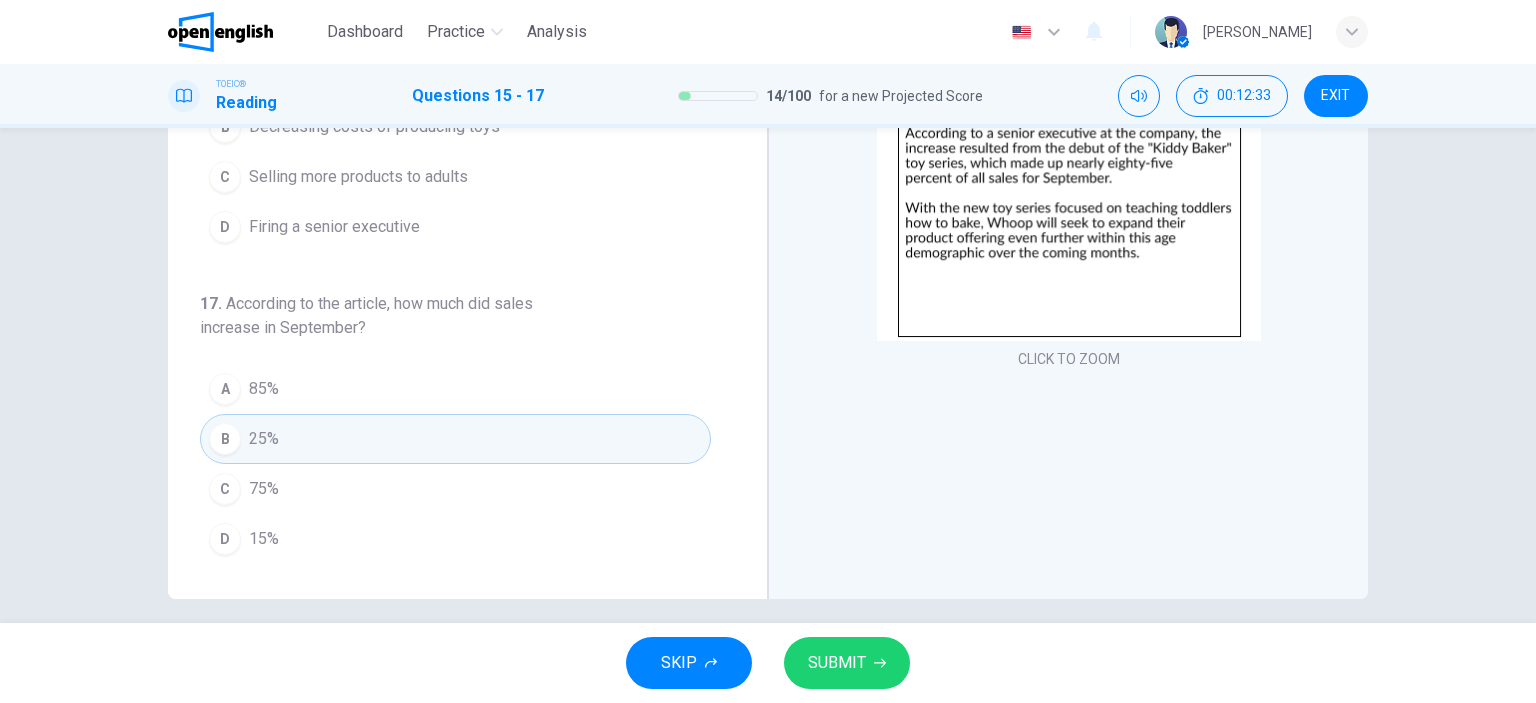 click on "15 .   What is suggested about Whoop? A It sells baked goods B The company will begin offering more products for children C The company is moving to Chicago D The company will soon be out of business 16 .   According to the article, what caused the increase in sales last month? A A successful new product launch B Decreasing costs of producing toys C Selling more products to adults D Firing a senior executive 17 .   According to the article, how much did sales increase in September? A 85% B 25% C 75% D 15% CLICK TO ZOOM" at bounding box center [768, 375] 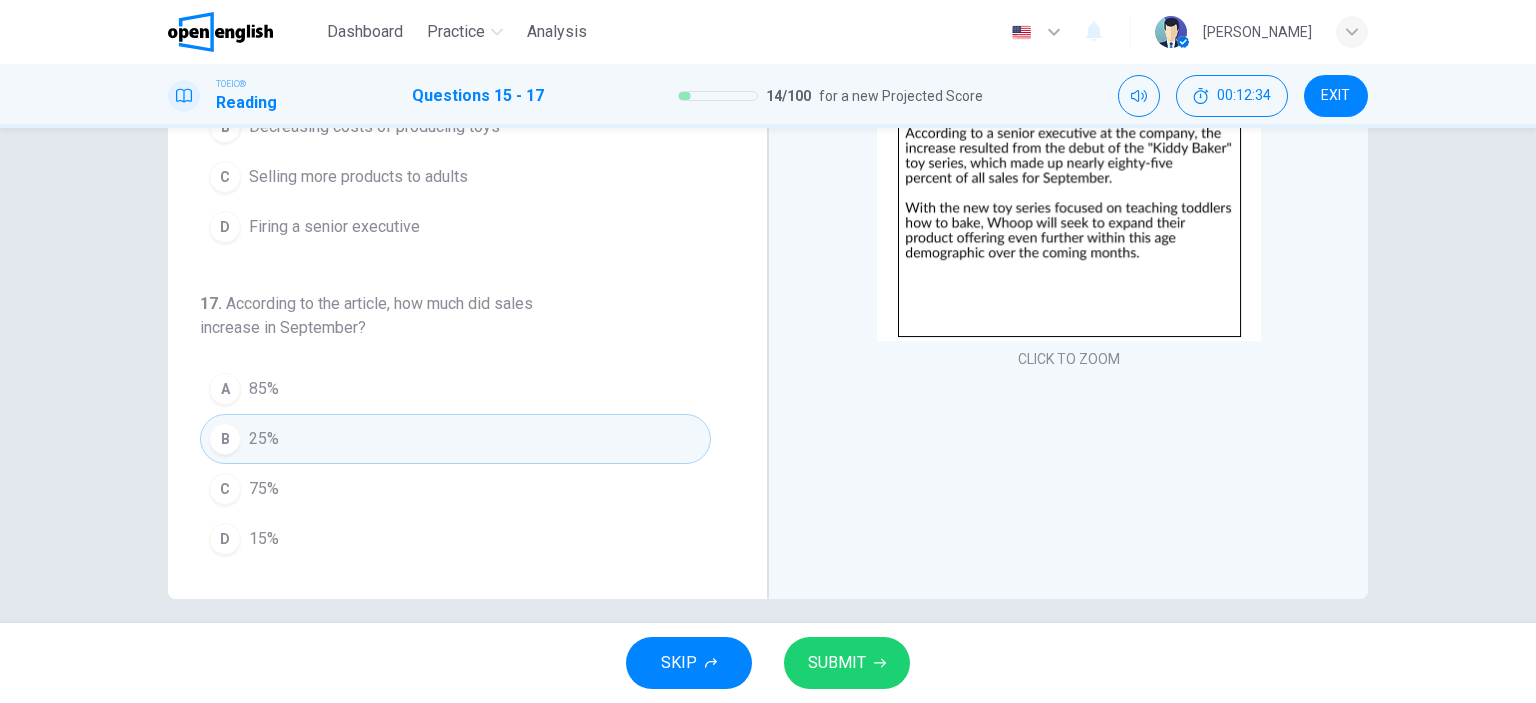 scroll, scrollTop: 0, scrollLeft: 0, axis: both 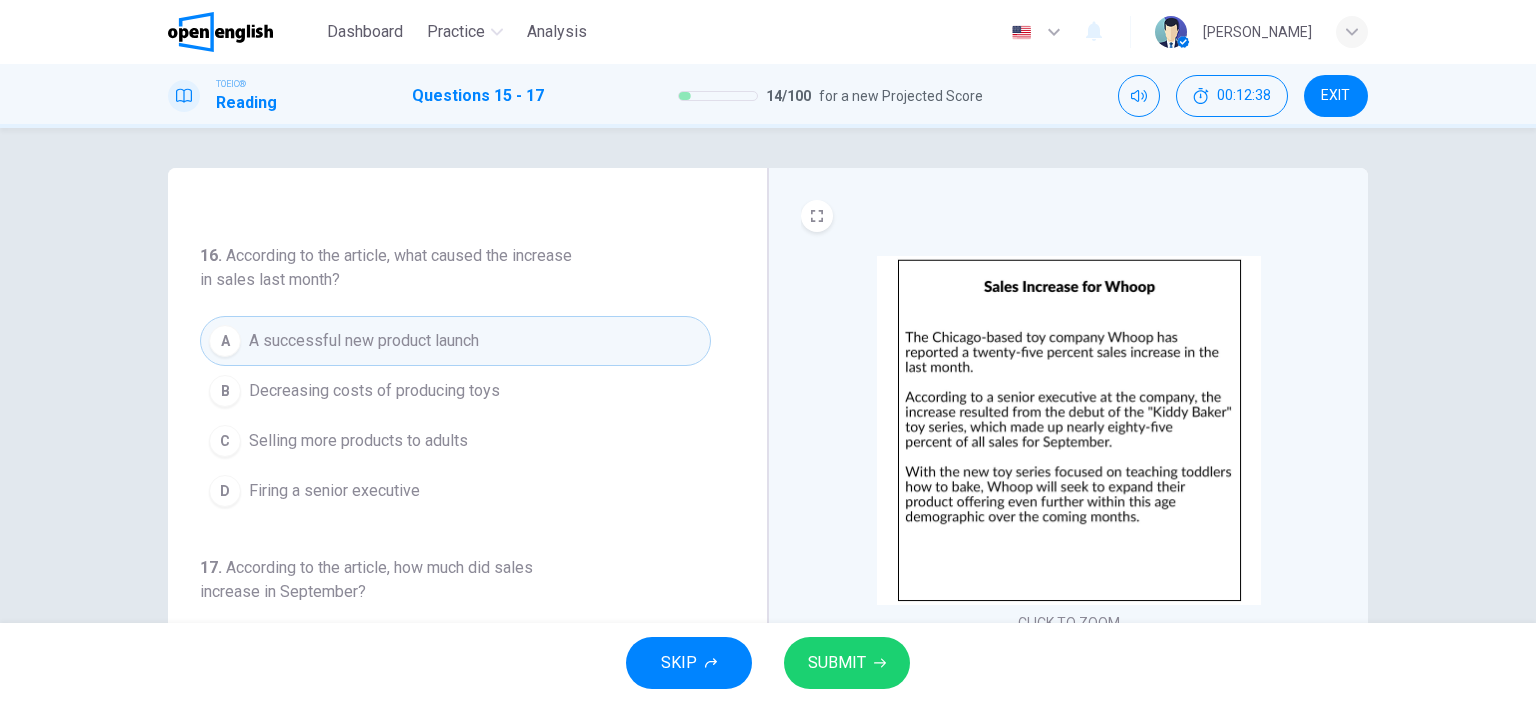 click on "SUBMIT" at bounding box center (847, 663) 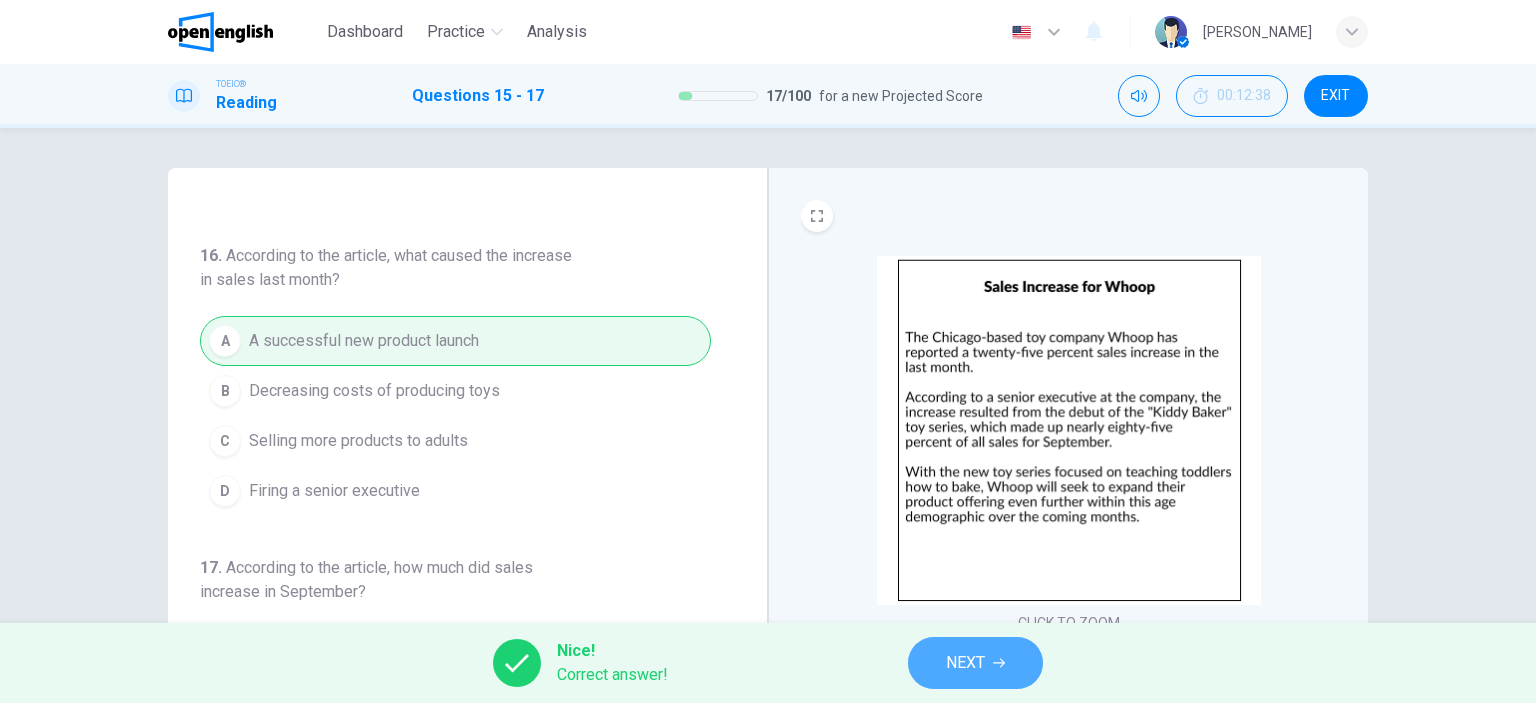 click on "NEXT" at bounding box center [965, 663] 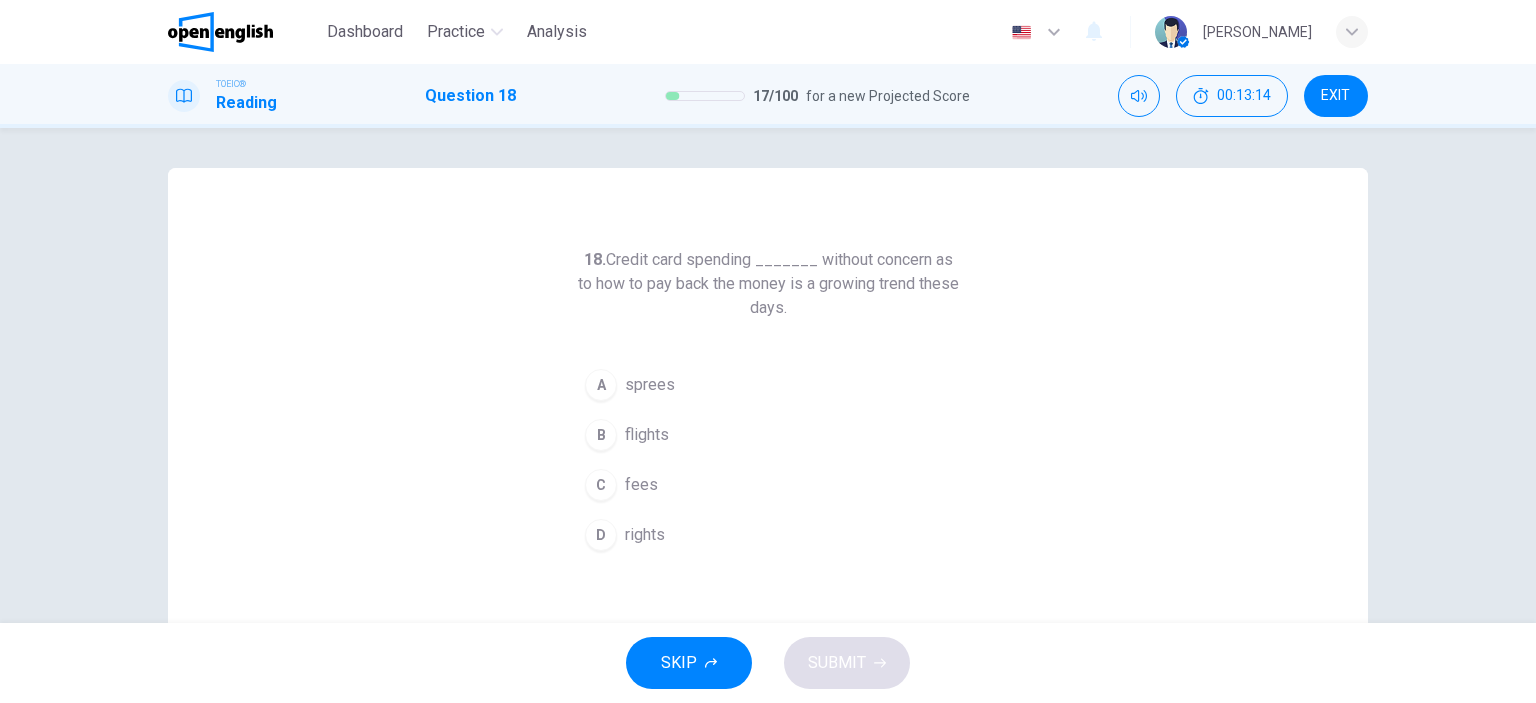 click on "fees" at bounding box center [641, 485] 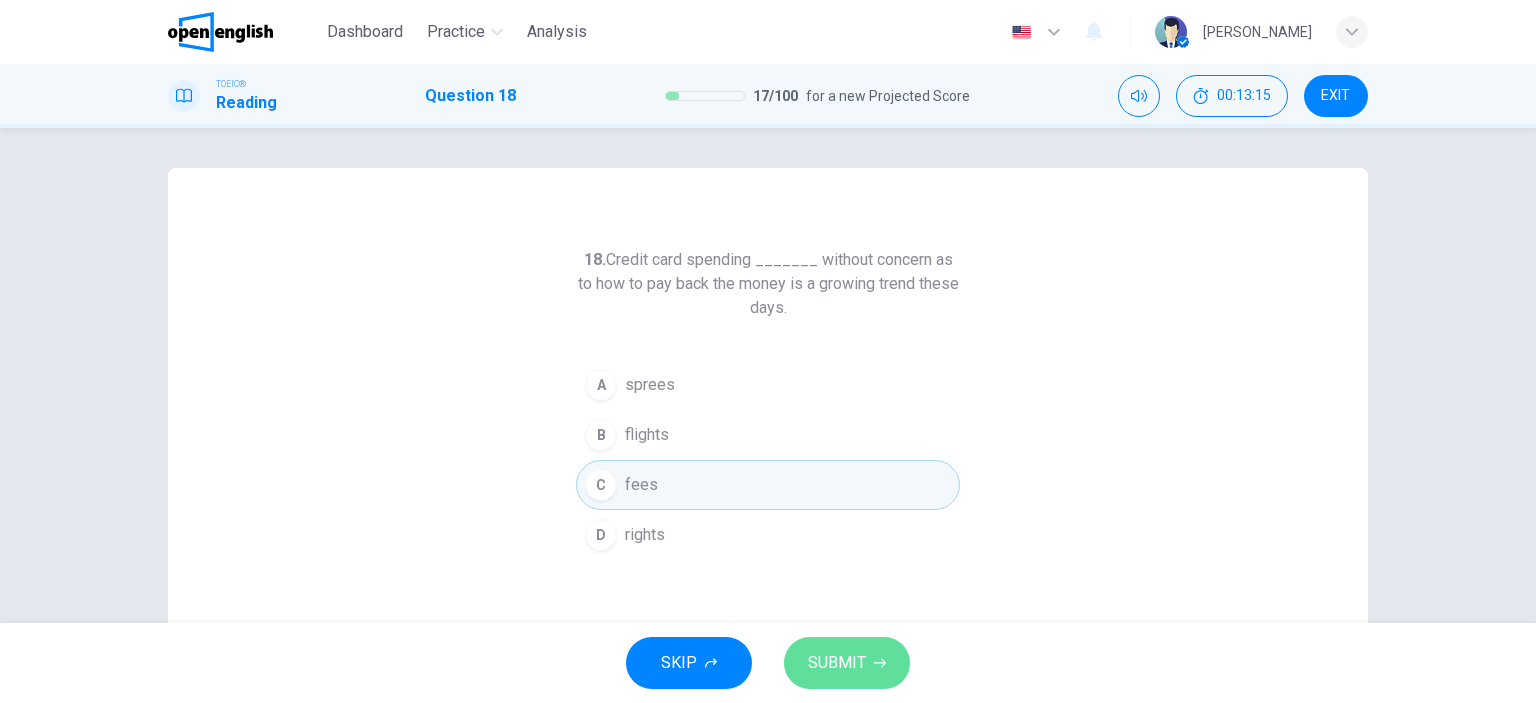 click on "SUBMIT" at bounding box center (837, 663) 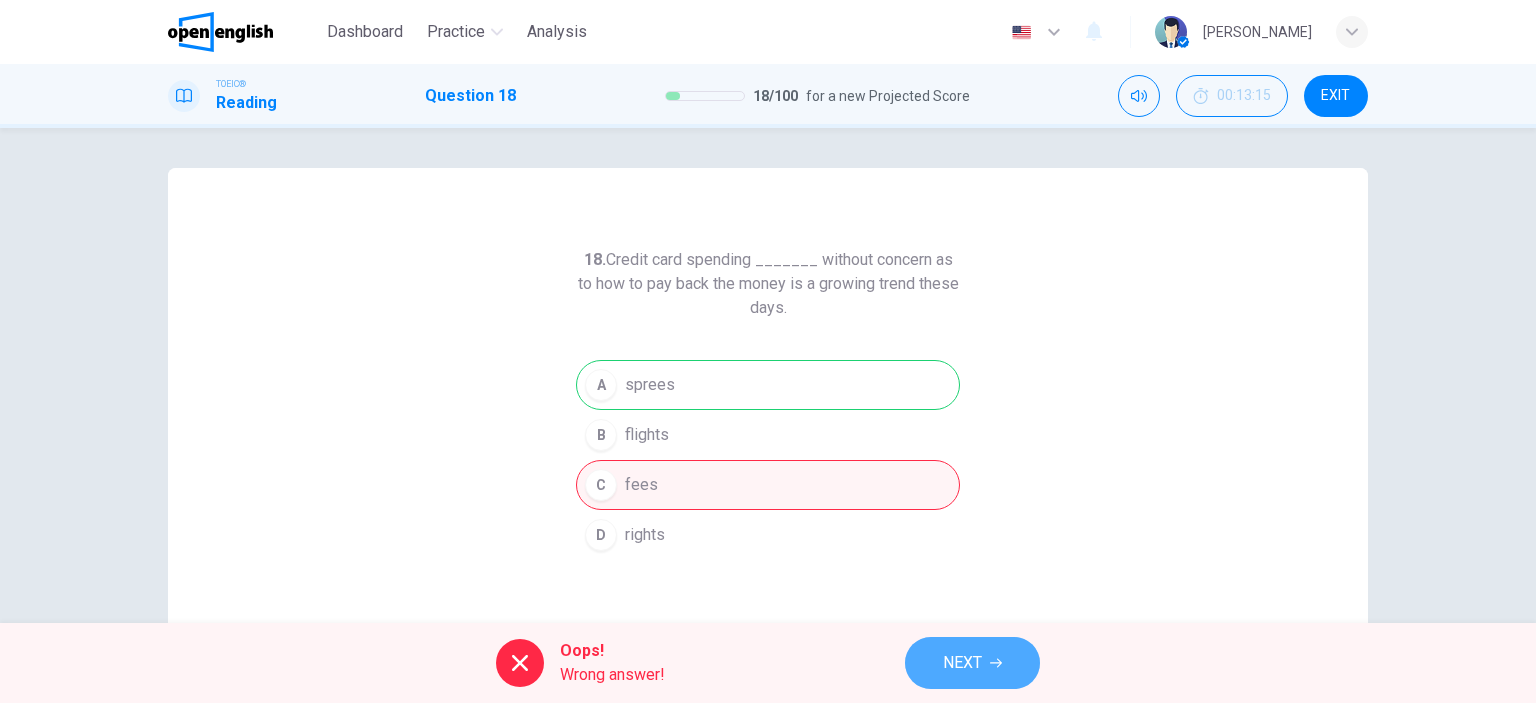 click on "NEXT" at bounding box center (962, 663) 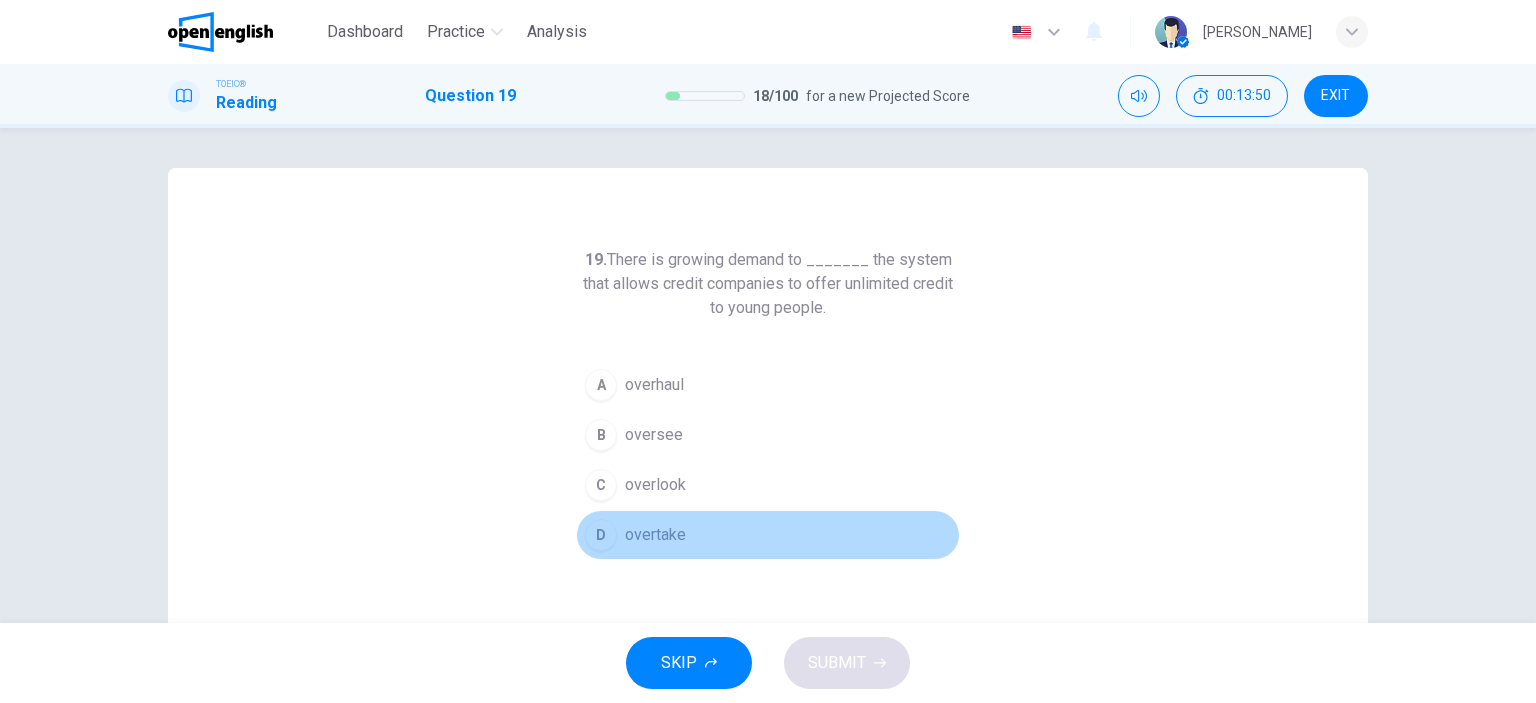 click on "overtake" at bounding box center (655, 535) 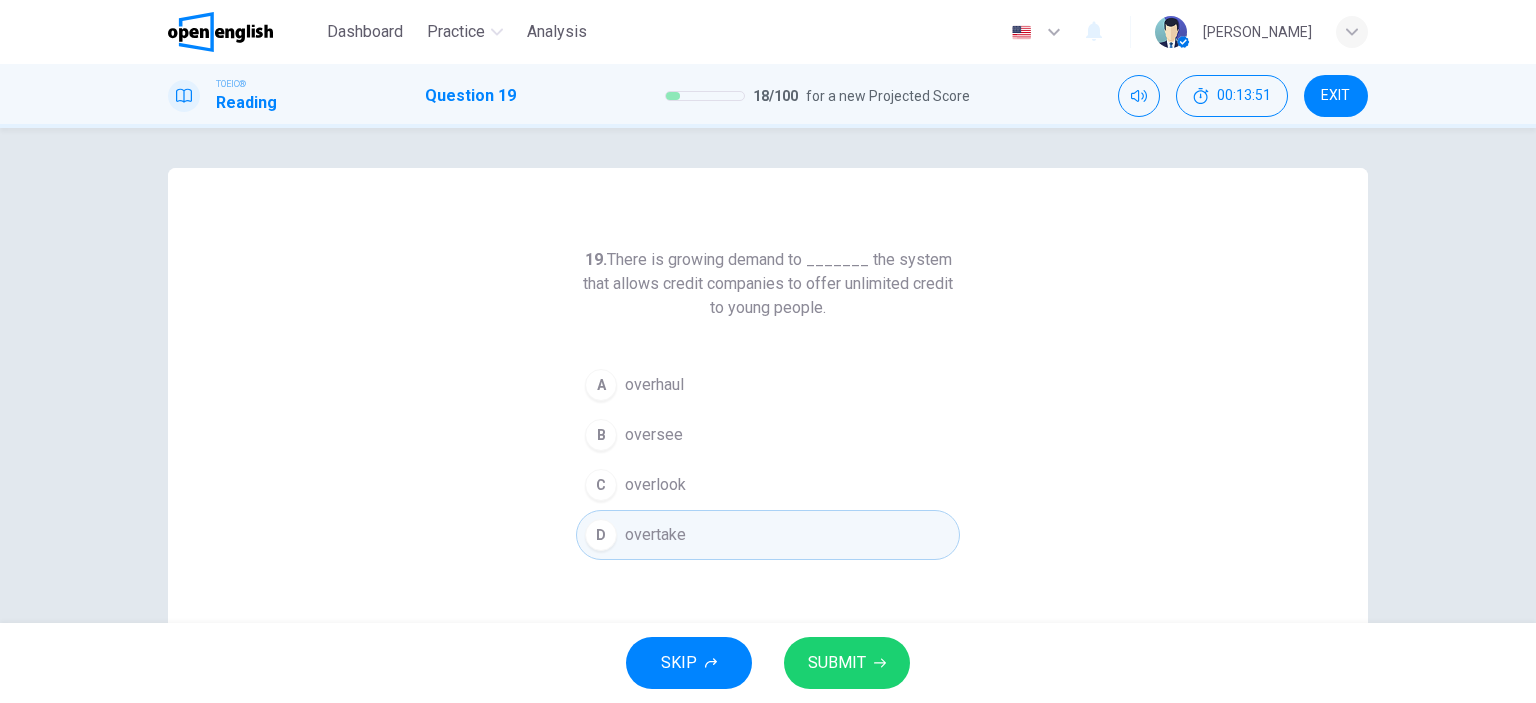 click on "SUBMIT" at bounding box center (847, 663) 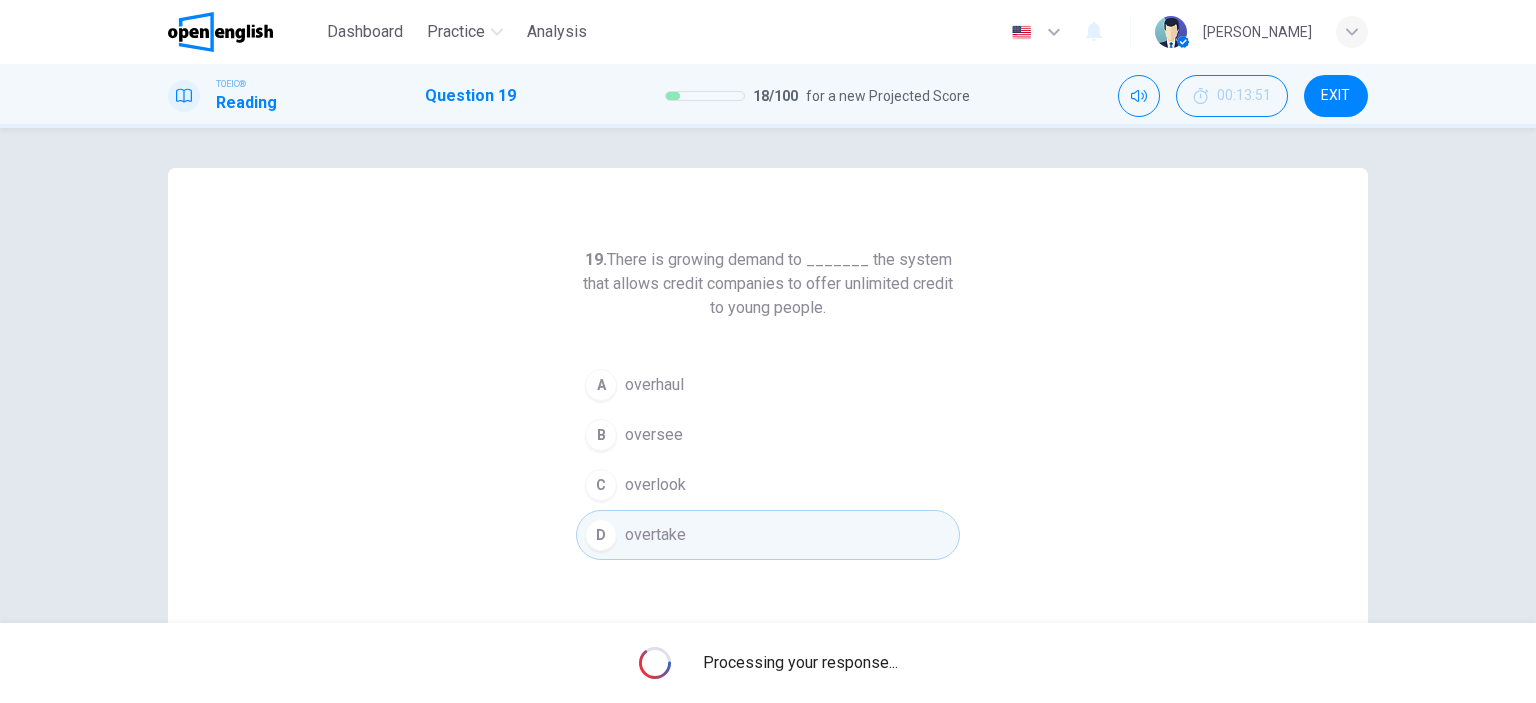 click on "Processing your response..." at bounding box center [768, 663] 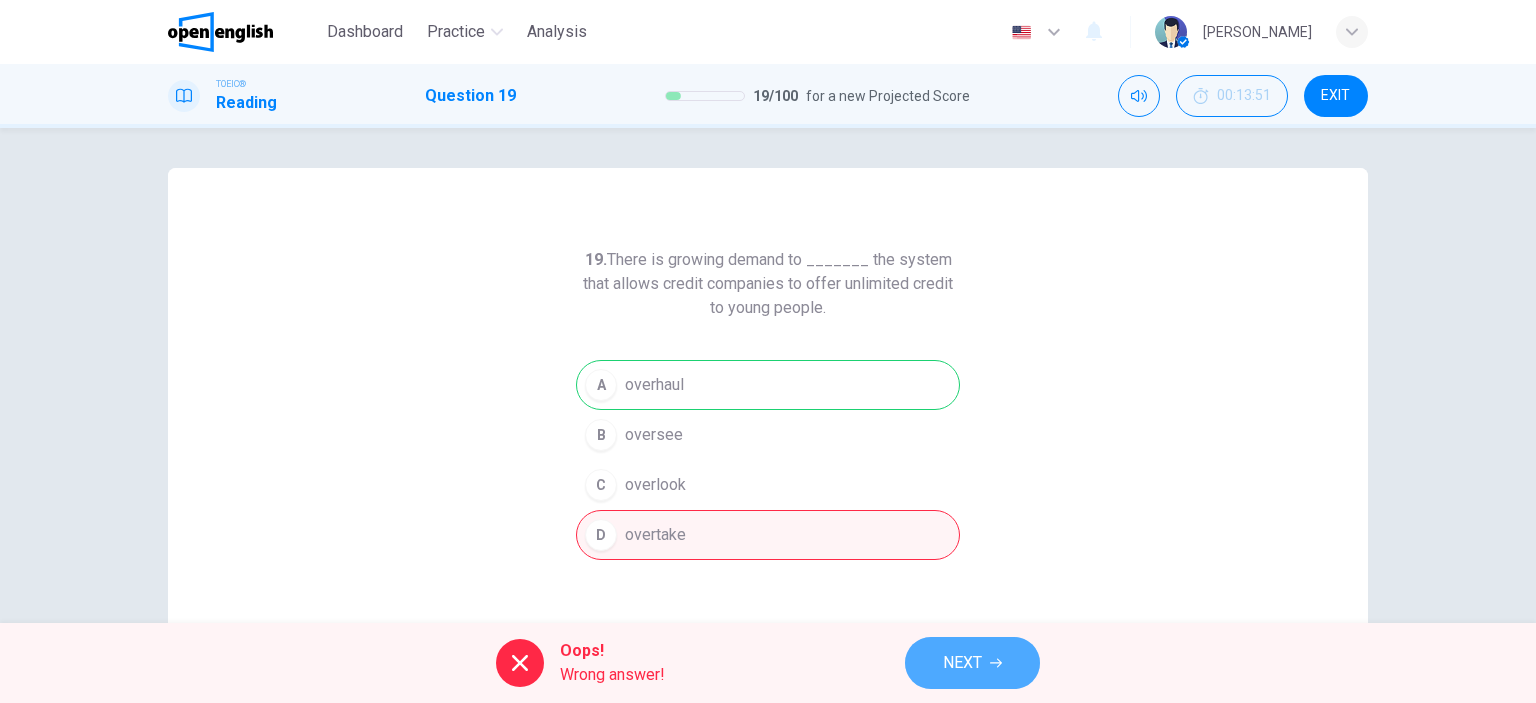 click on "NEXT" at bounding box center (962, 663) 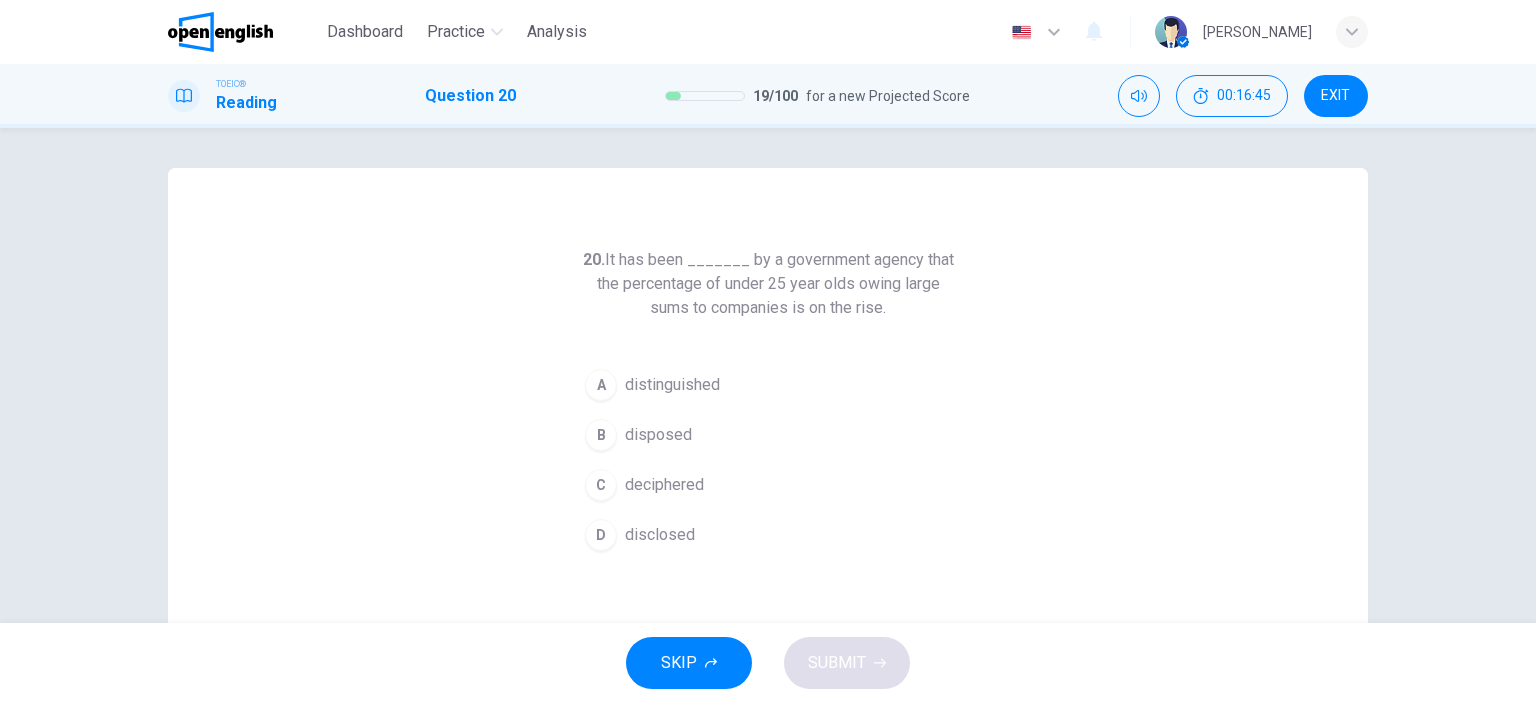 click on "disposed" at bounding box center (658, 435) 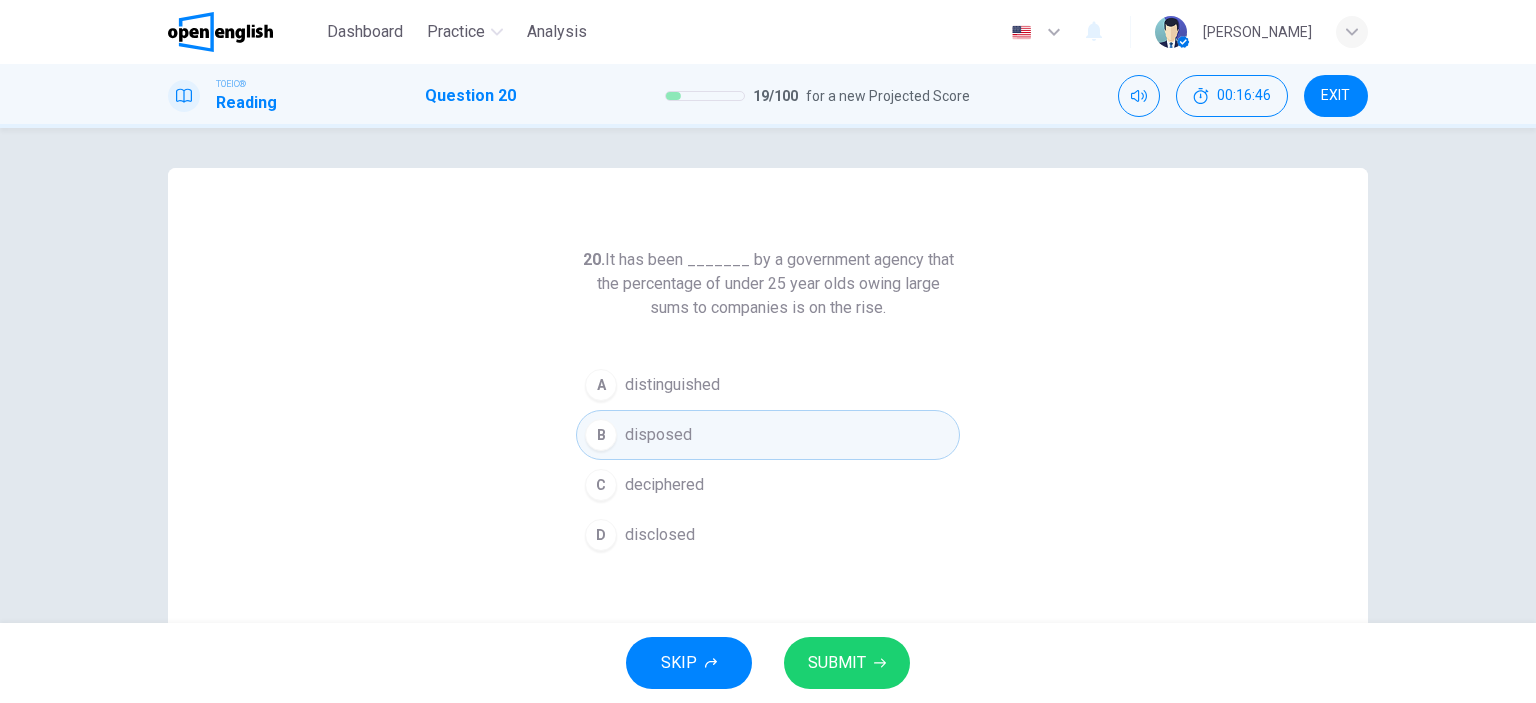 click on "SUBMIT" at bounding box center [847, 663] 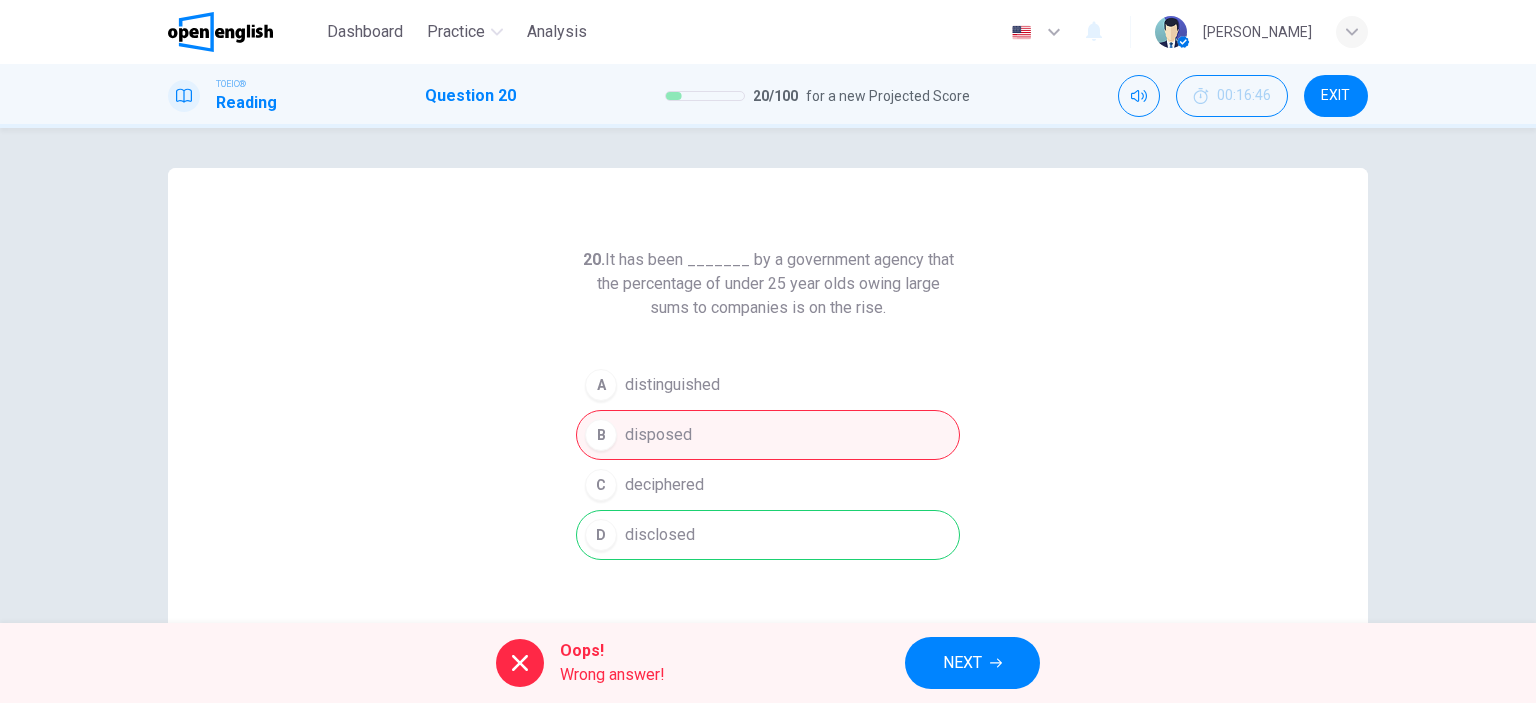 click on "NEXT" at bounding box center [962, 663] 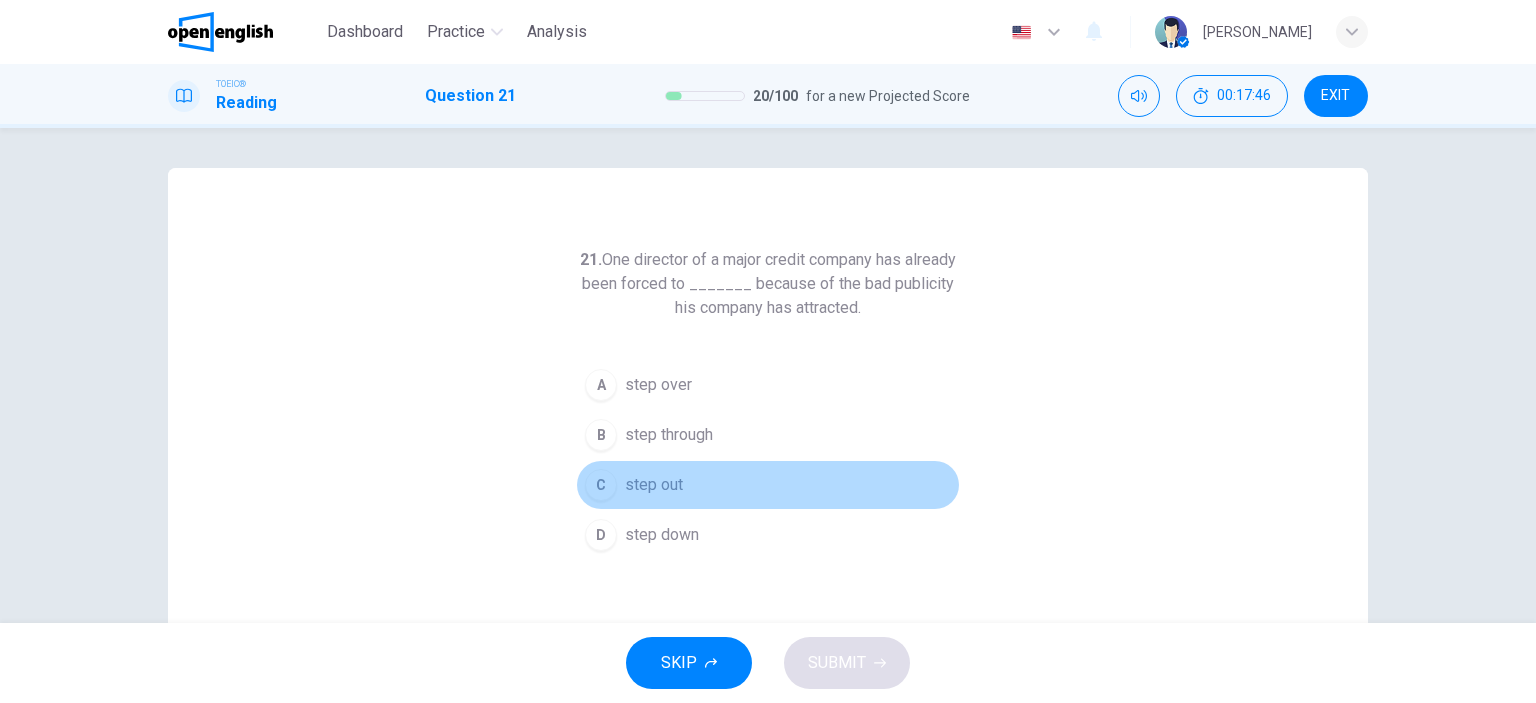 click on "step out" at bounding box center [654, 485] 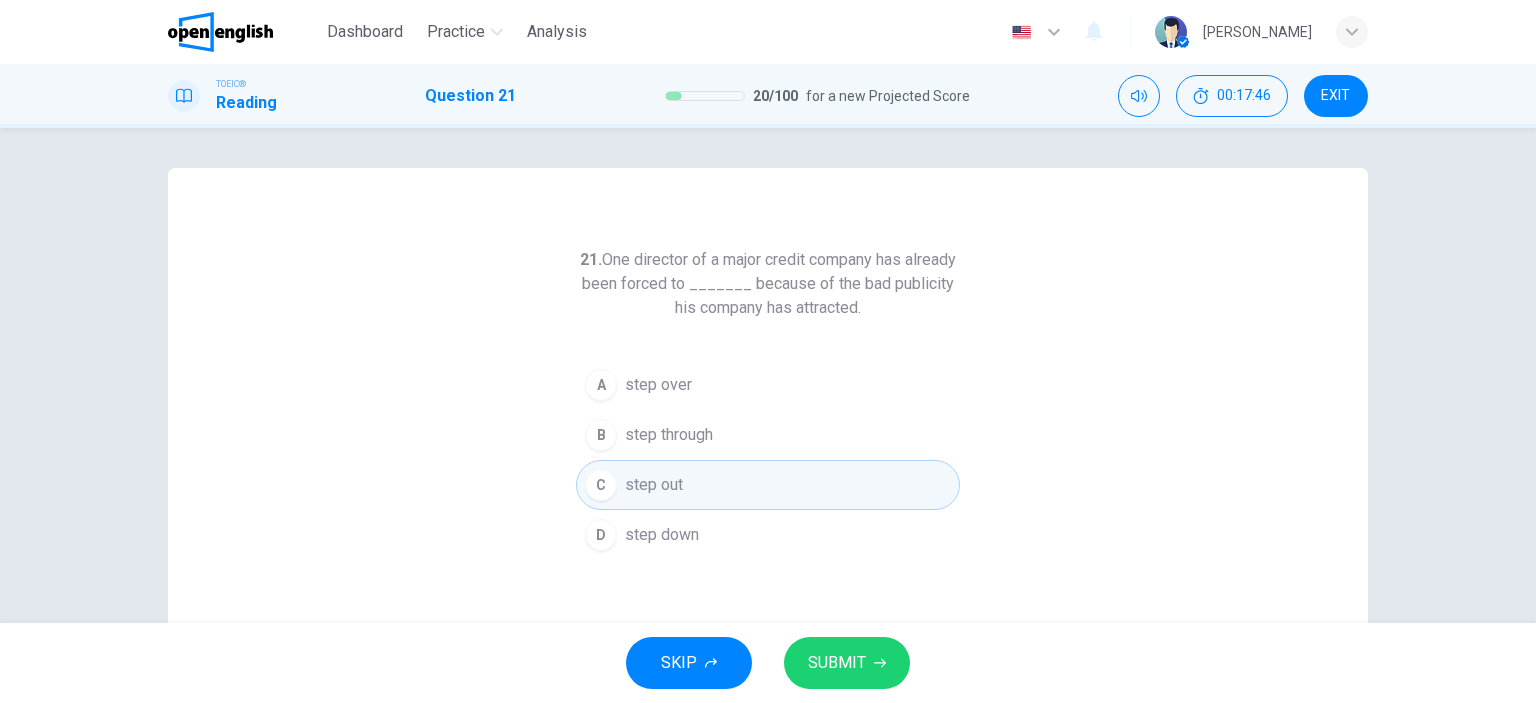click on "SUBMIT" at bounding box center (847, 663) 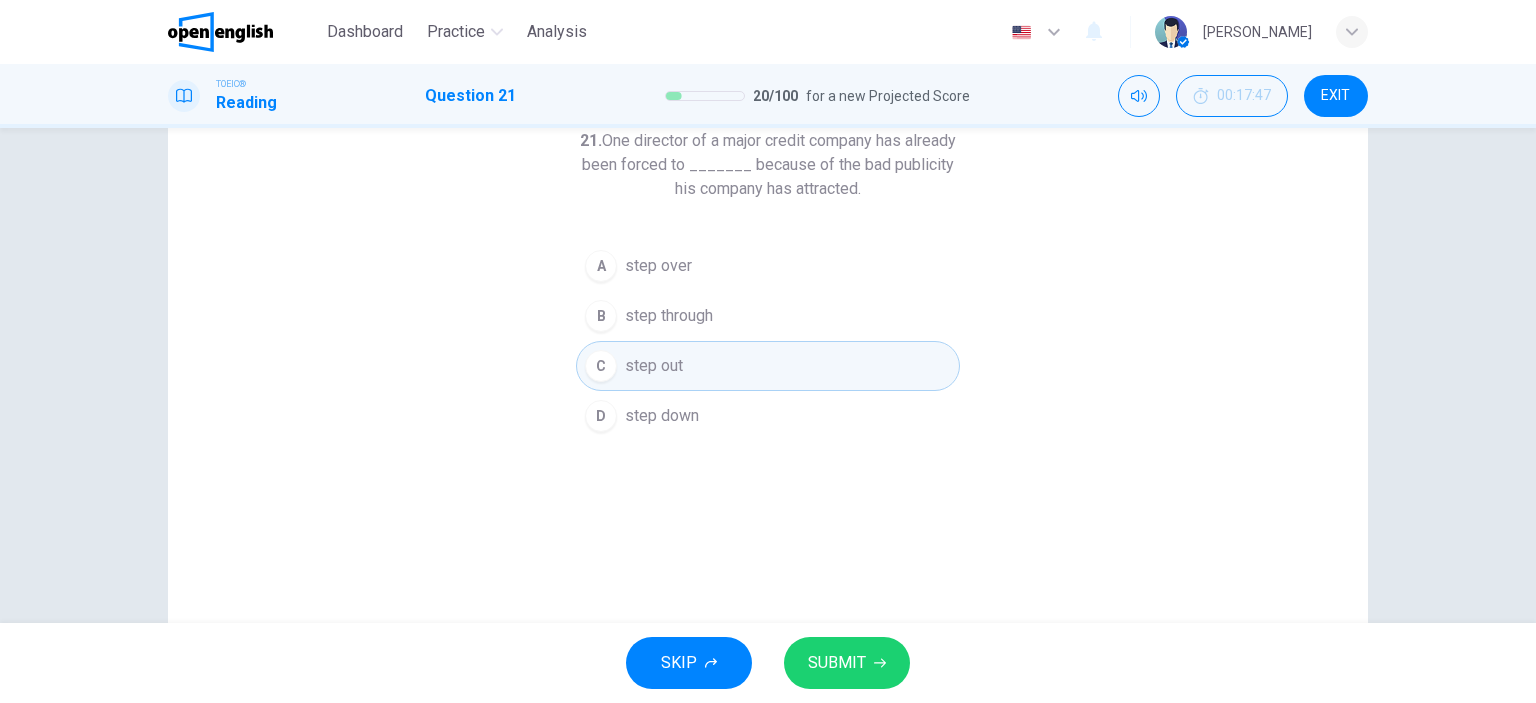 scroll, scrollTop: 113, scrollLeft: 0, axis: vertical 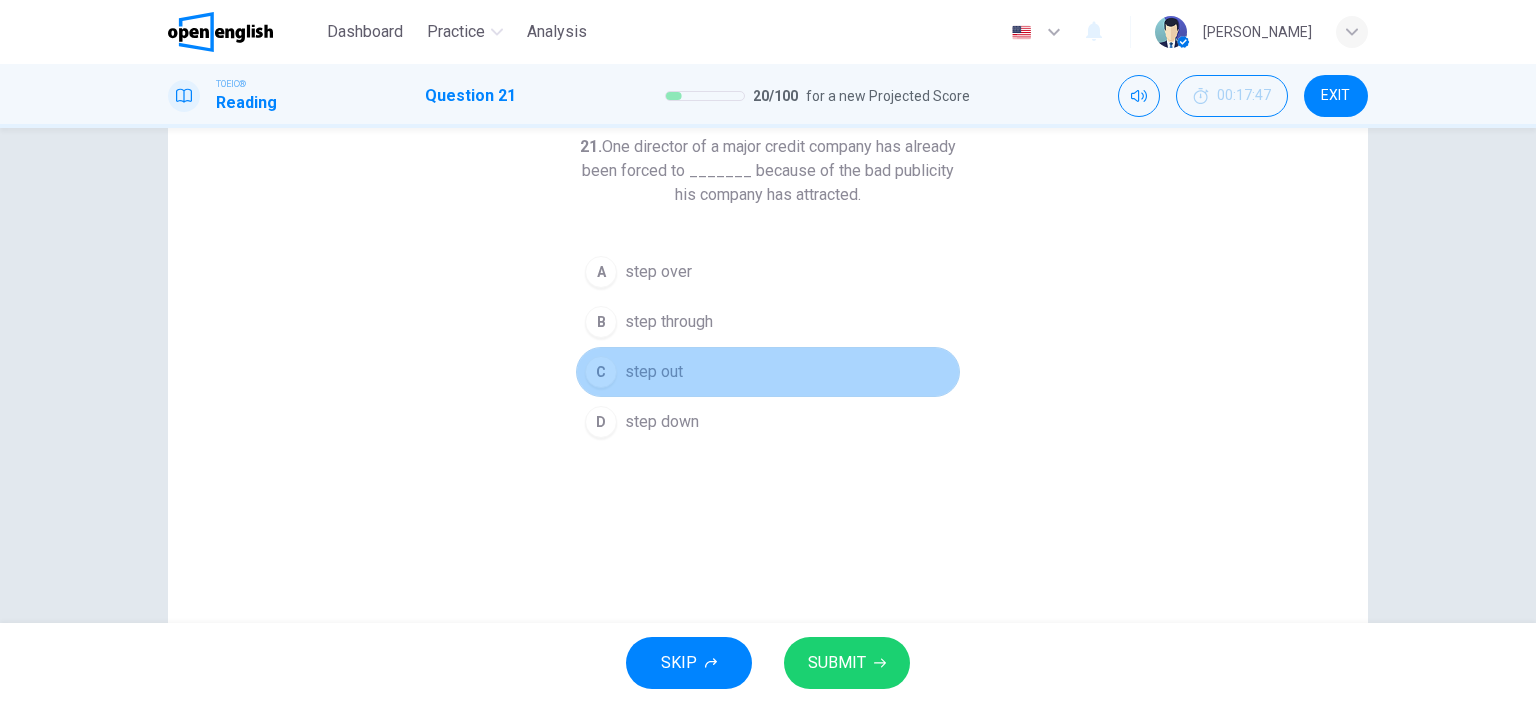click on "C step out" at bounding box center (768, 372) 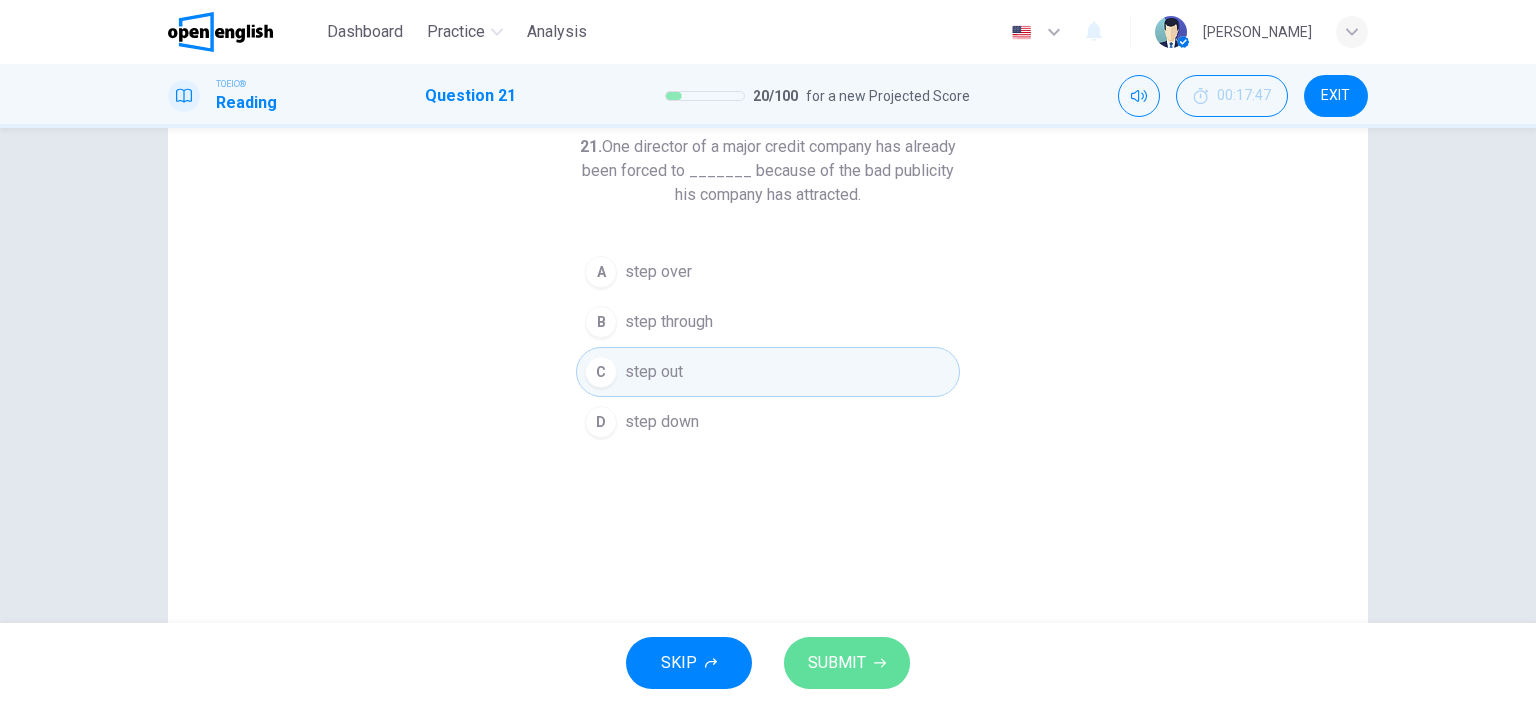 click on "SUBMIT" at bounding box center (837, 663) 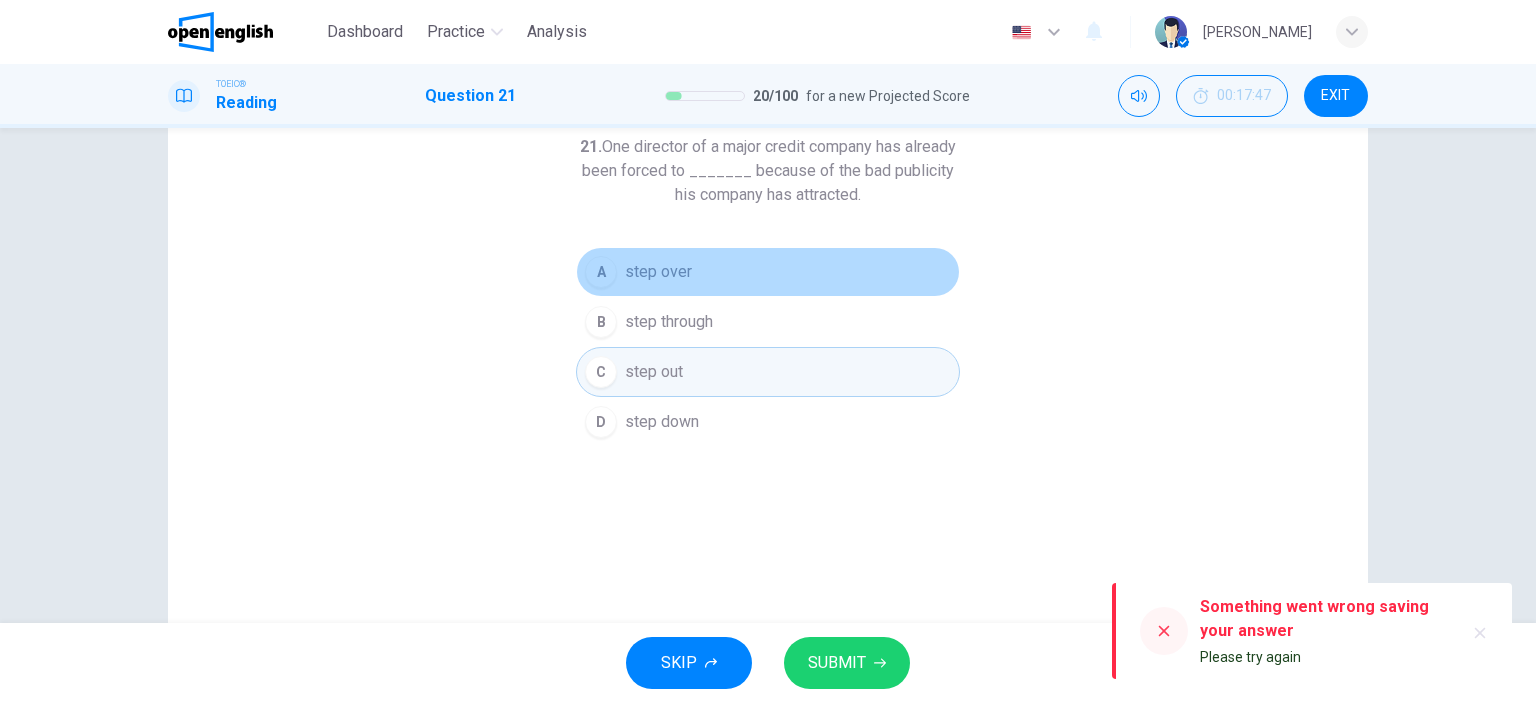 click on "step over" at bounding box center [658, 272] 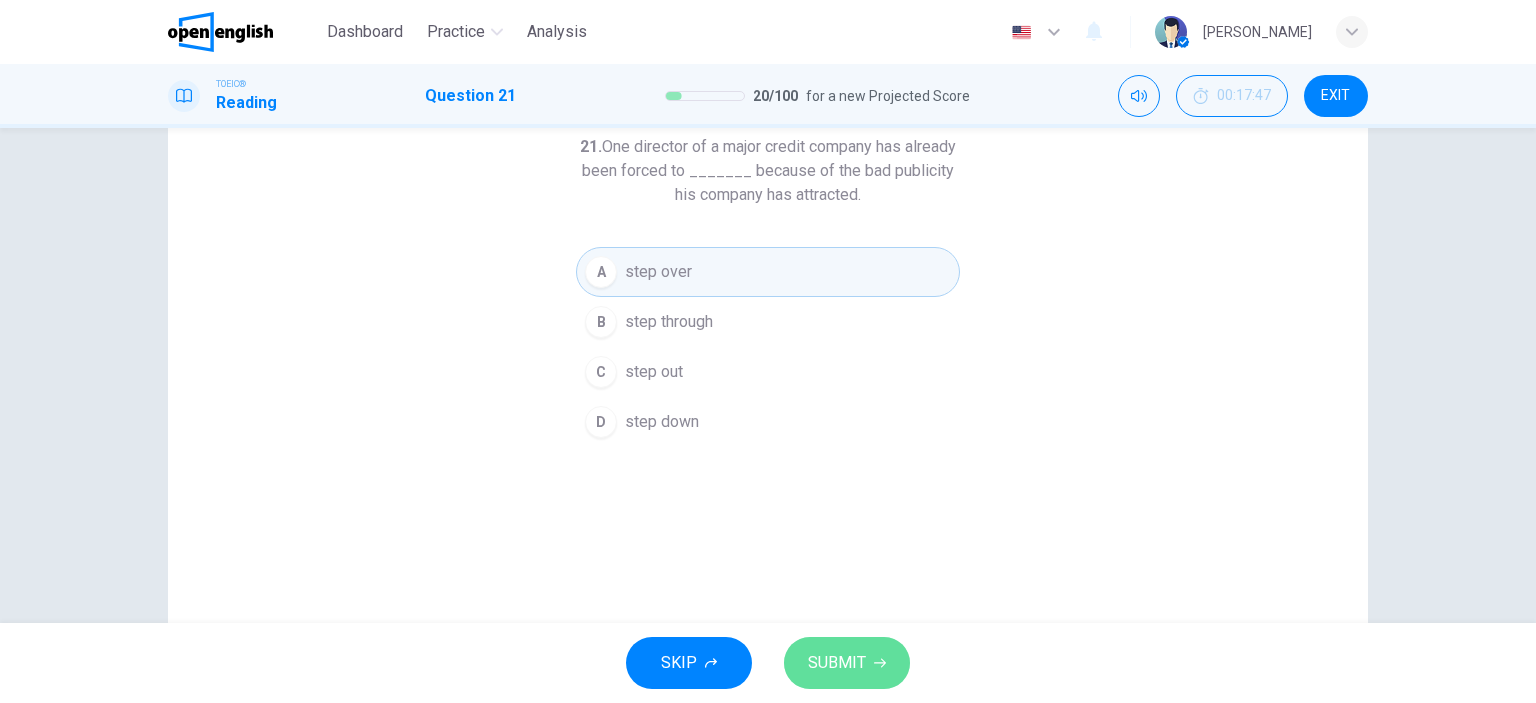 click on "SUBMIT" at bounding box center [837, 663] 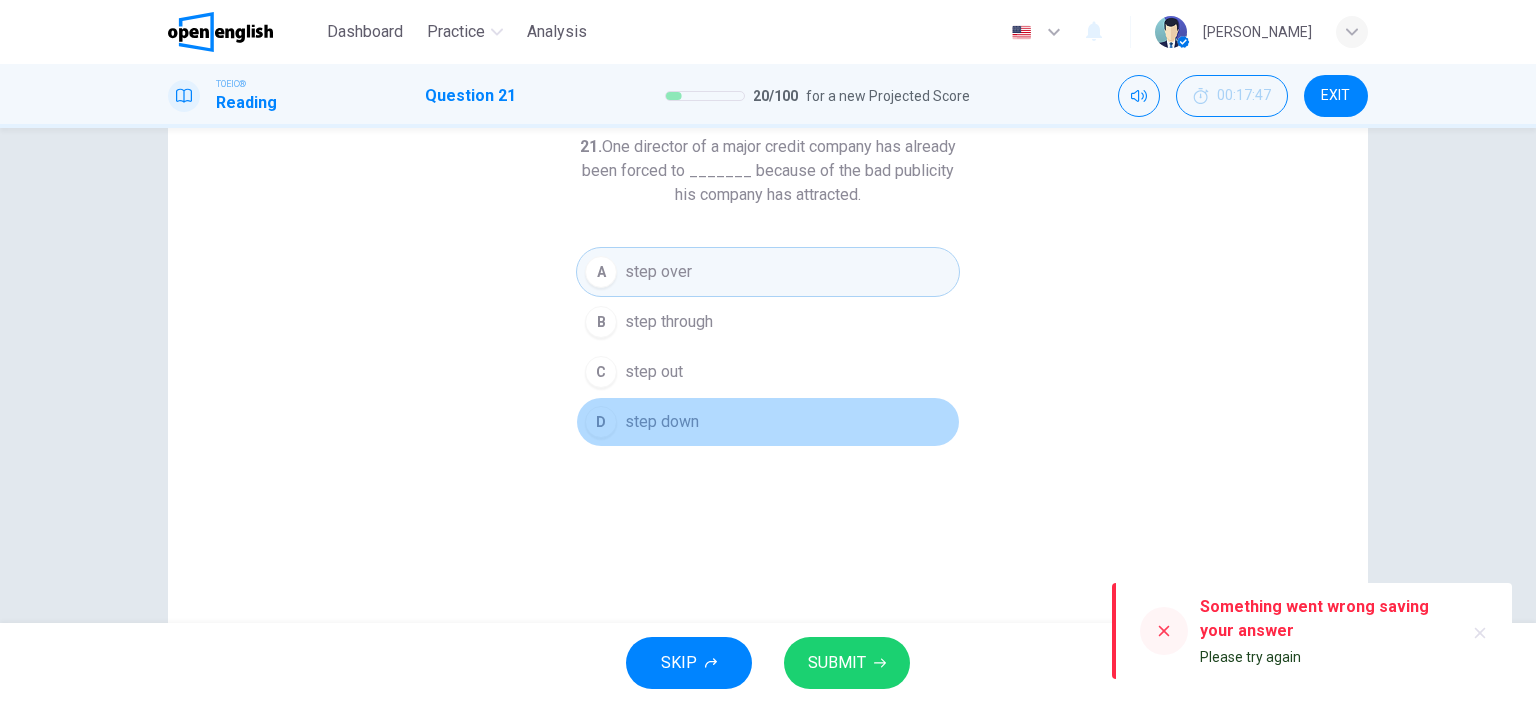 click on "step down" at bounding box center [662, 422] 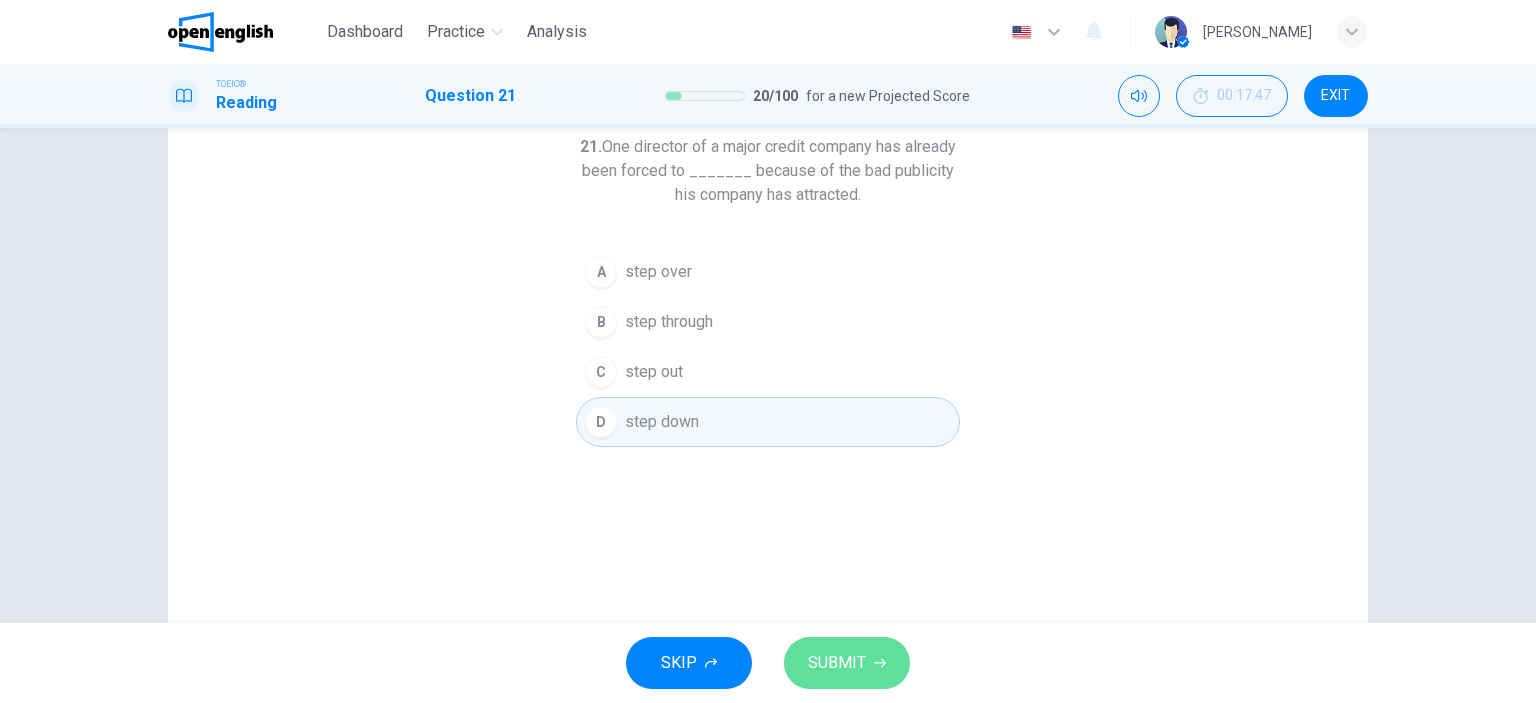 click on "SUBMIT" at bounding box center (837, 663) 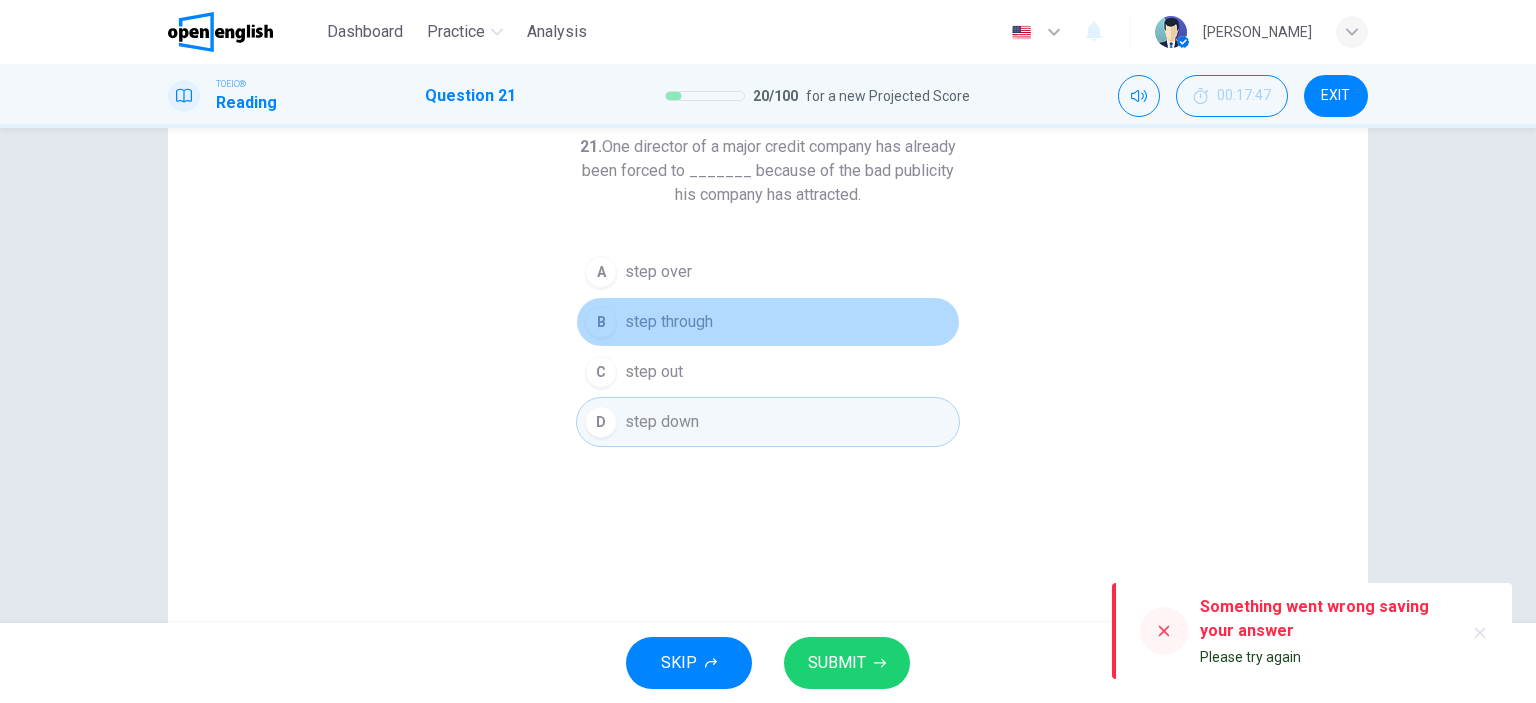 click on "step through" at bounding box center [669, 322] 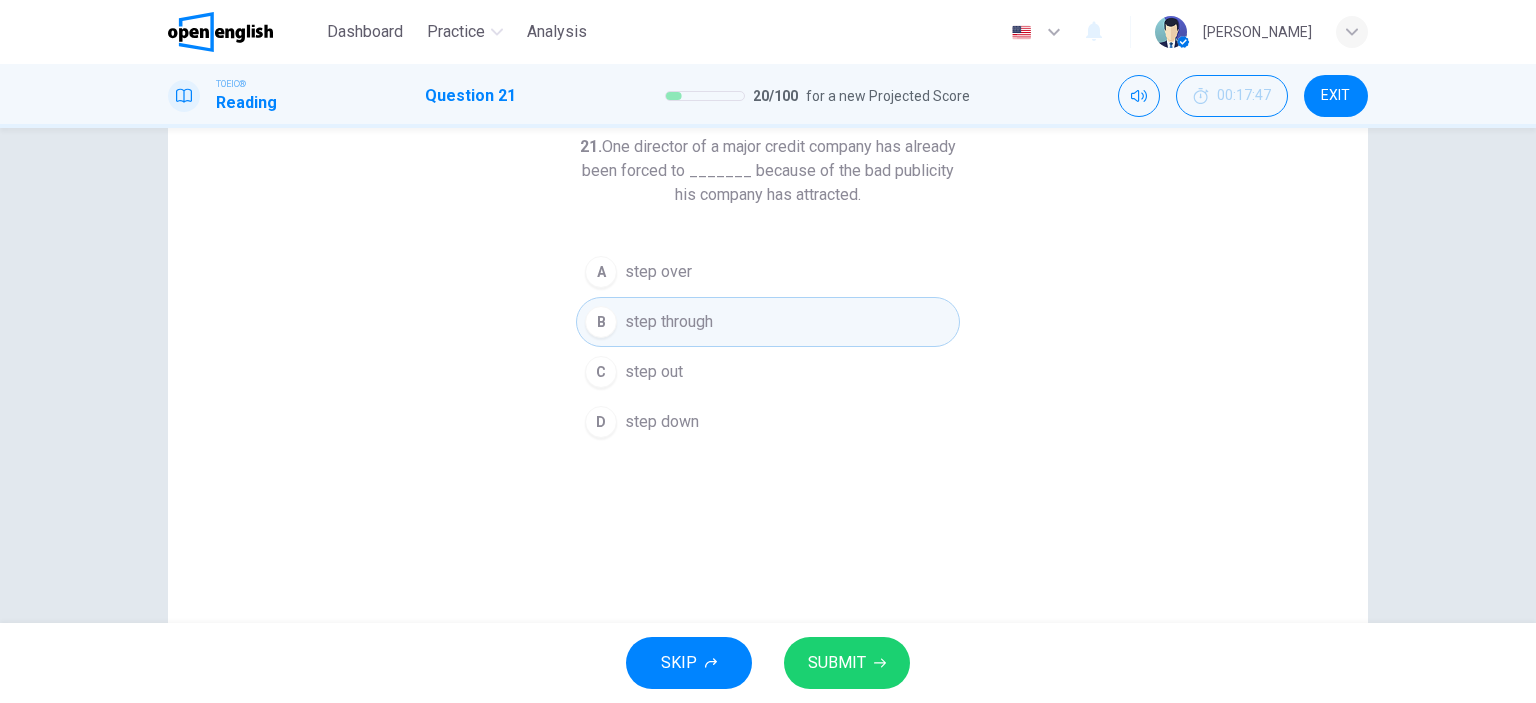 click on "SUBMIT" at bounding box center [837, 663] 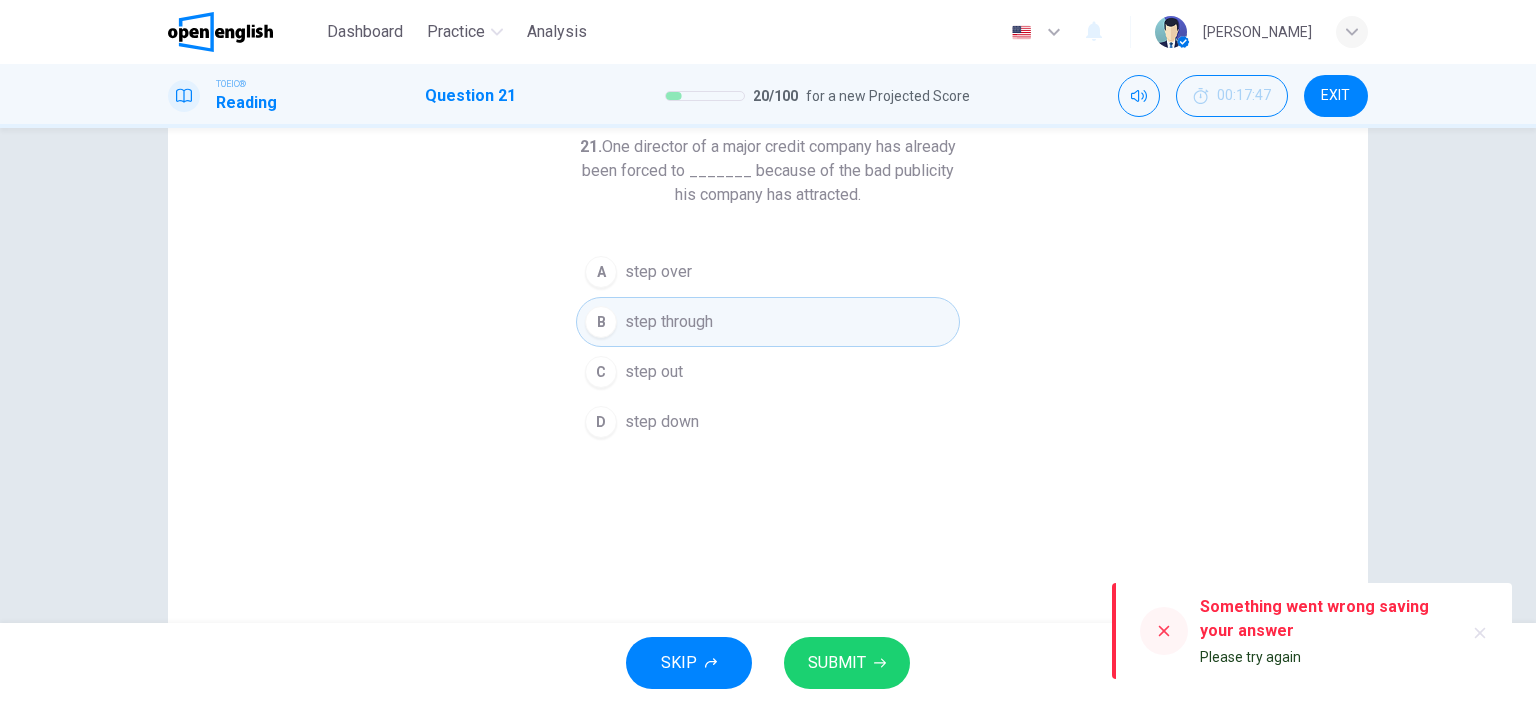 click on "SUBMIT" at bounding box center (837, 663) 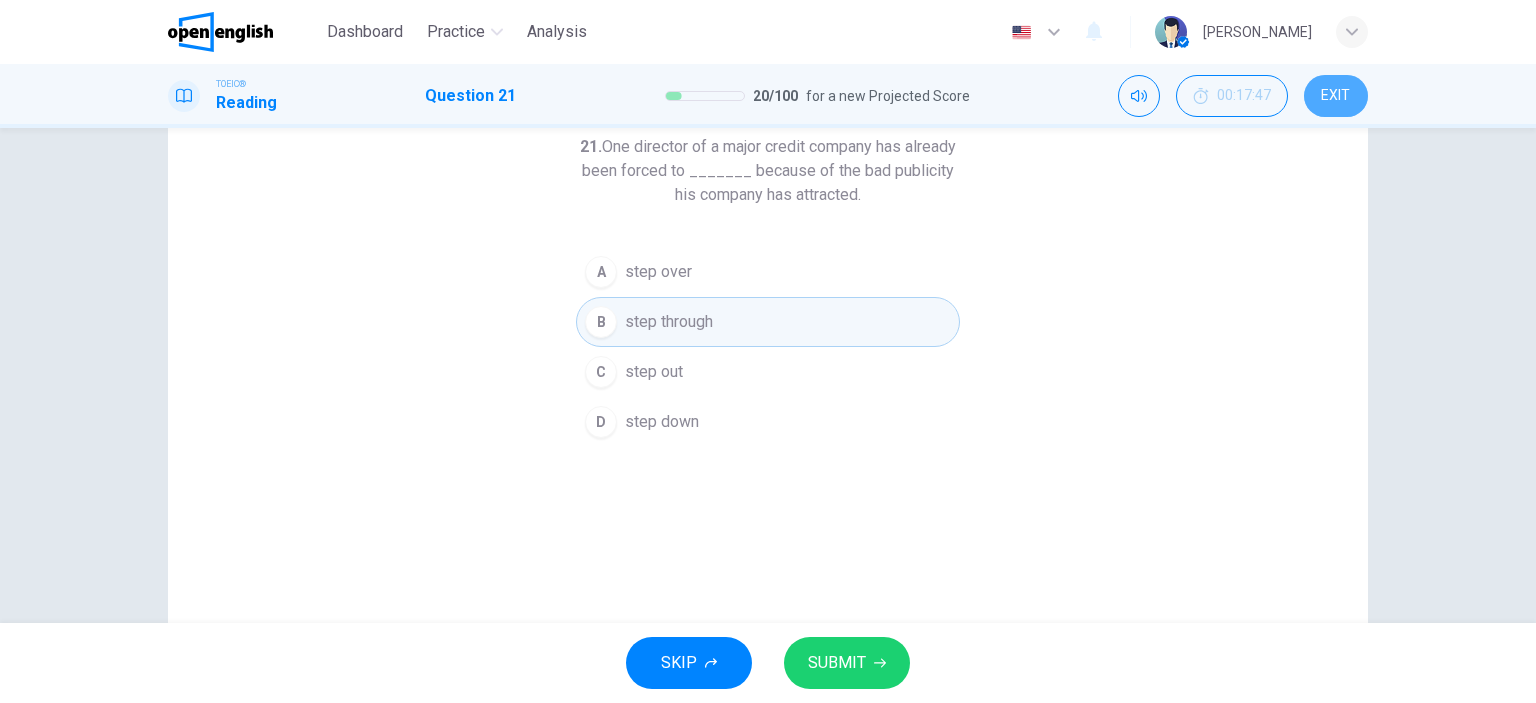 click on "EXIT" at bounding box center (1335, 96) 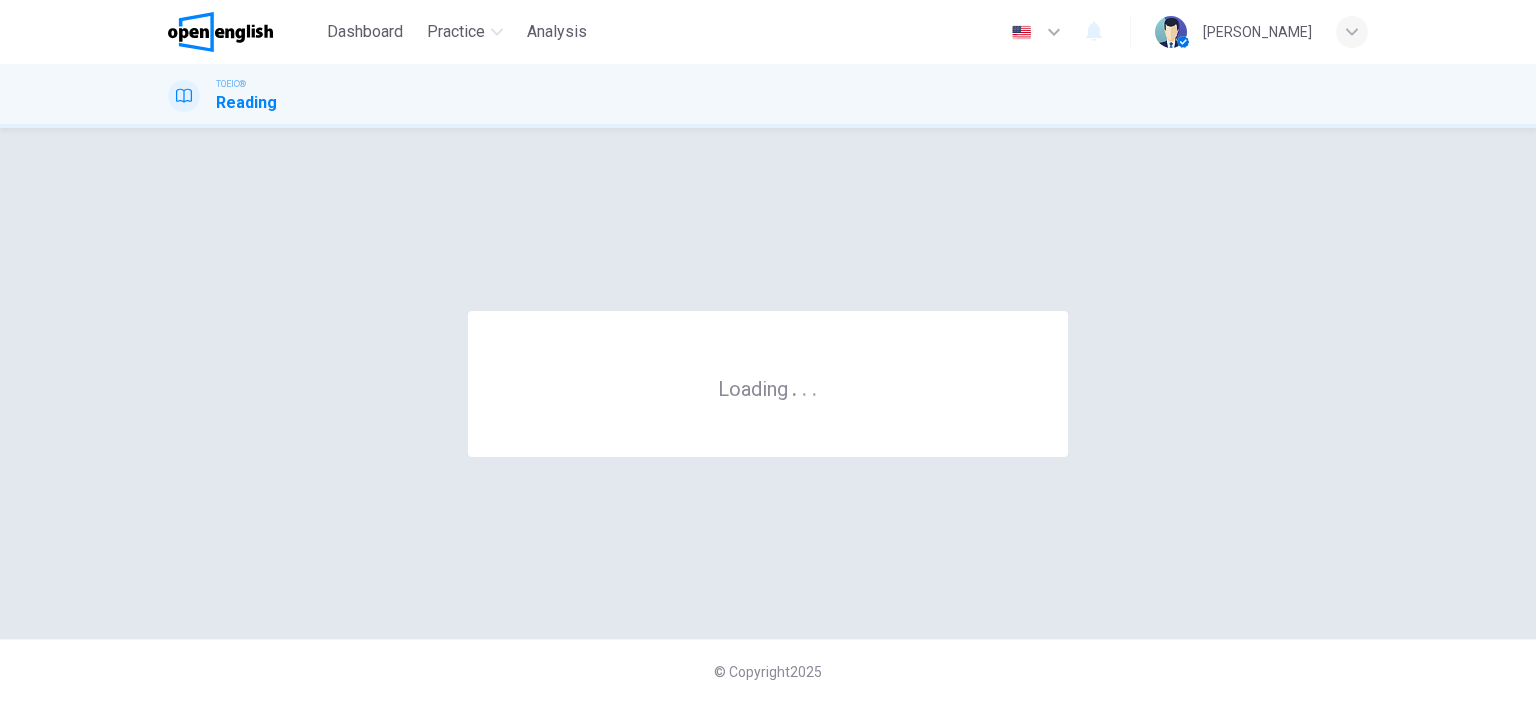 scroll, scrollTop: 0, scrollLeft: 0, axis: both 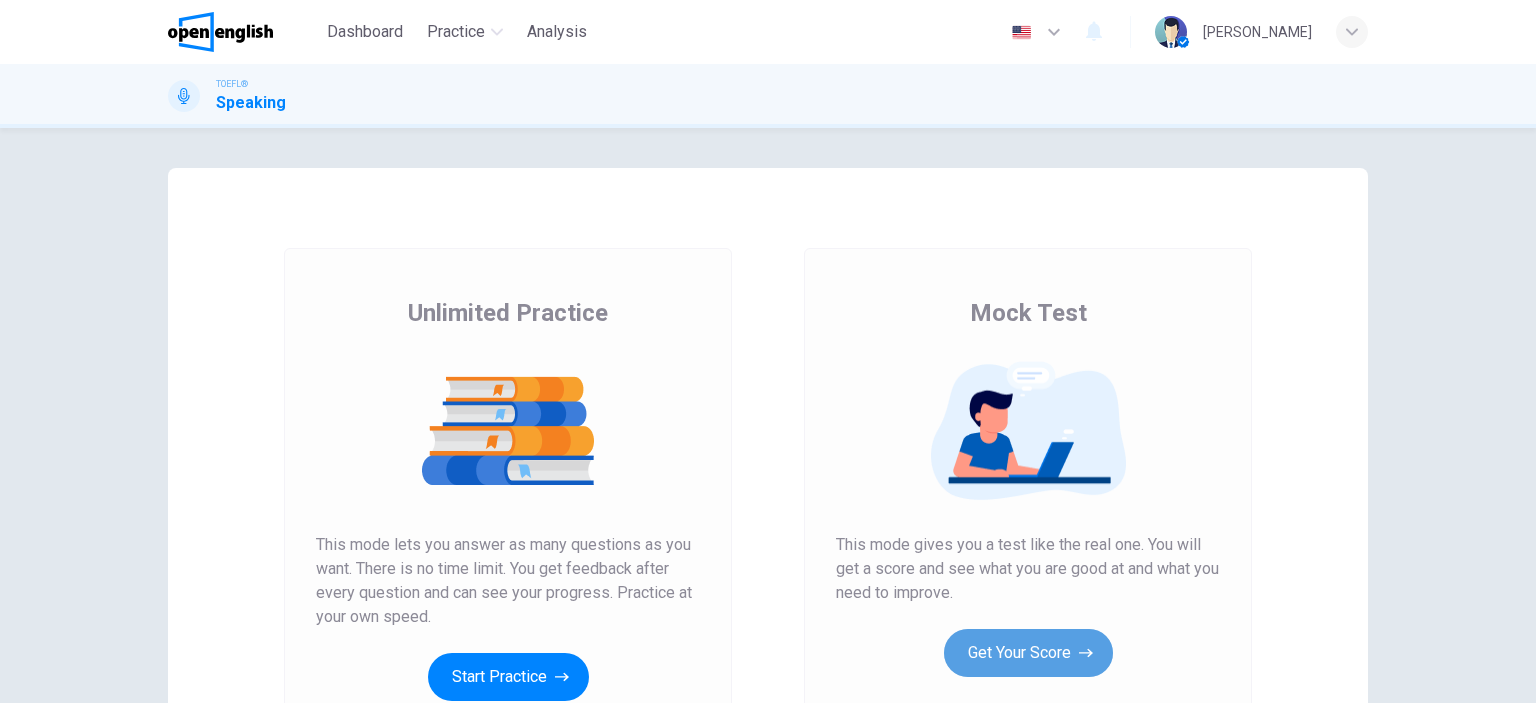 click on "Get Your Score" at bounding box center (1028, 653) 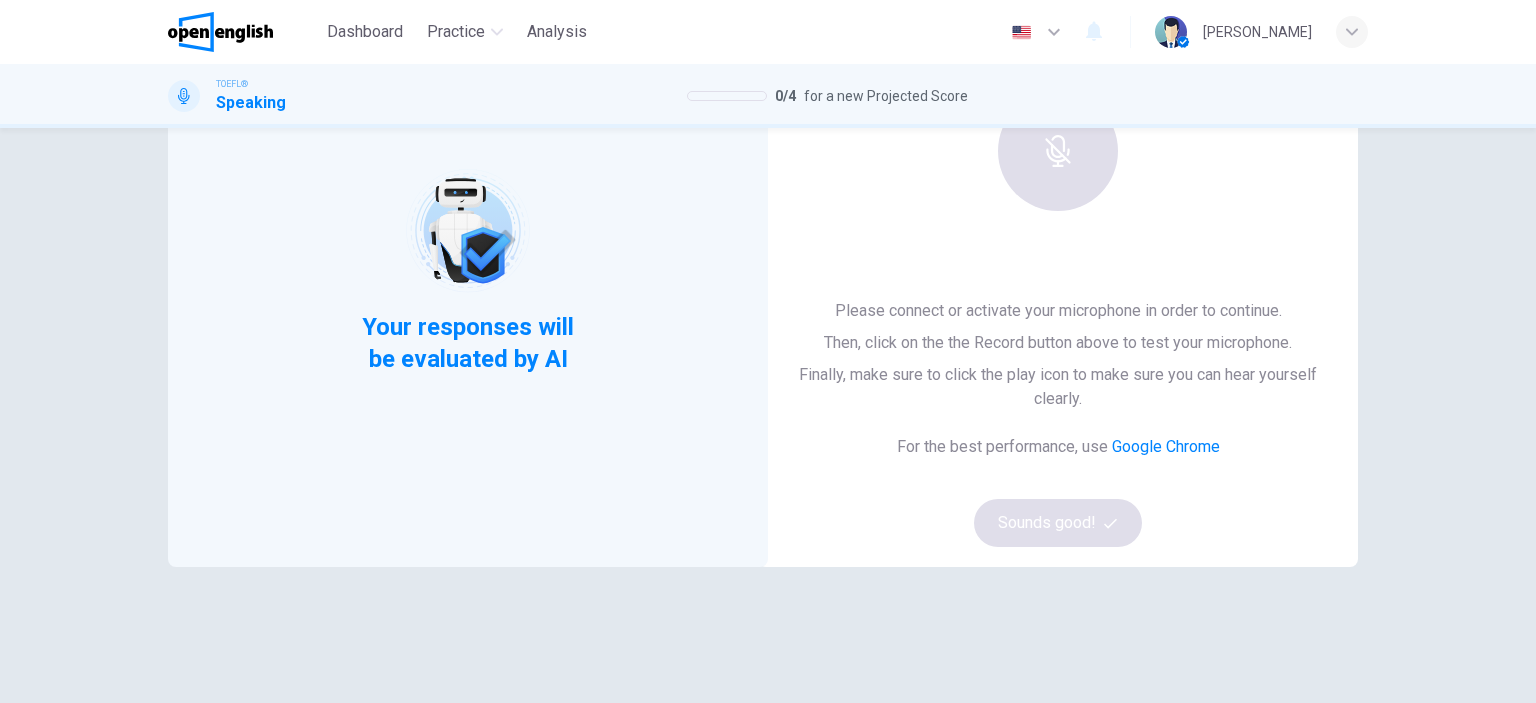 scroll, scrollTop: 196, scrollLeft: 0, axis: vertical 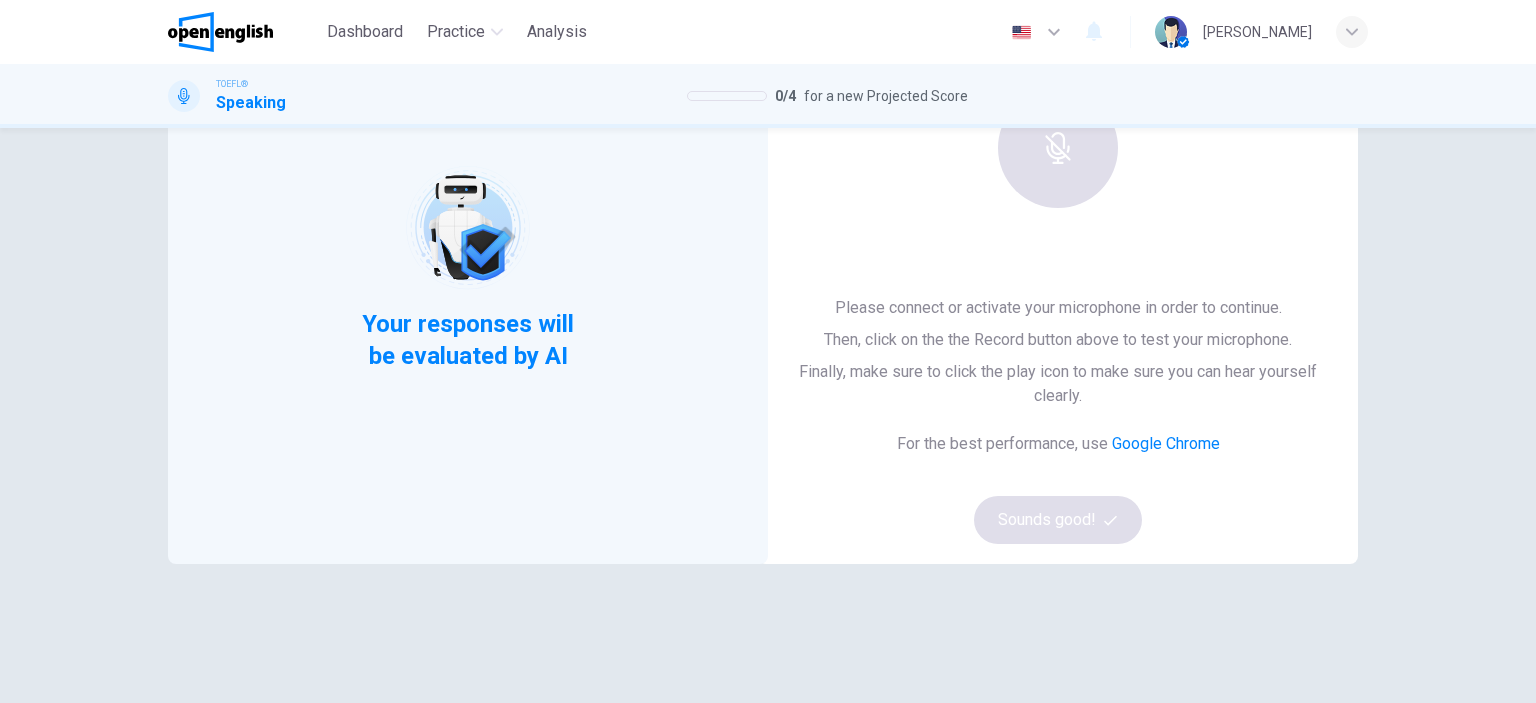 click on "Your responses will be evaluated by AI This Section Requires a Microphone Please connect or activate your microphone in order to continue. Then, click on the the Record button above to test your microphone. Finally, make sure to click the play icon to make sure you can hear yourself clearly. For the best performance, use   Google Chrome Sounds good! © Copyright  2025" at bounding box center [768, 415] 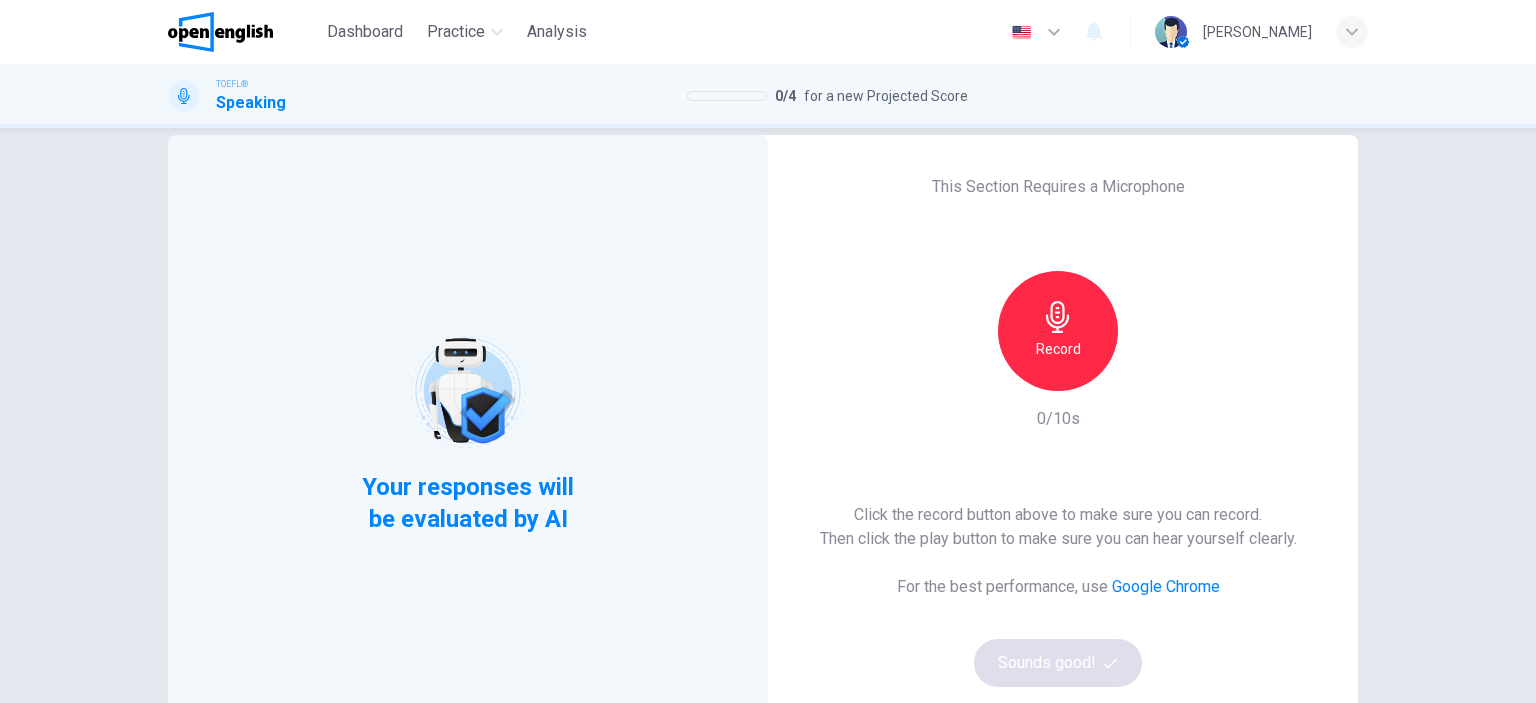 scroll, scrollTop: 0, scrollLeft: 0, axis: both 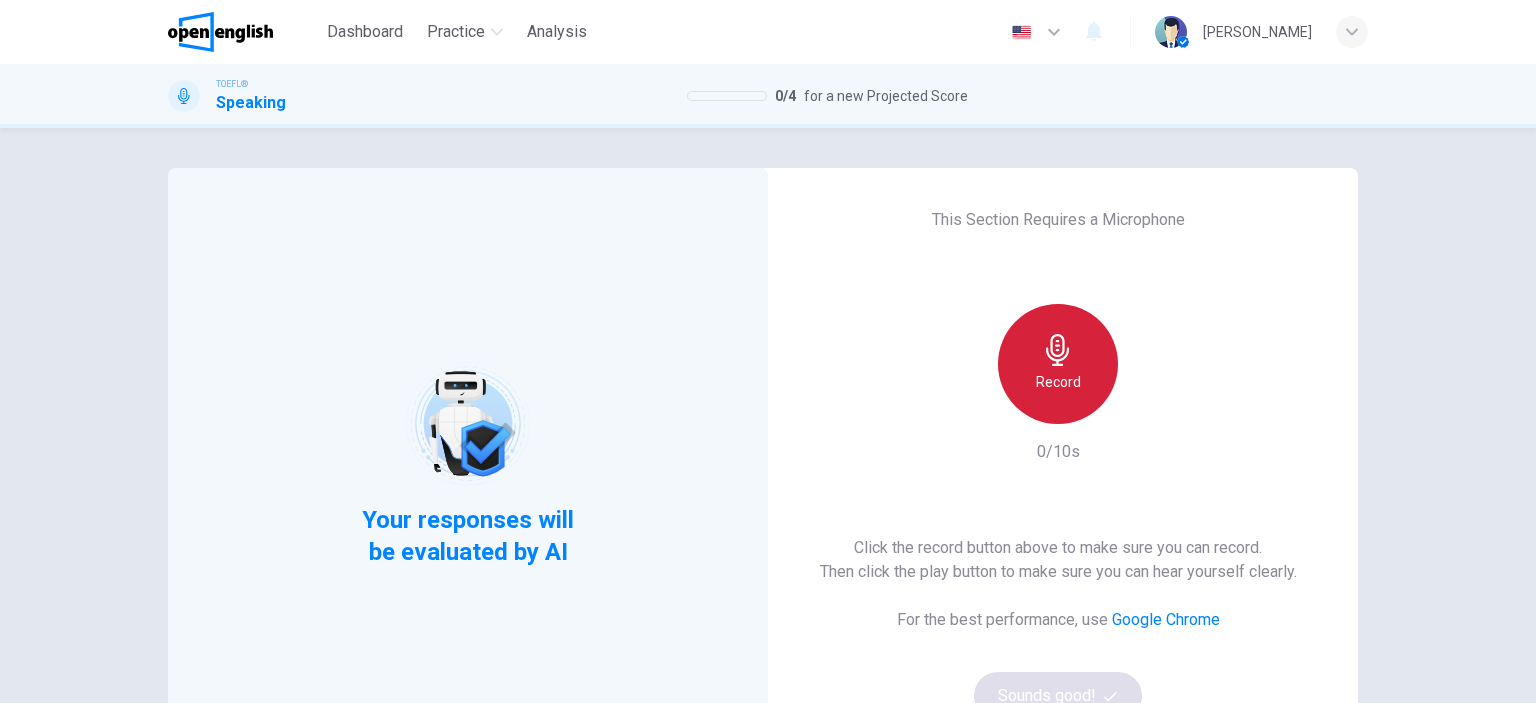 click 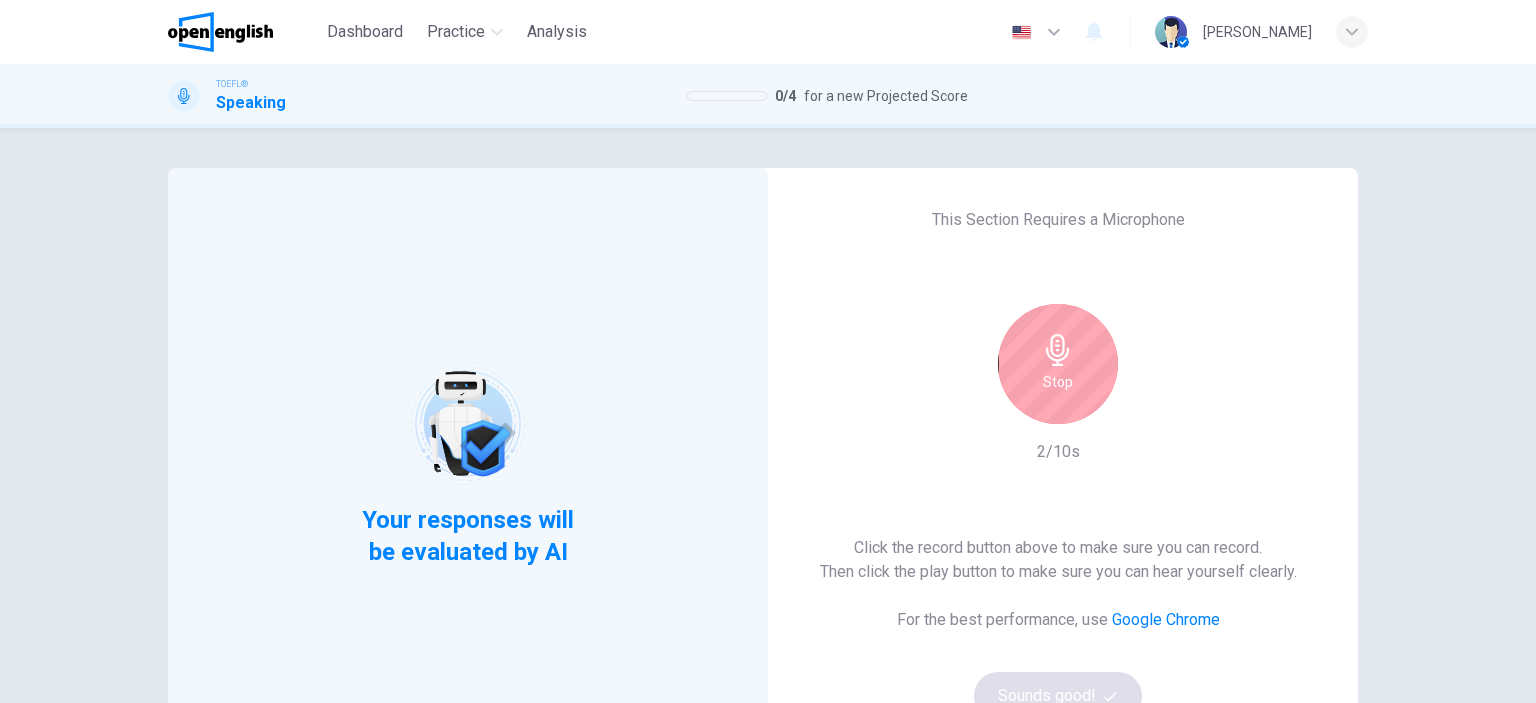 click on "Stop" at bounding box center [1058, 364] 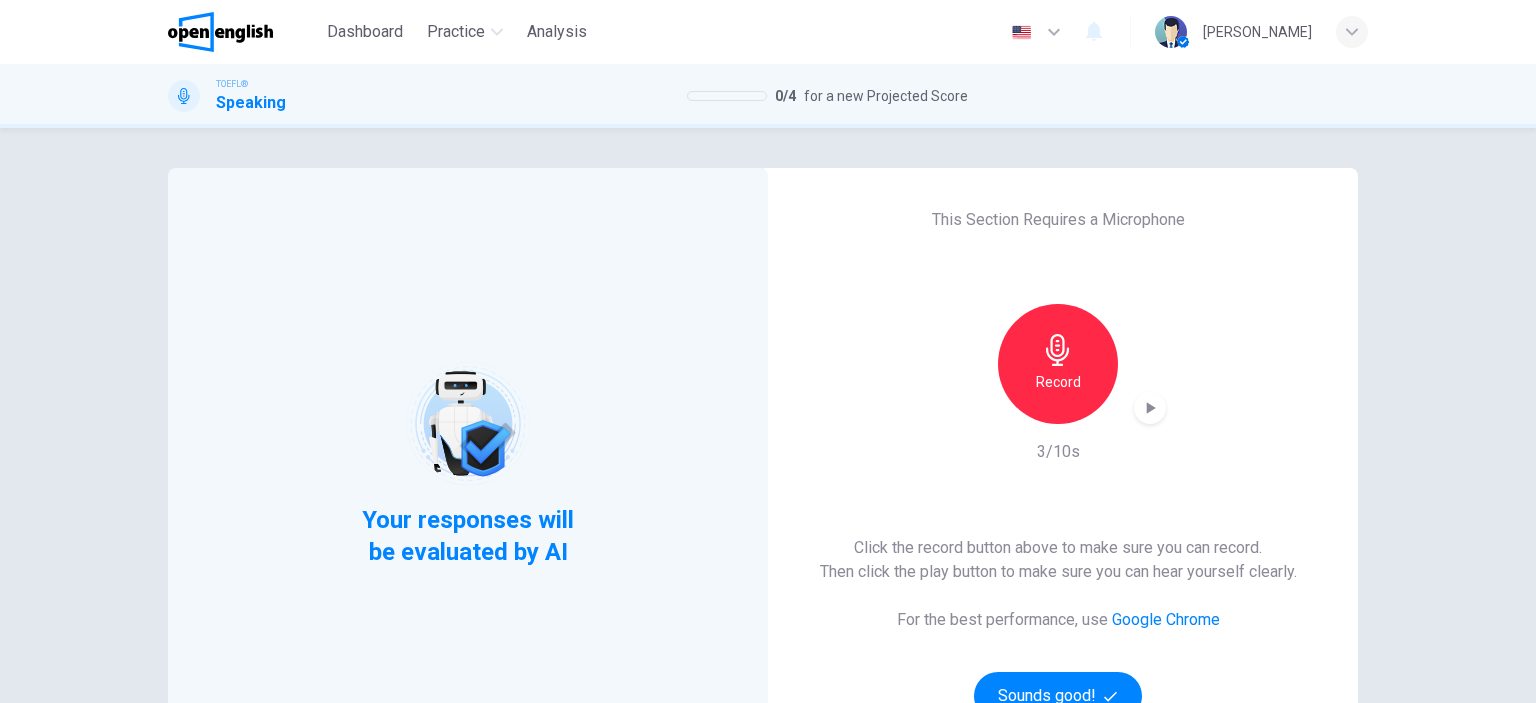 drag, startPoint x: 1522, startPoint y: 472, endPoint x: 1510, endPoint y: 550, distance: 78.91768 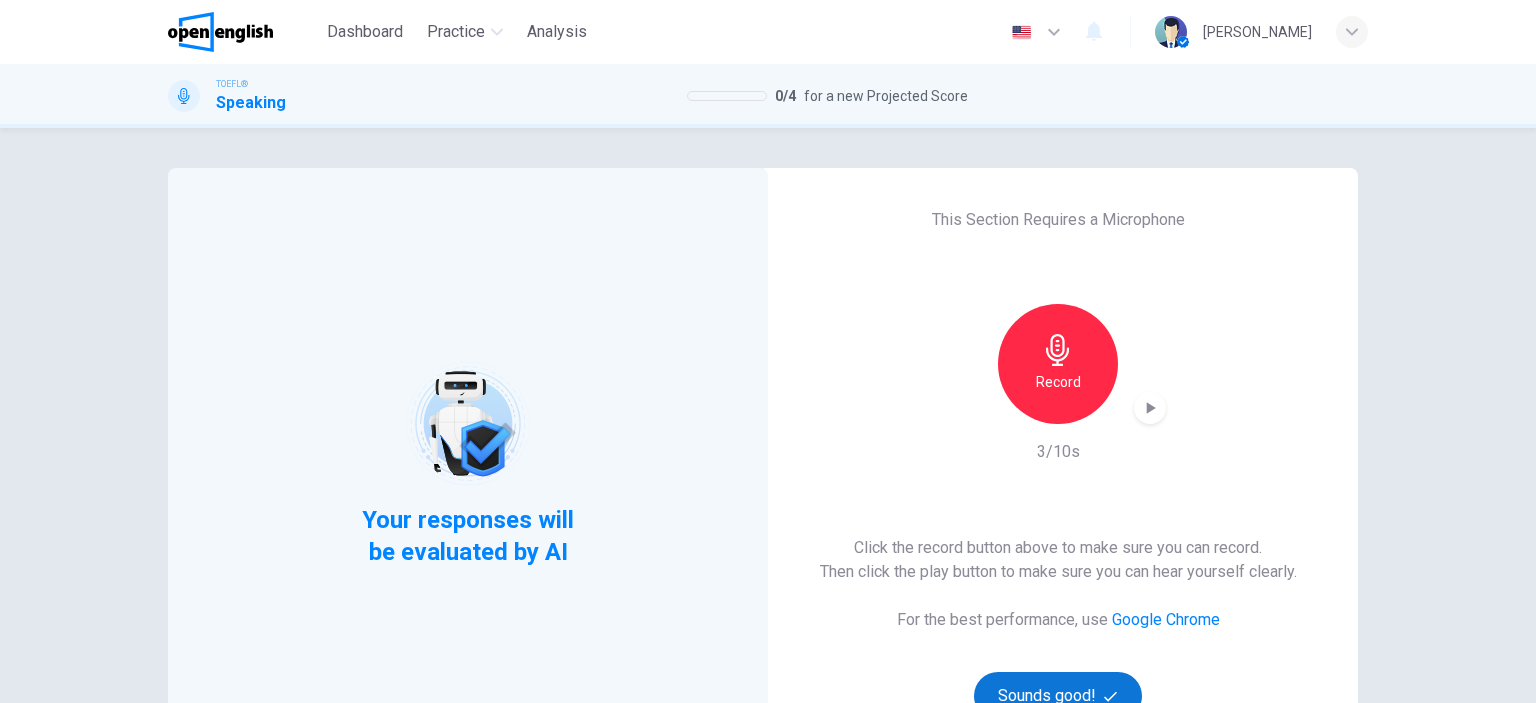 click on "Sounds good!" at bounding box center [1058, 696] 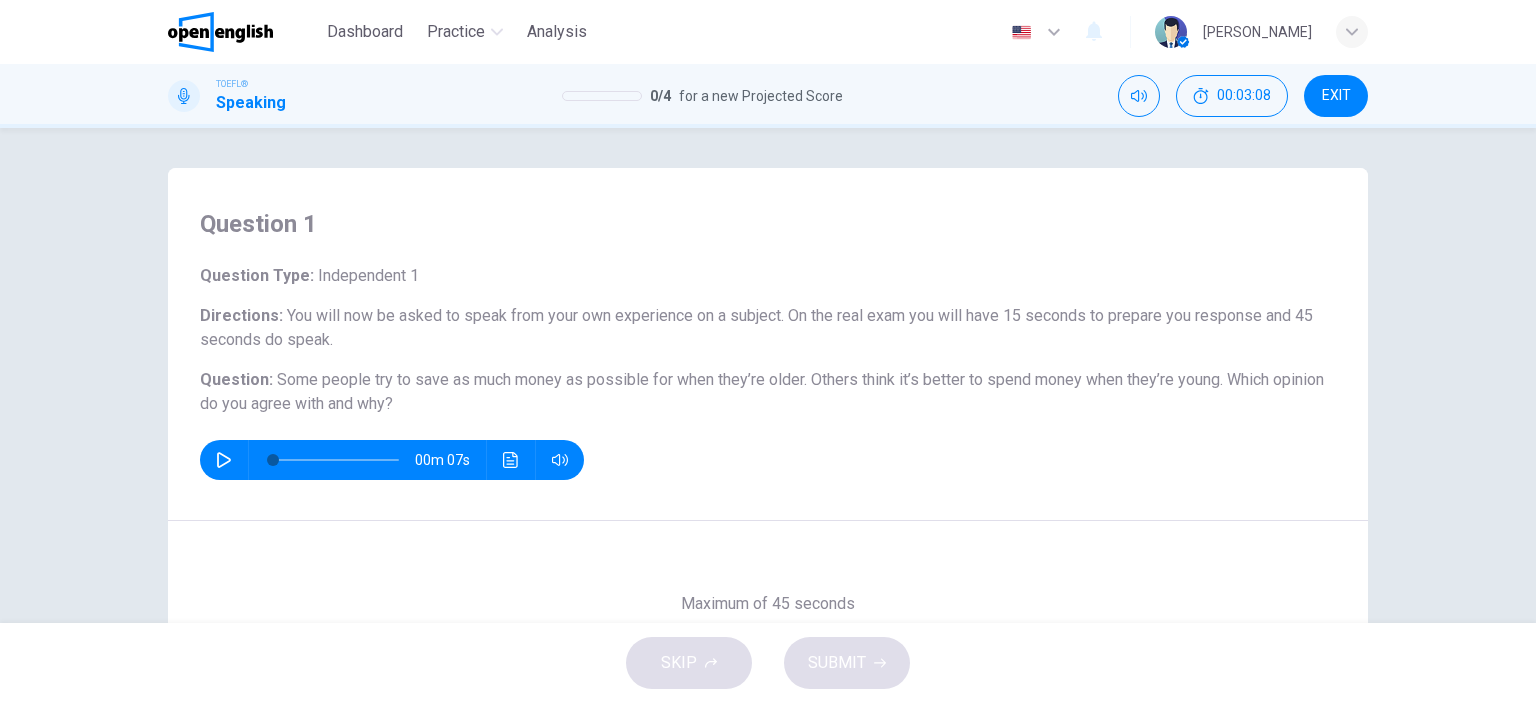 click 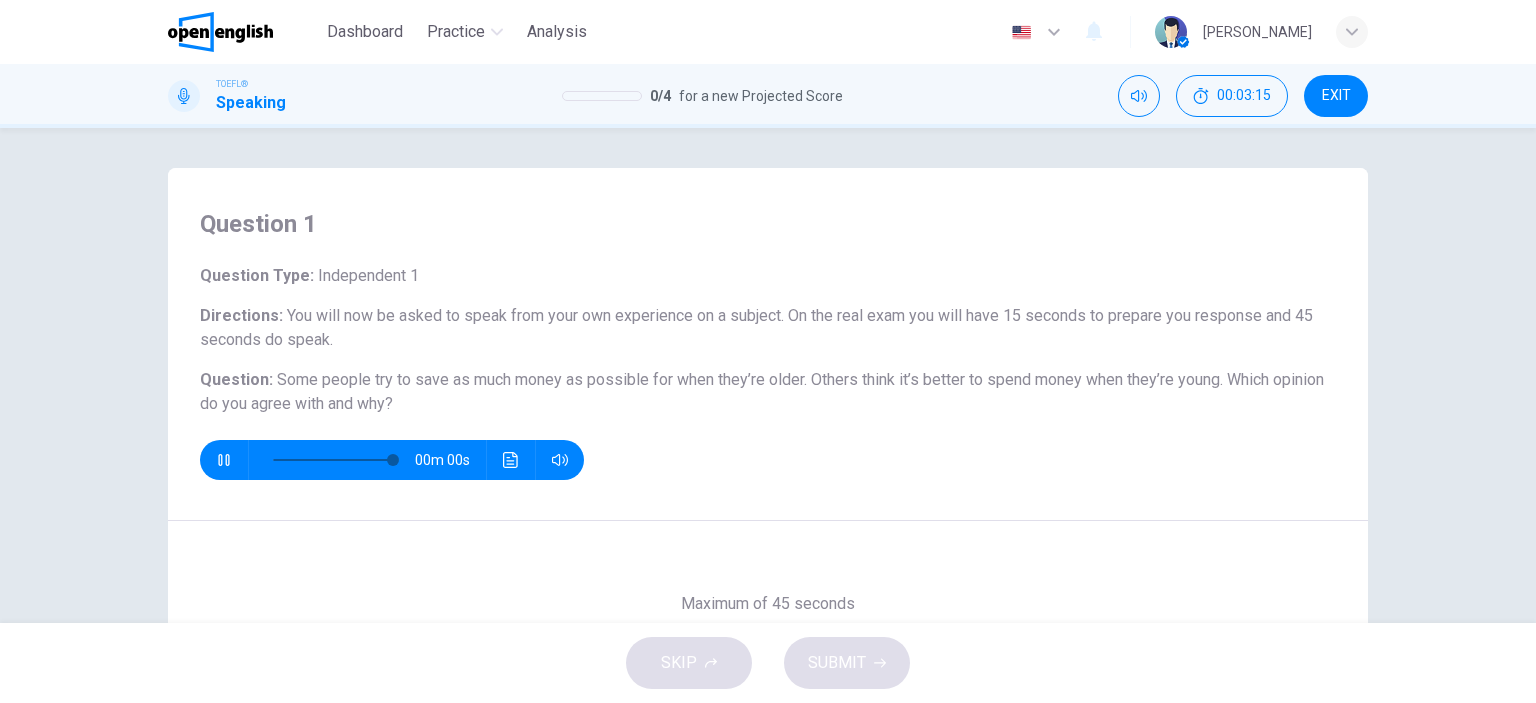 type on "*" 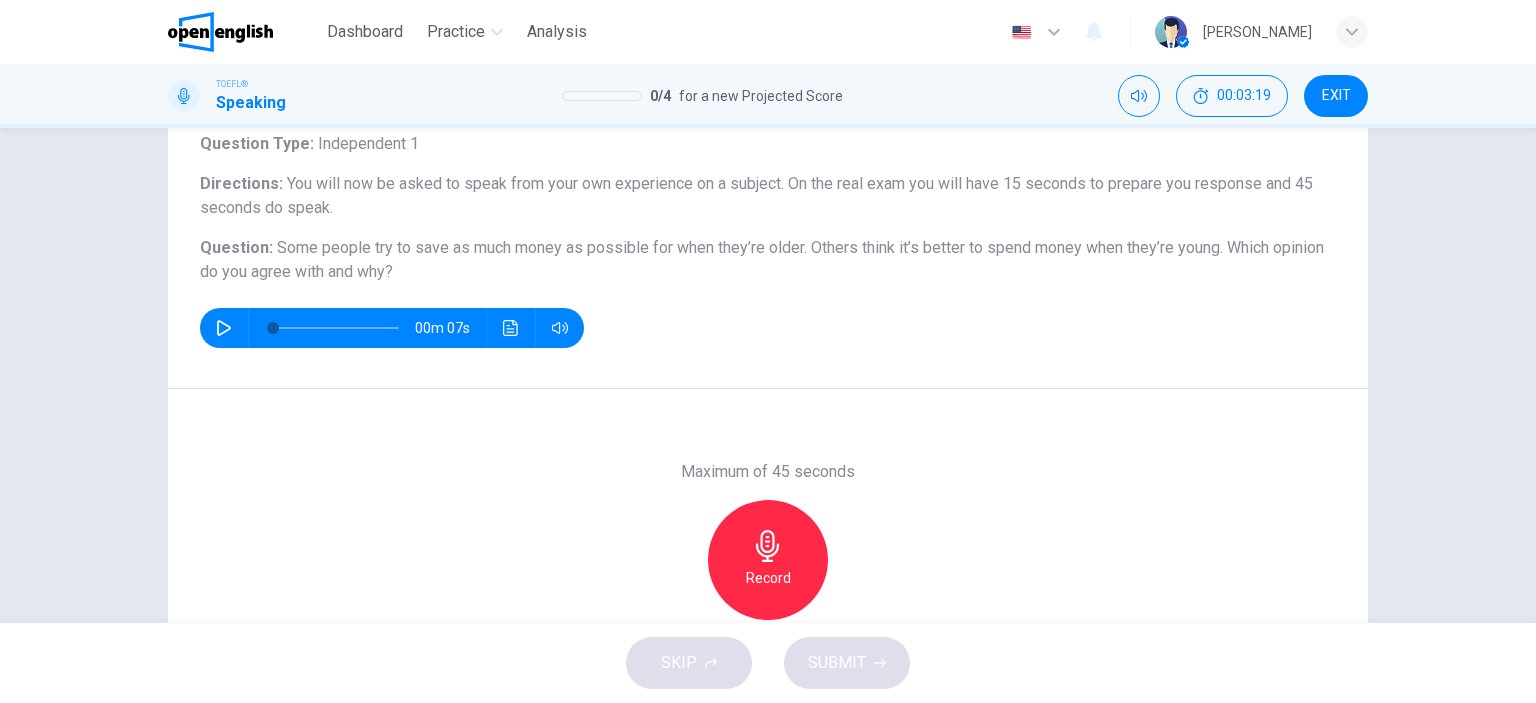 scroll, scrollTop: 142, scrollLeft: 0, axis: vertical 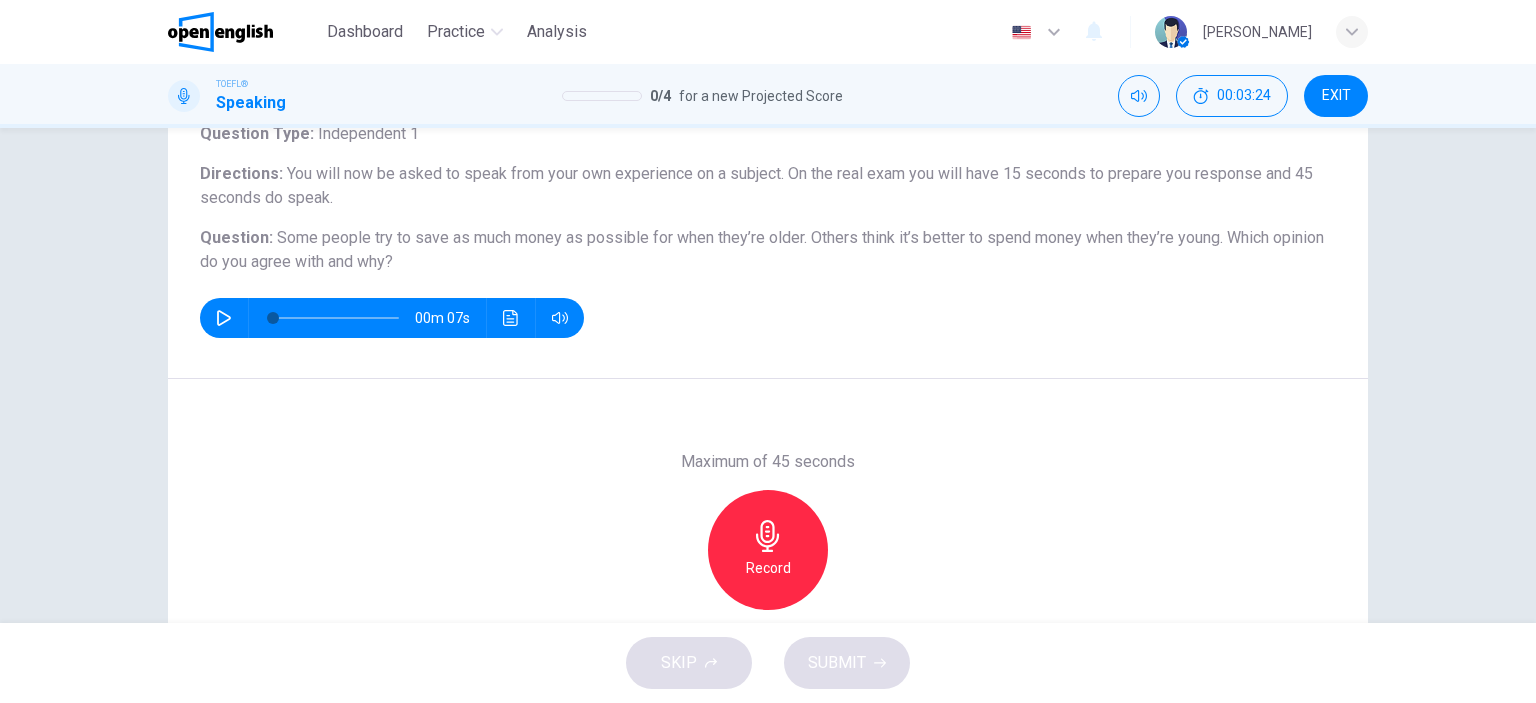 click 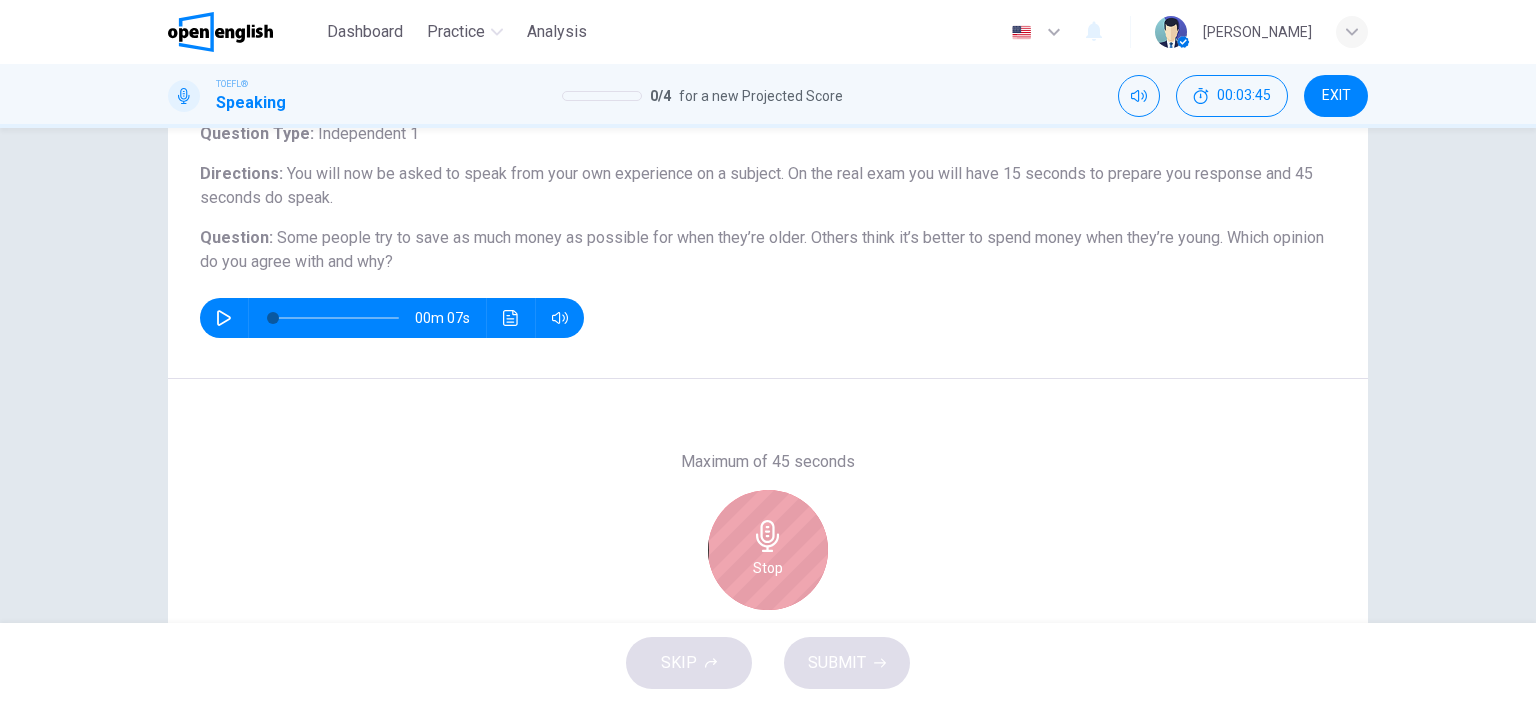 click on "Stop" at bounding box center [768, 550] 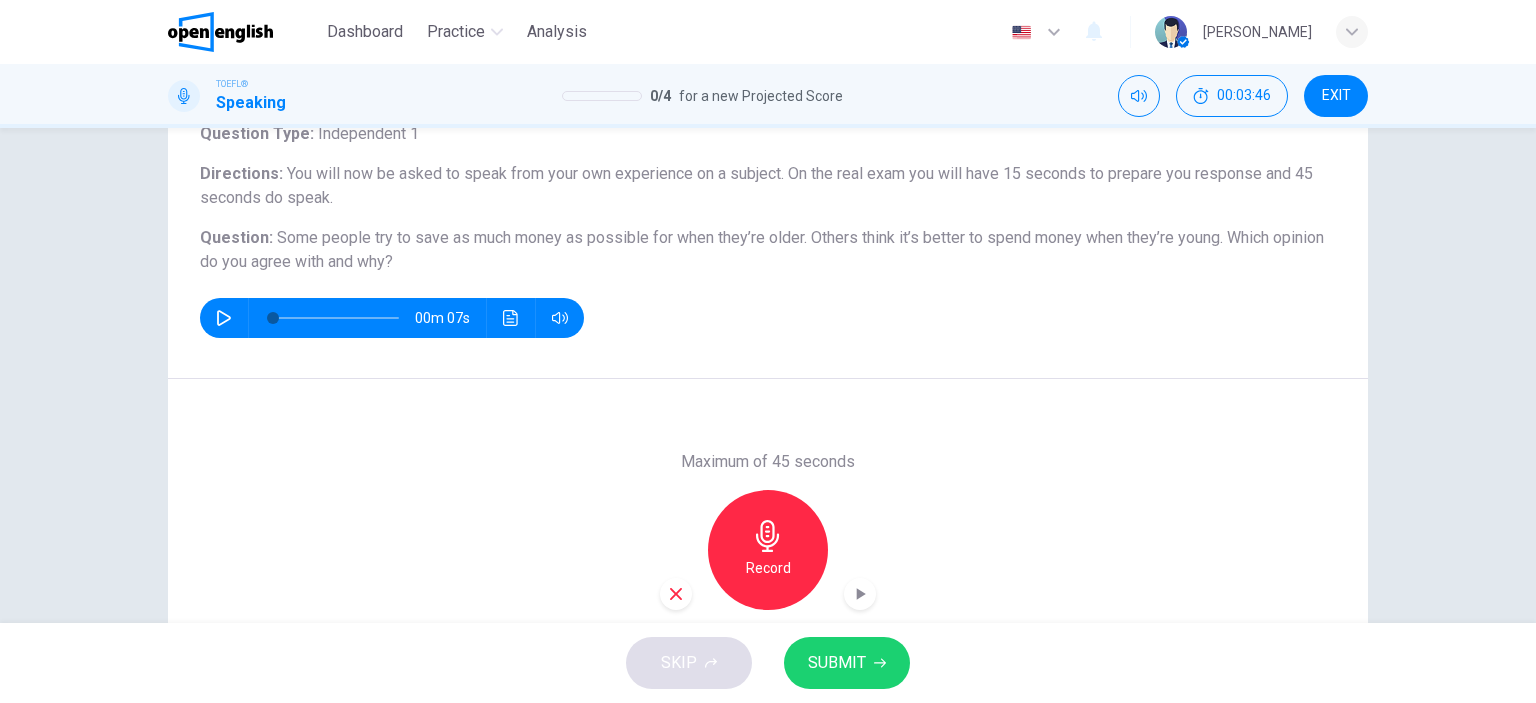 click on "SUBMIT" at bounding box center [837, 663] 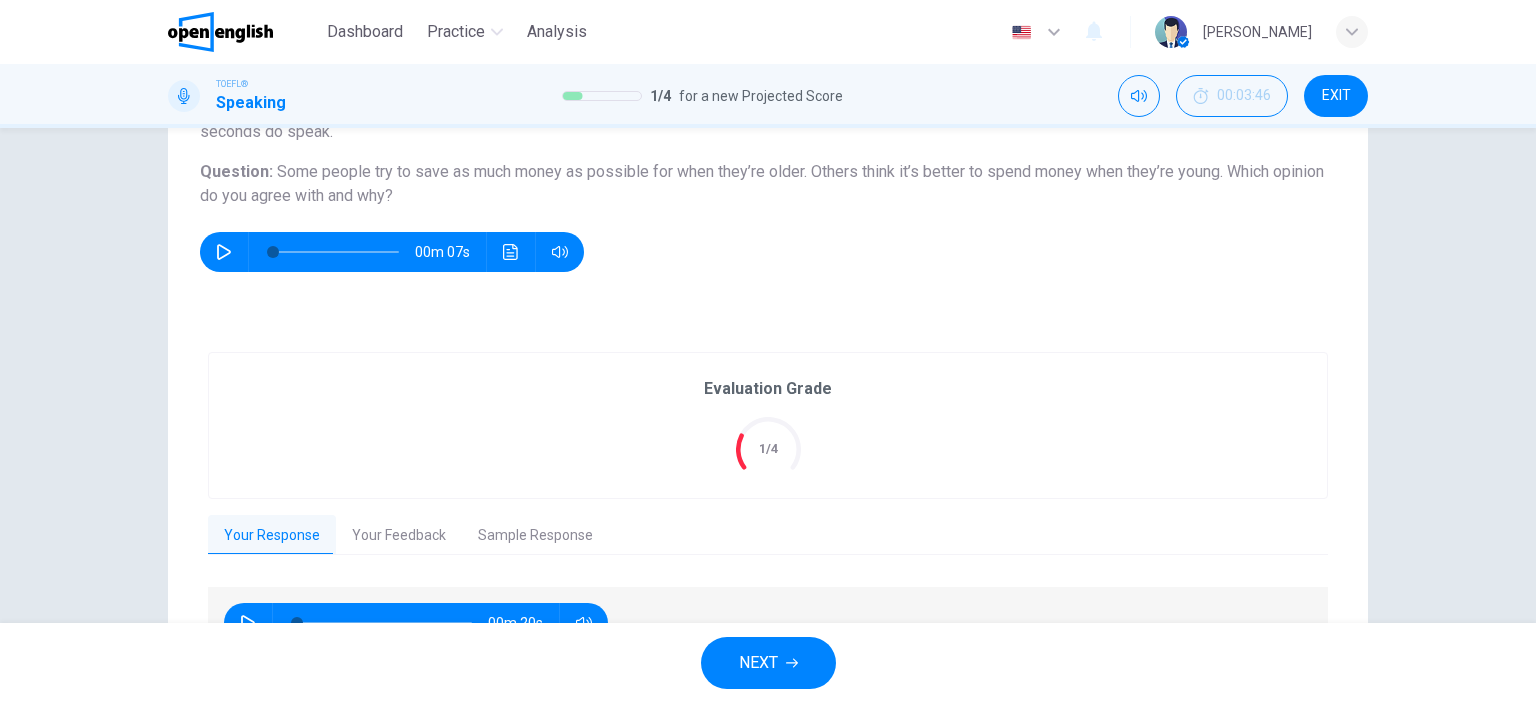 scroll, scrollTop: 325, scrollLeft: 0, axis: vertical 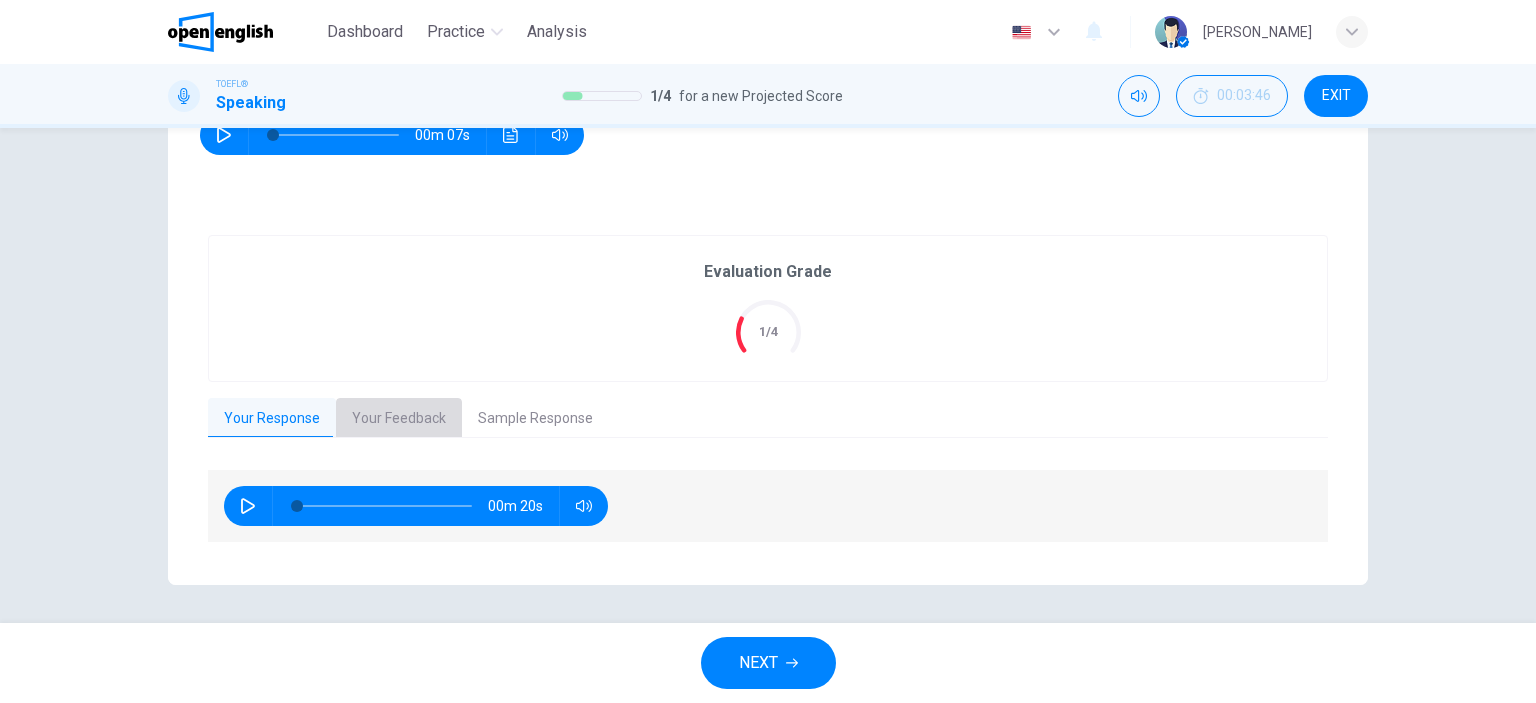 click on "Your Feedback" at bounding box center (399, 419) 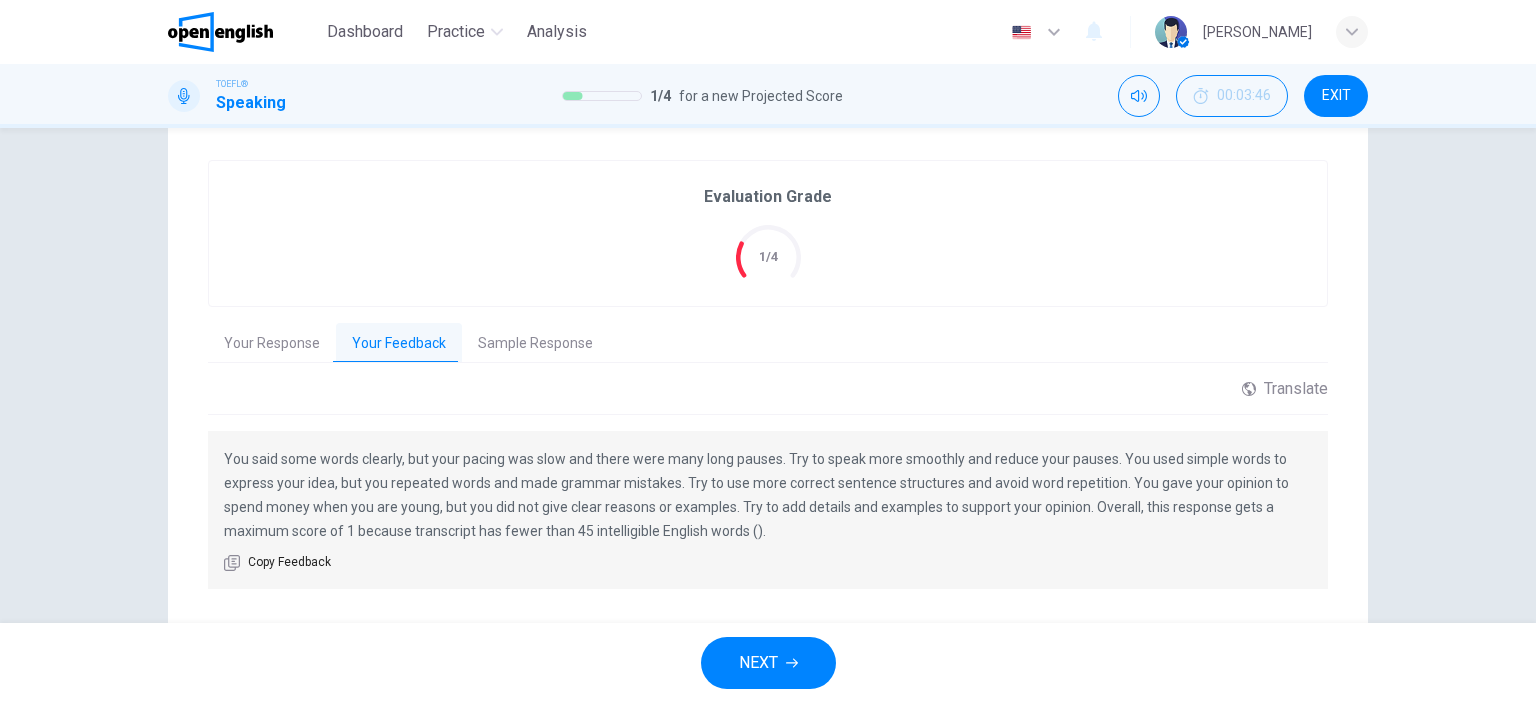 scroll, scrollTop: 401, scrollLeft: 0, axis: vertical 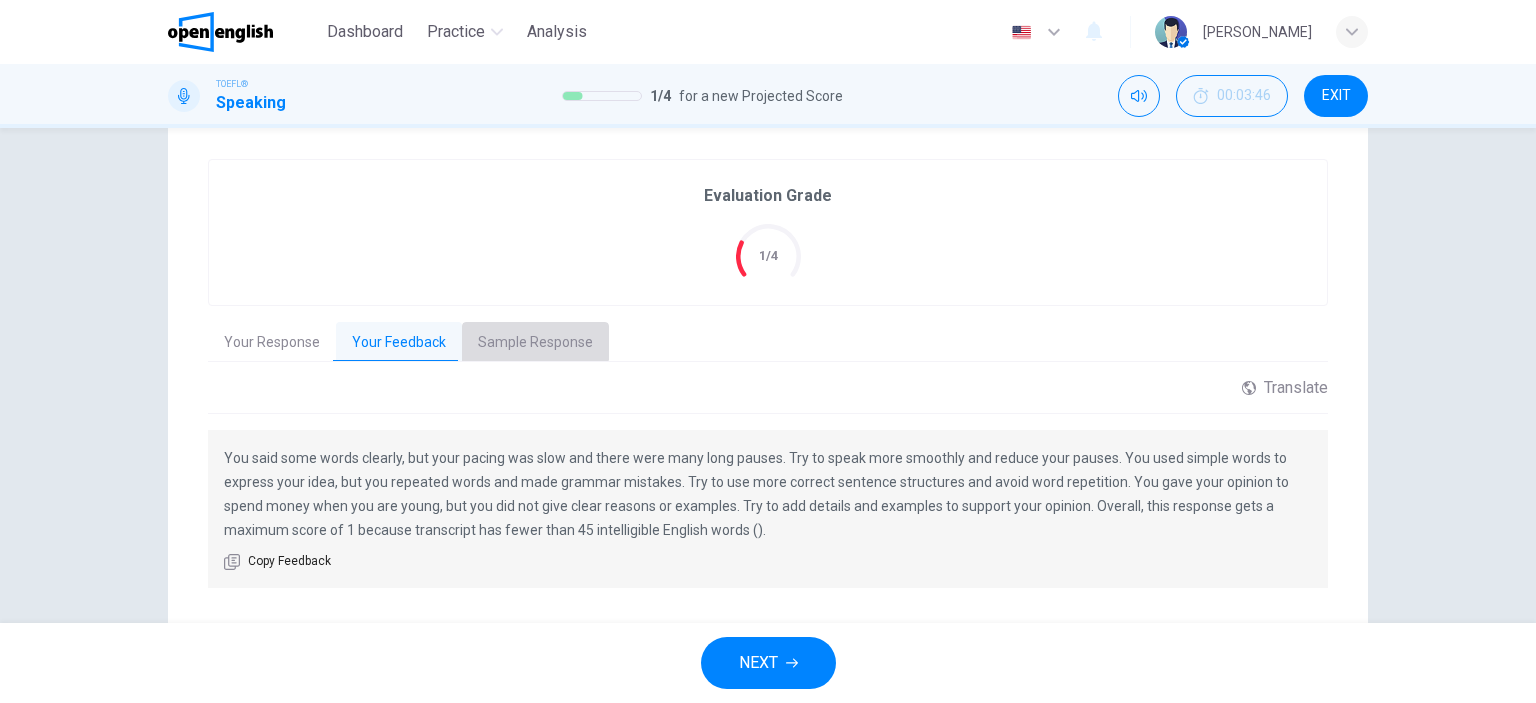 click on "Sample Response" at bounding box center [535, 343] 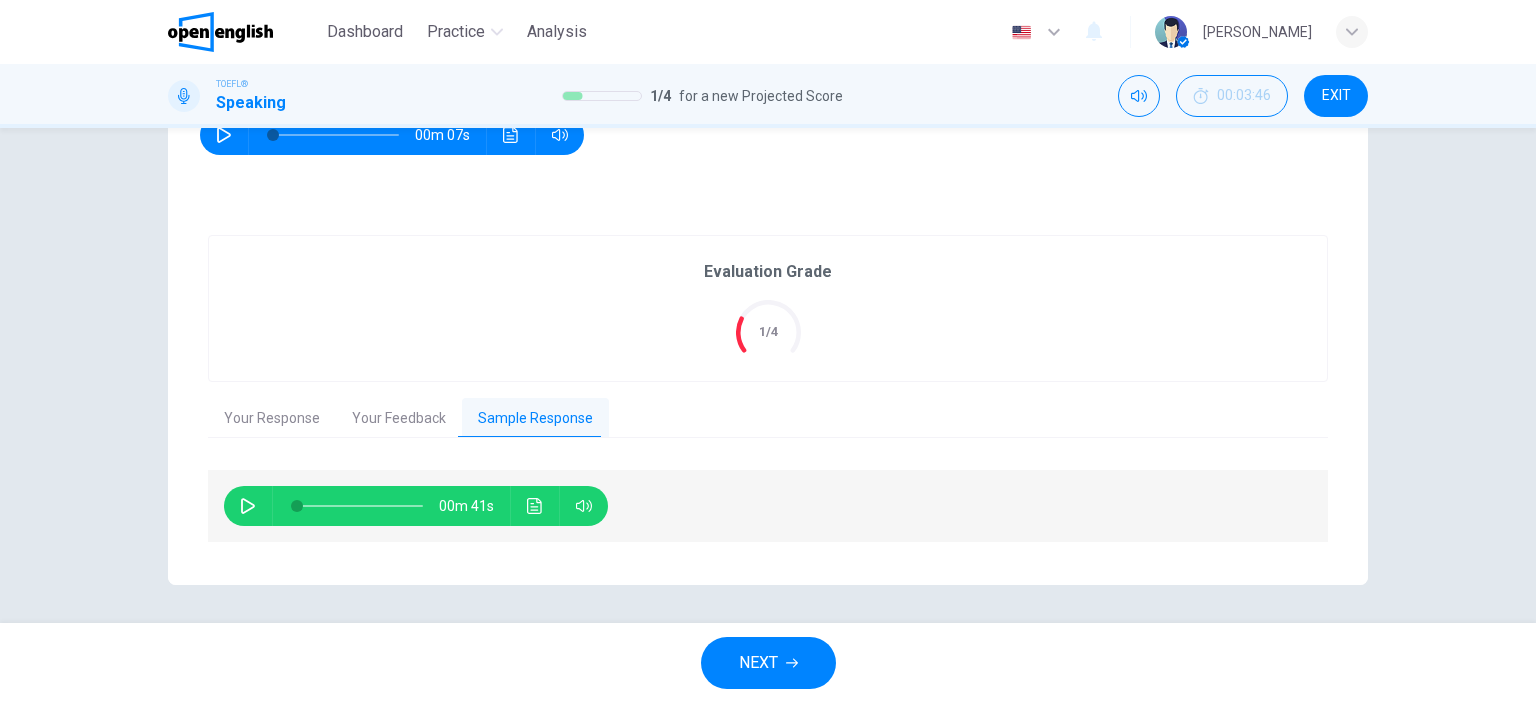 click 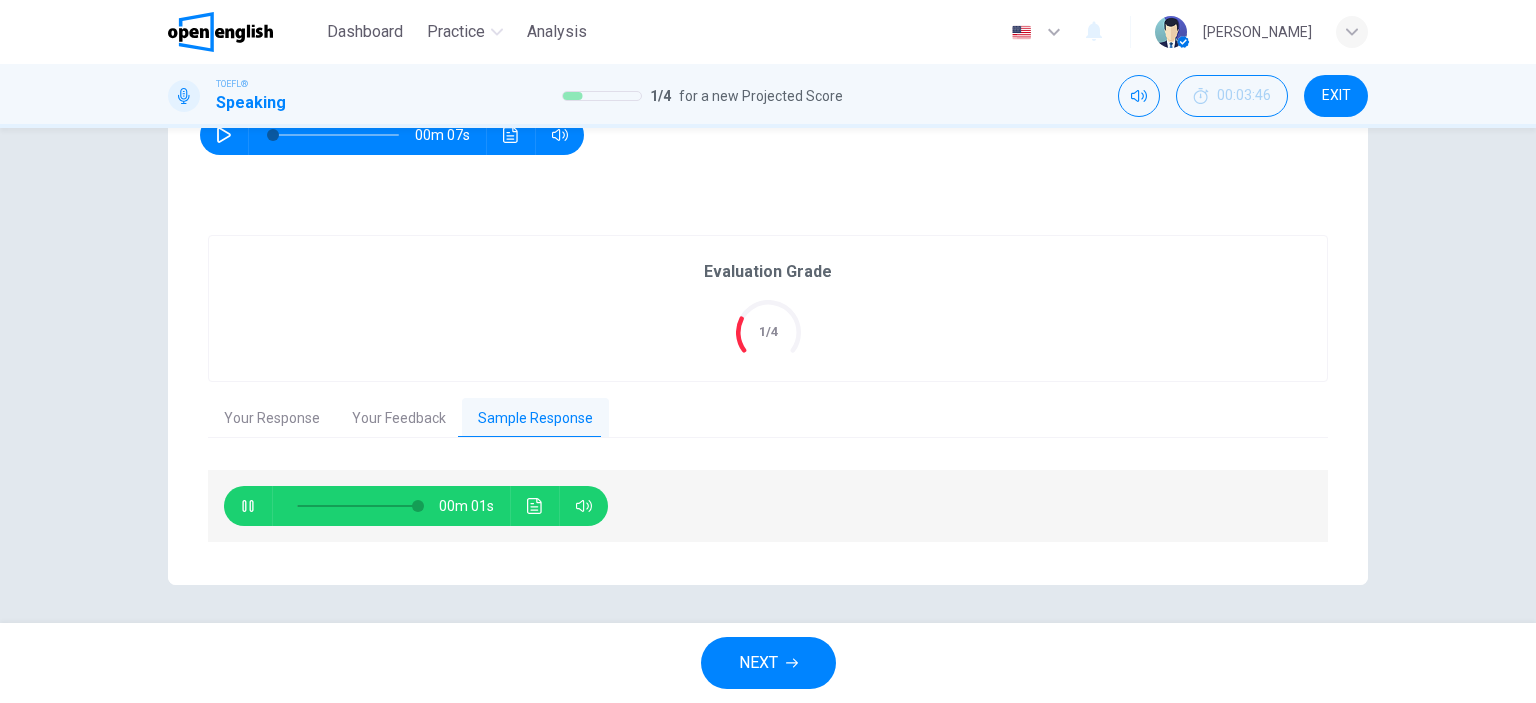 type on "**" 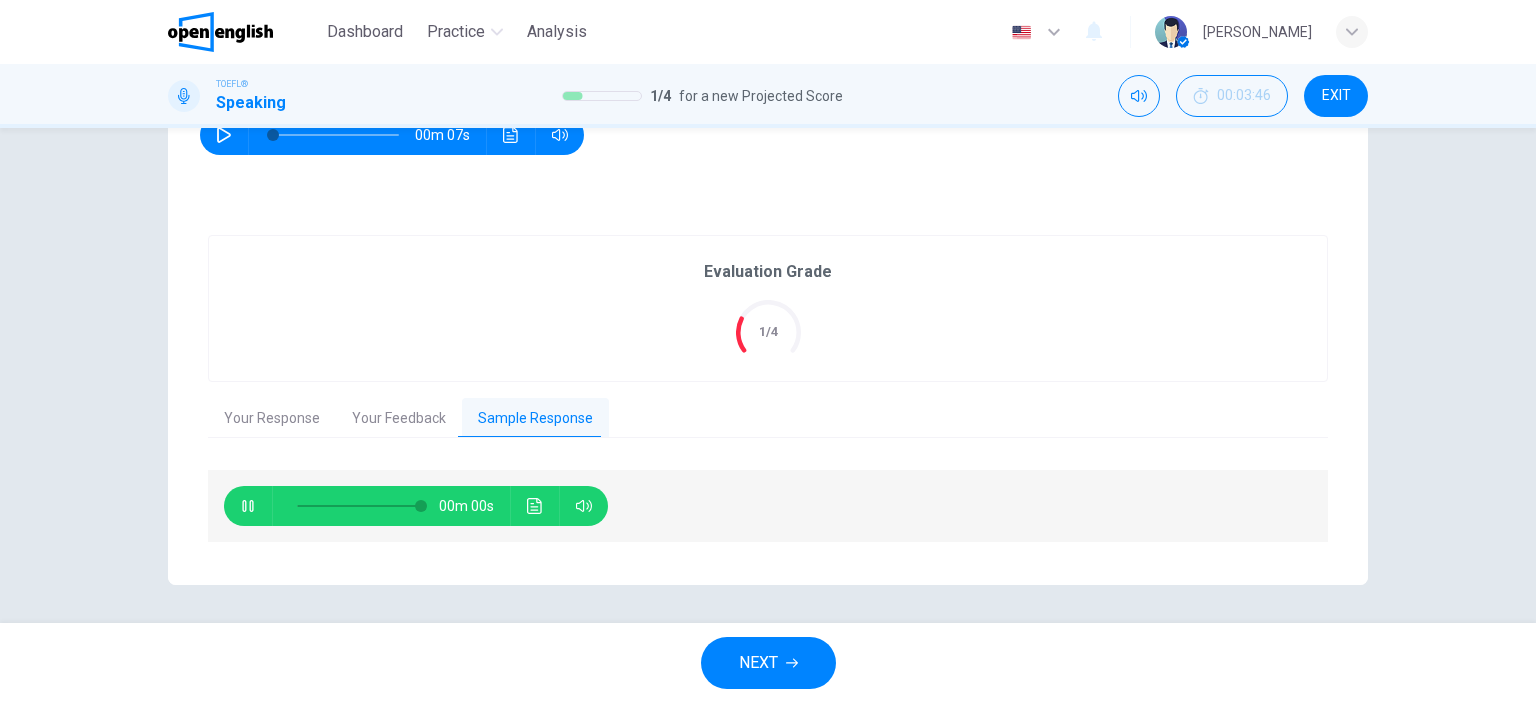 click on "NEXT" at bounding box center (758, 663) 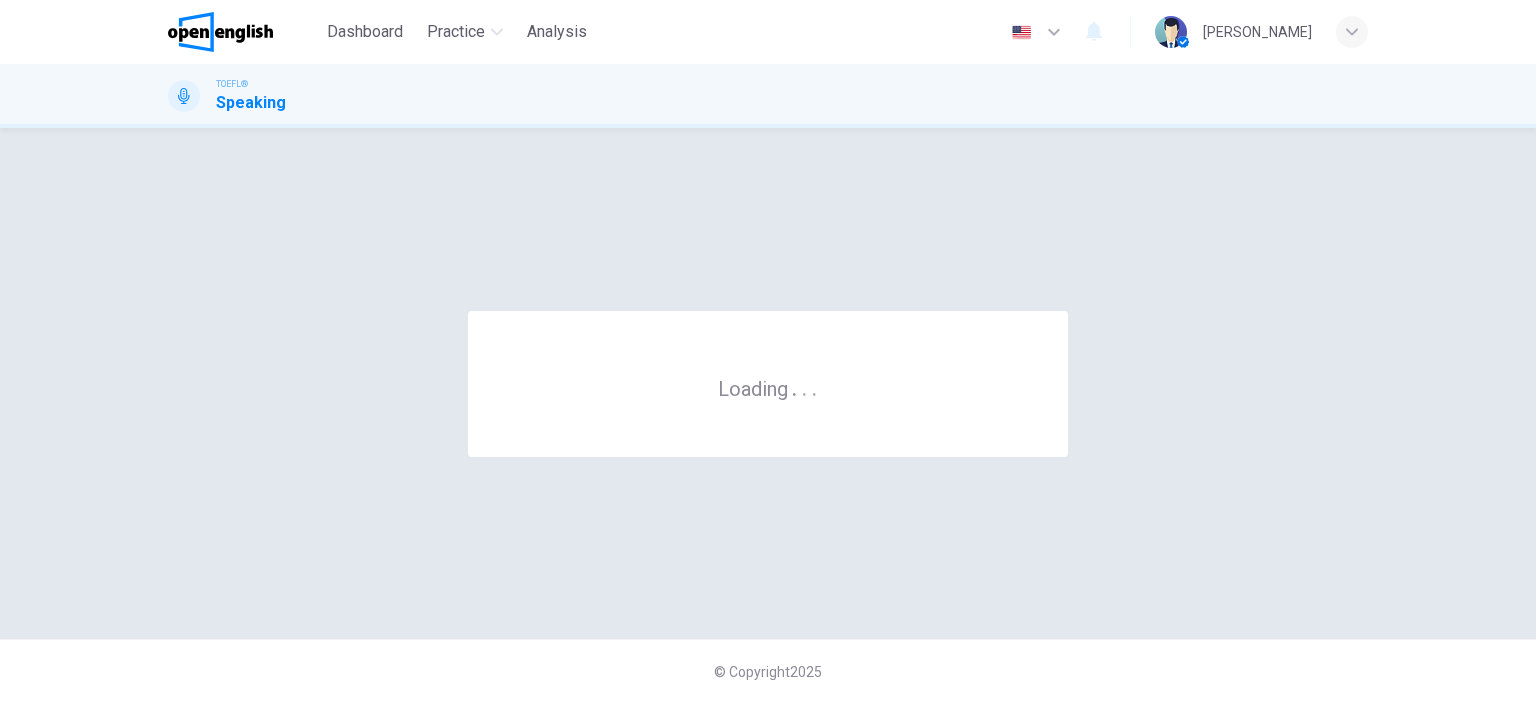scroll, scrollTop: 0, scrollLeft: 0, axis: both 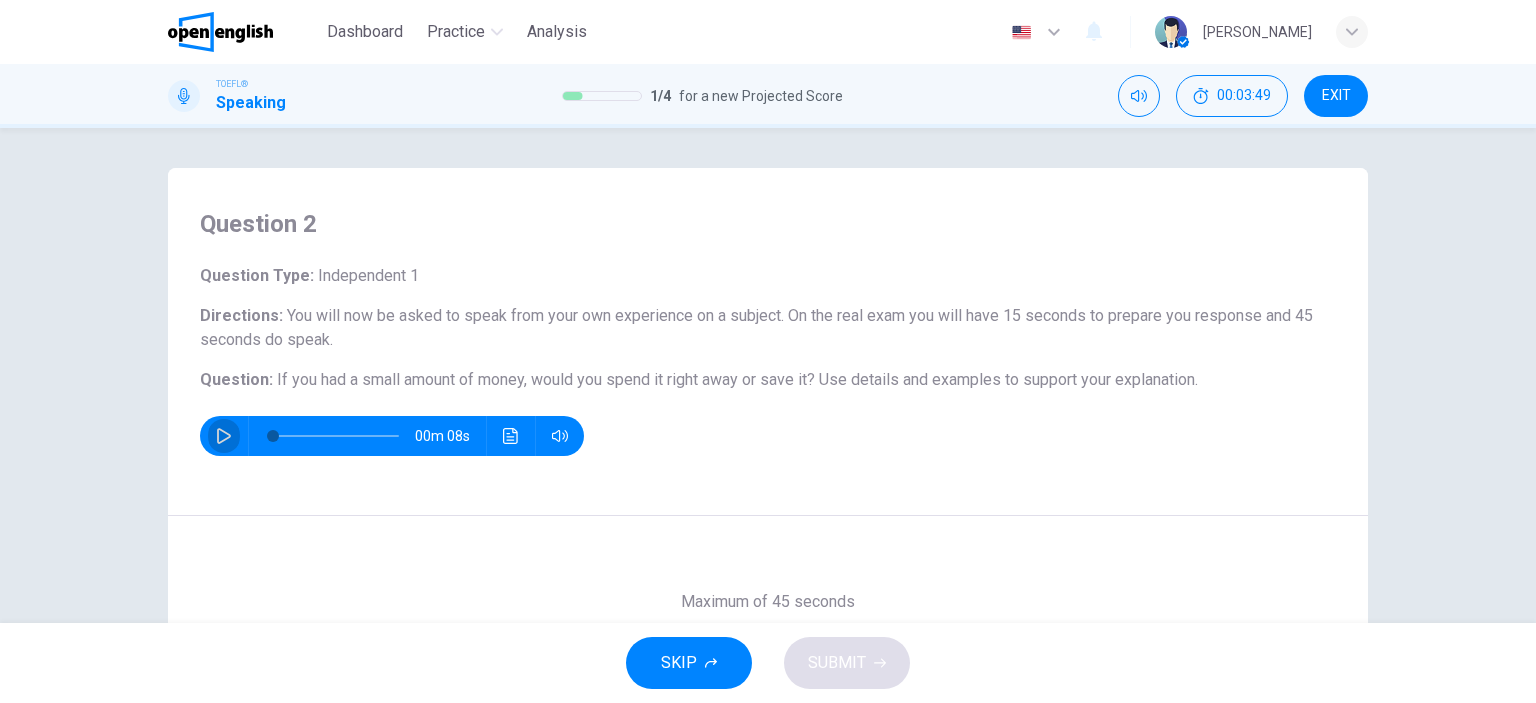 click 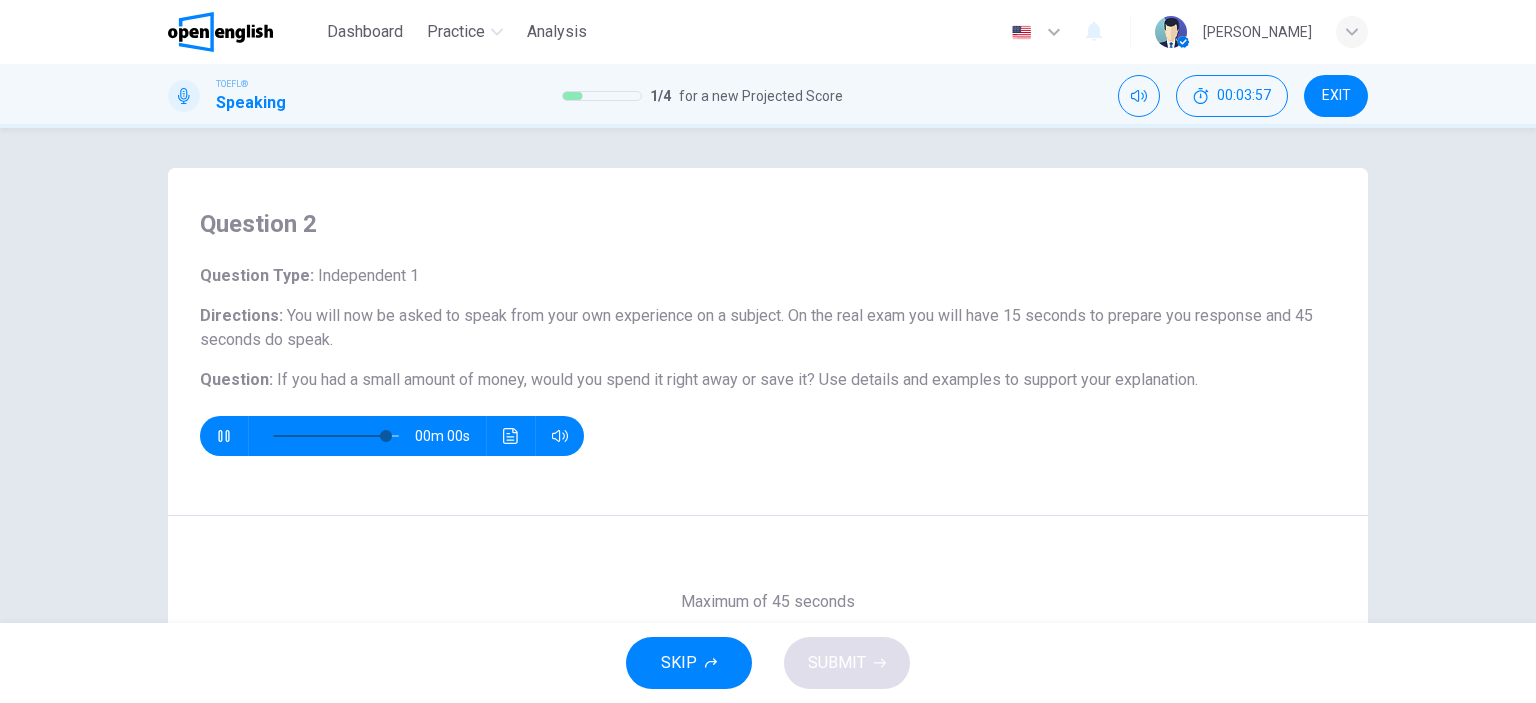 type on "*" 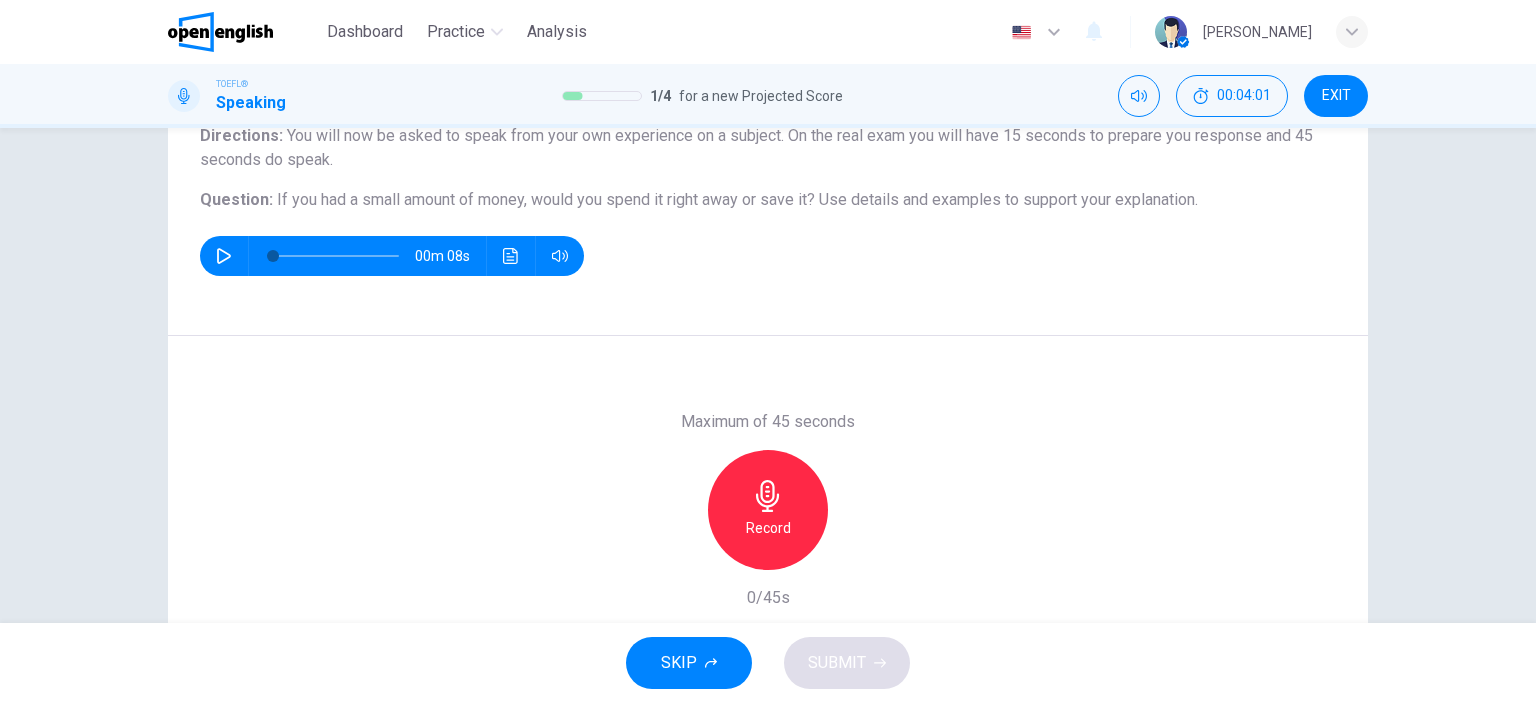 scroll, scrollTop: 224, scrollLeft: 0, axis: vertical 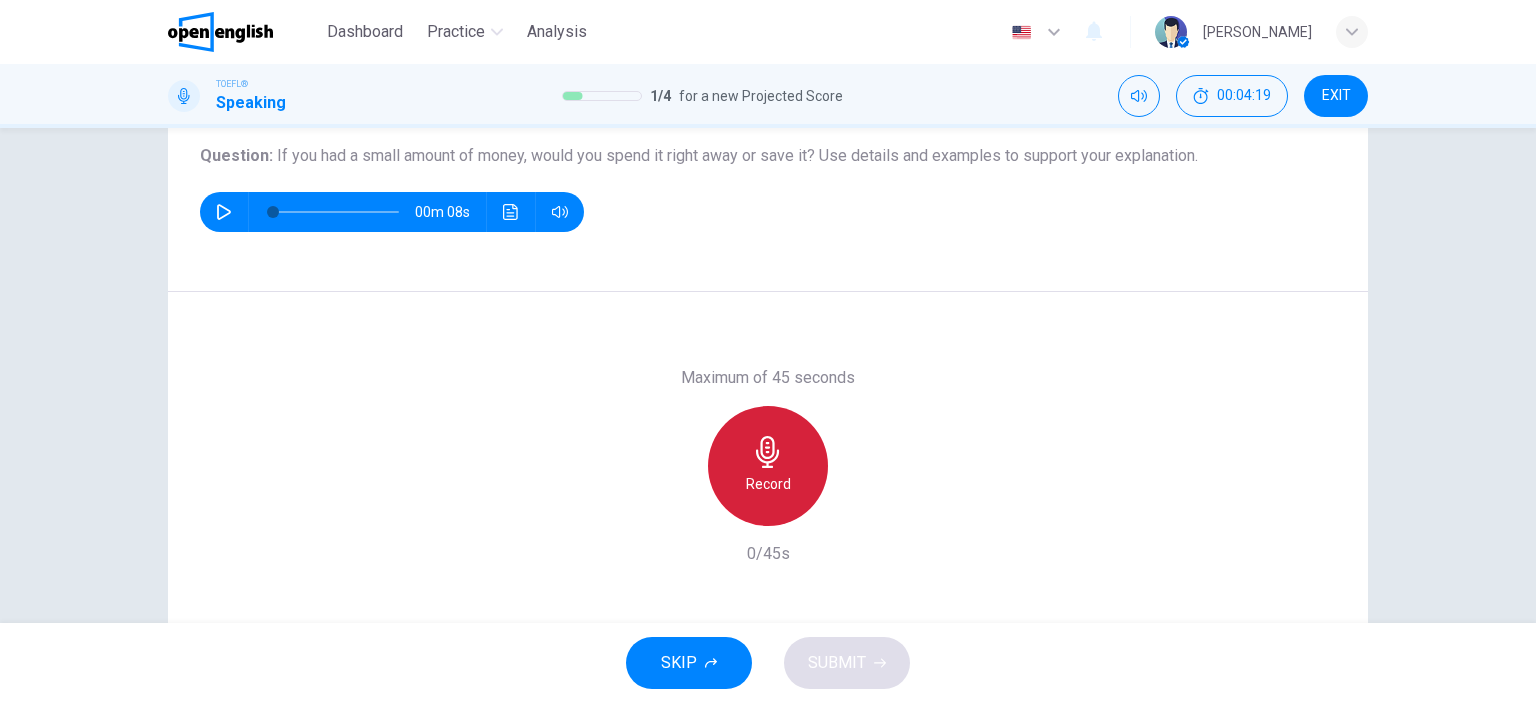 click 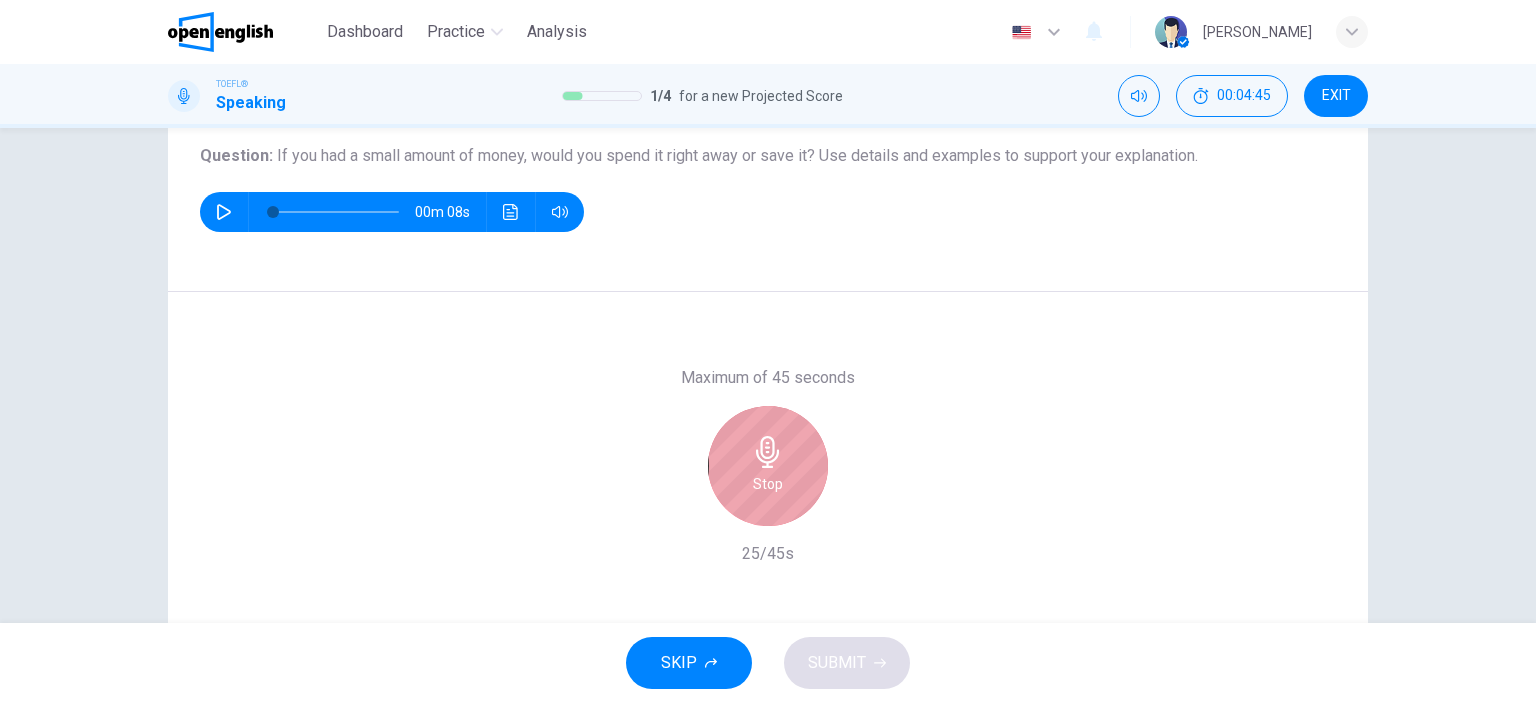 click 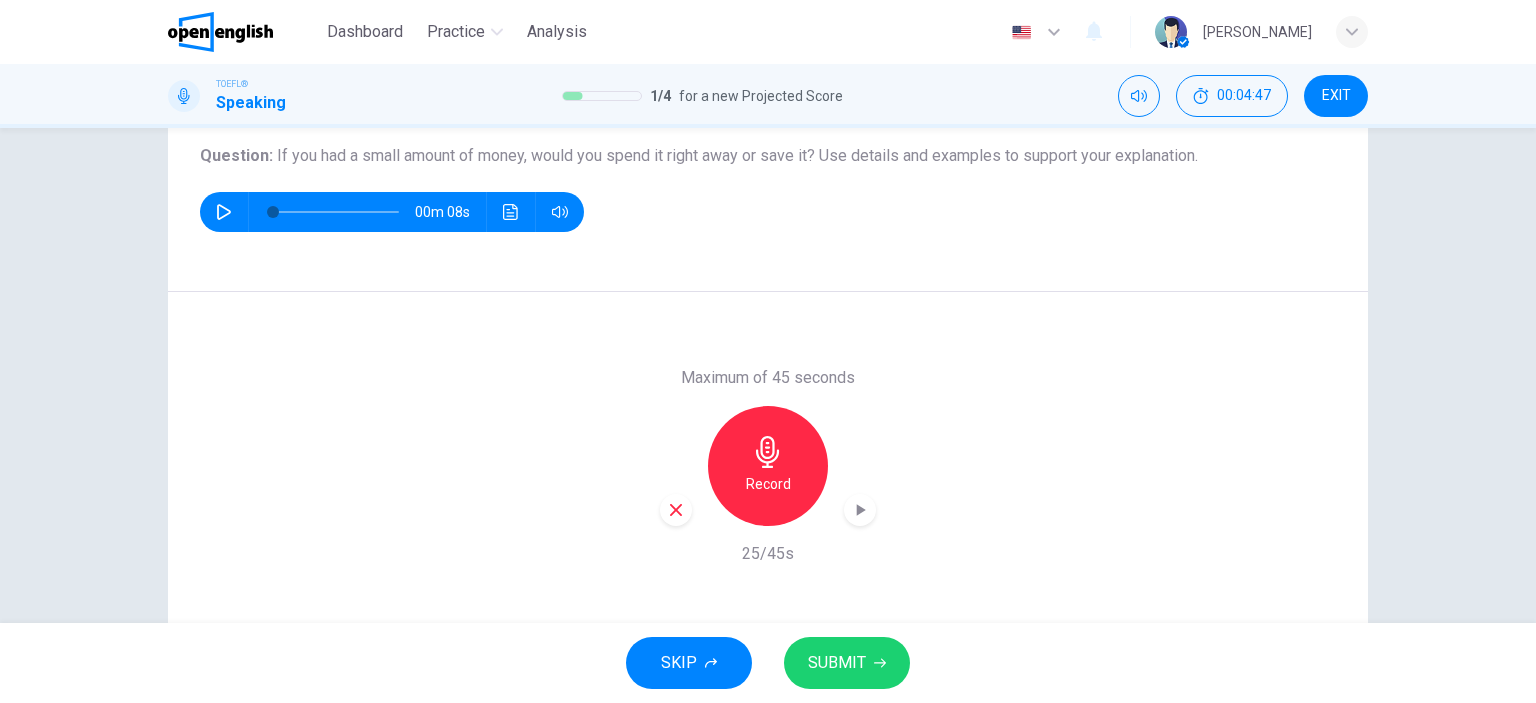 click on "SUBMIT" at bounding box center [837, 663] 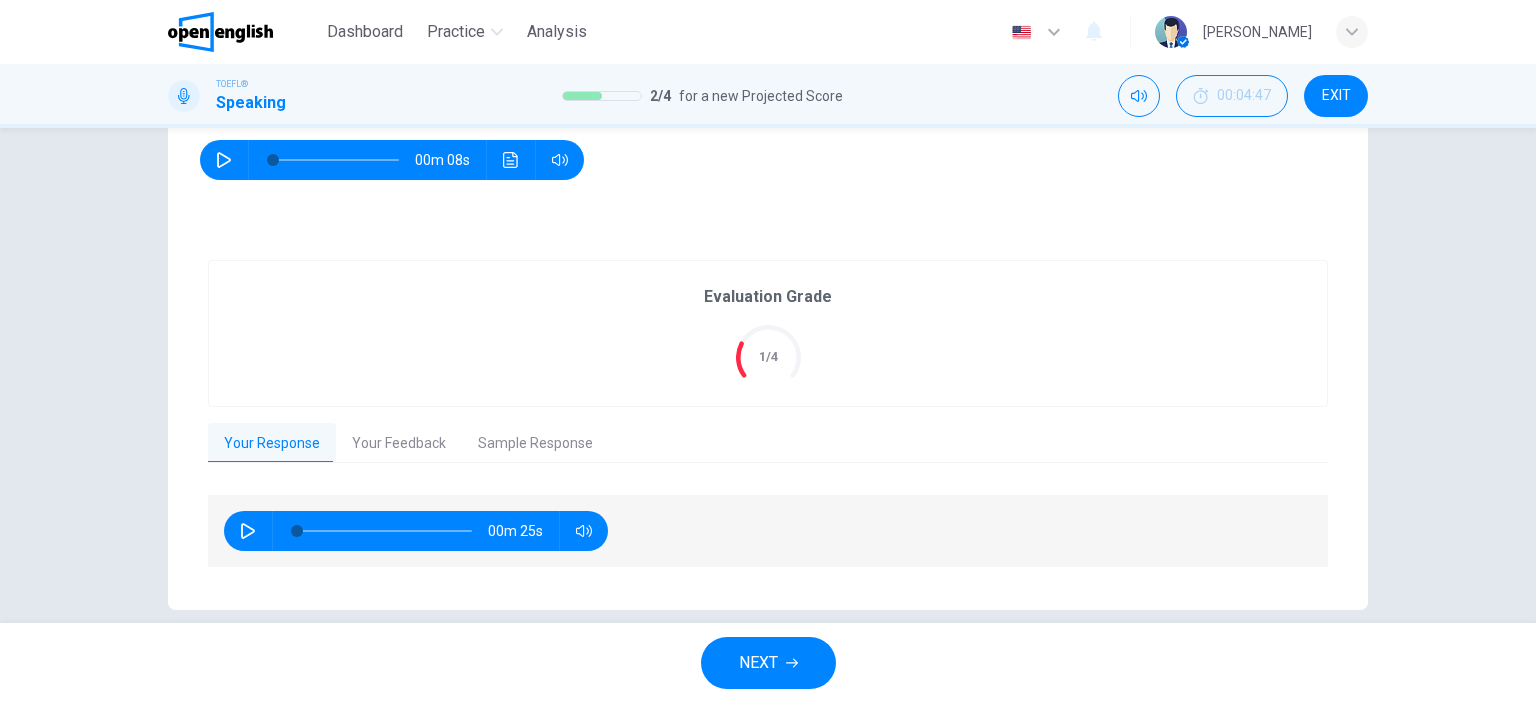 scroll, scrollTop: 301, scrollLeft: 0, axis: vertical 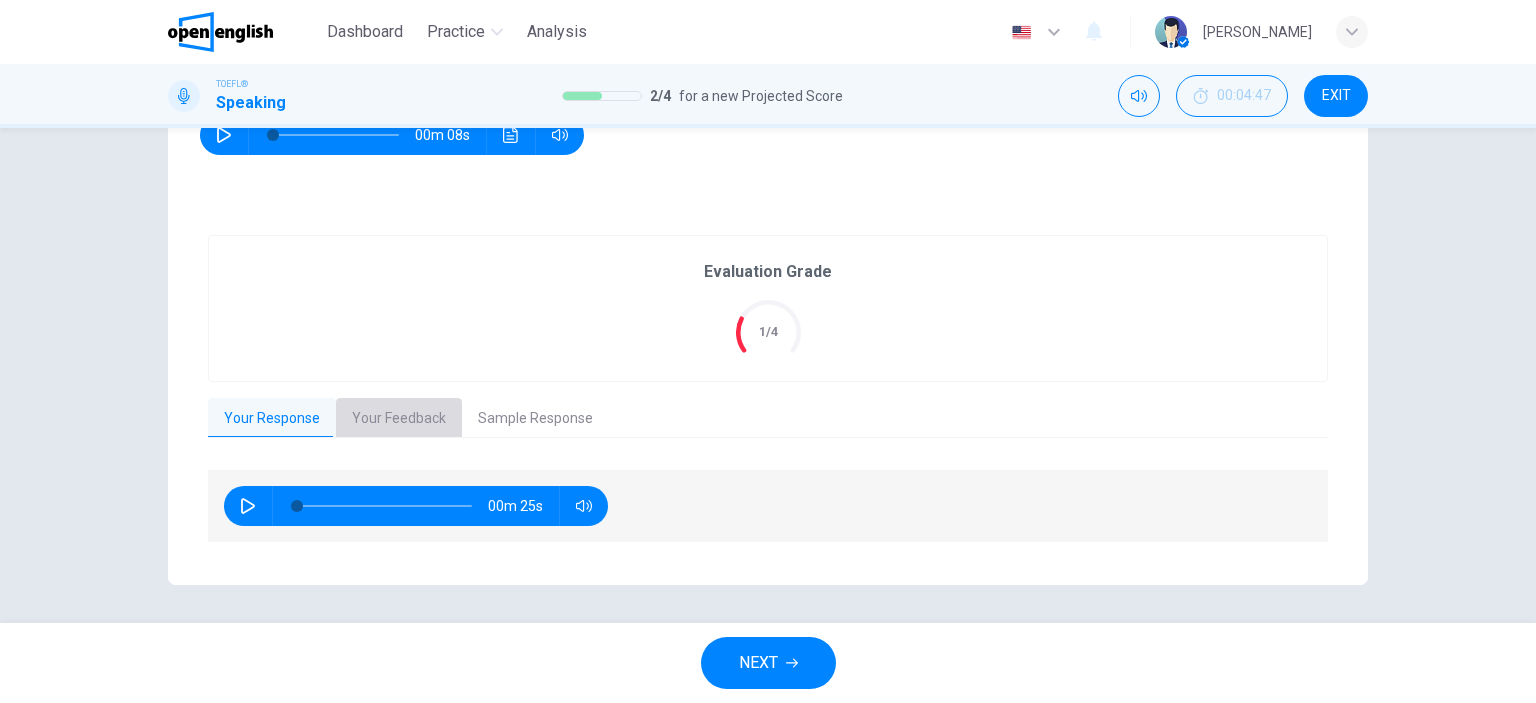click on "Your Feedback" at bounding box center [399, 419] 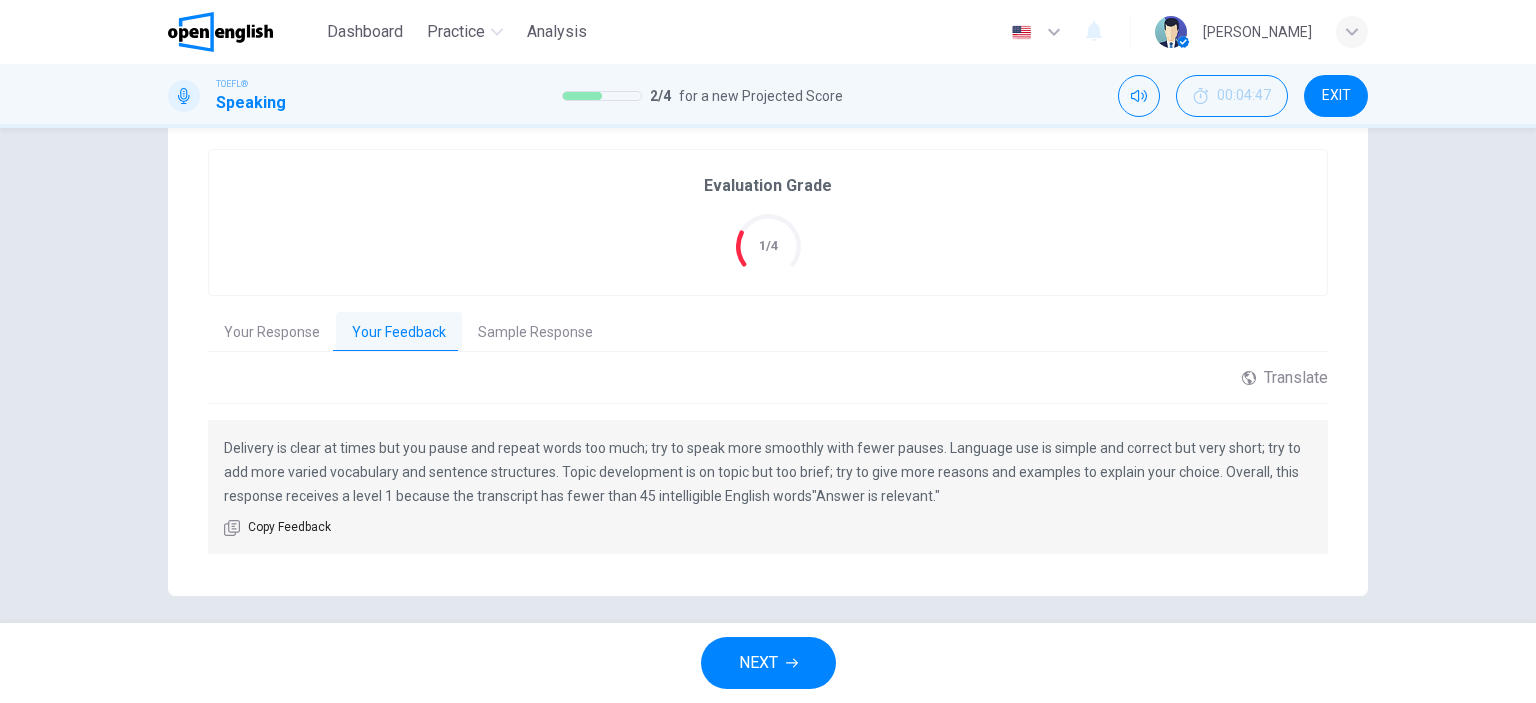 scroll, scrollTop: 400, scrollLeft: 0, axis: vertical 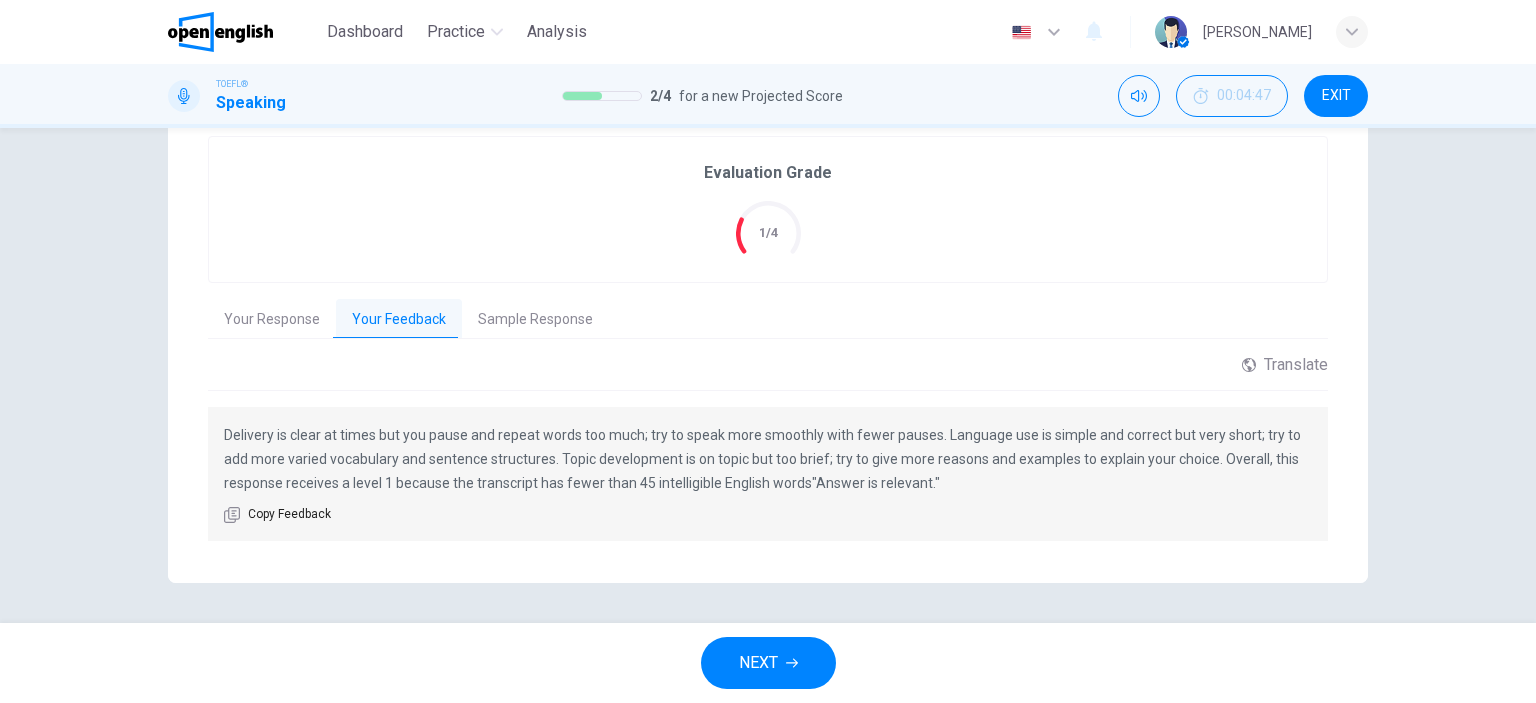 click on "NEXT" at bounding box center (758, 663) 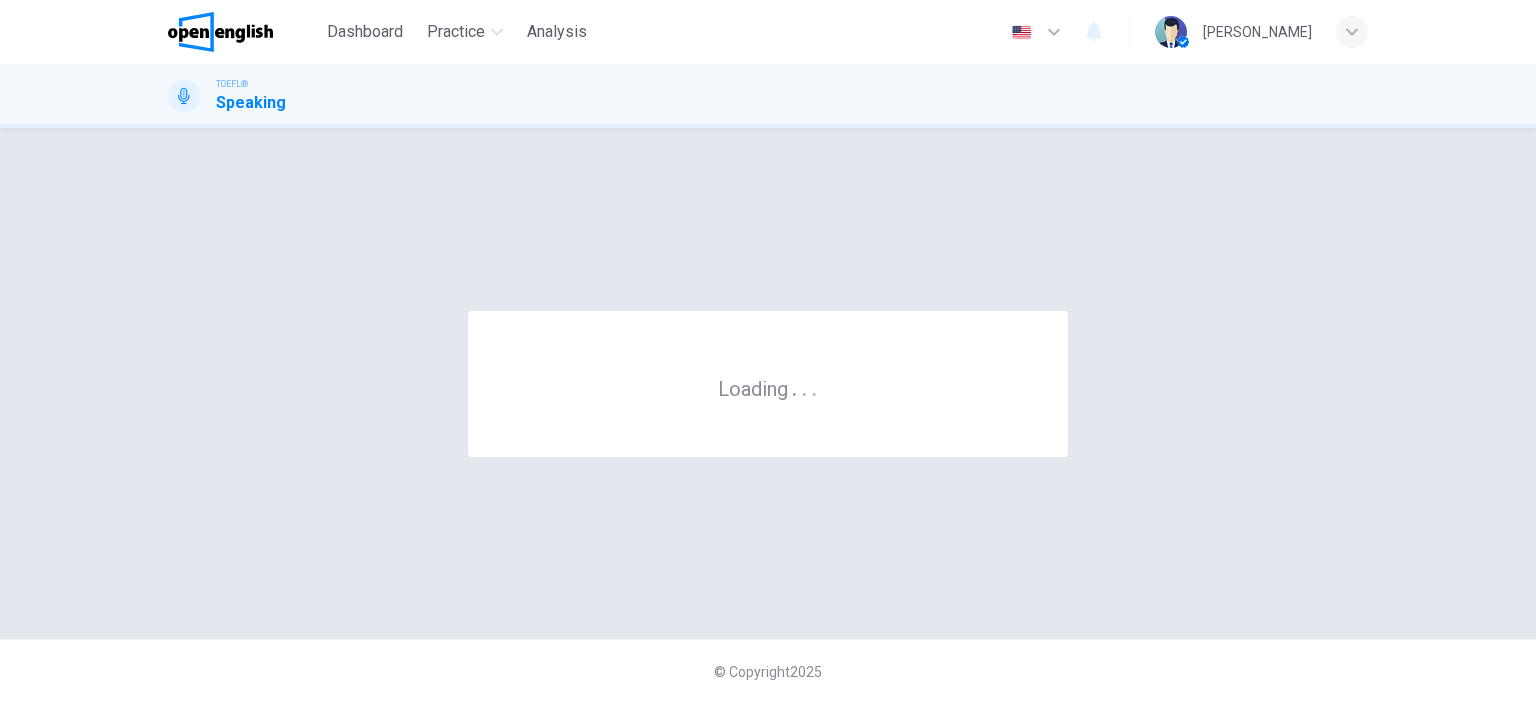 scroll, scrollTop: 0, scrollLeft: 0, axis: both 